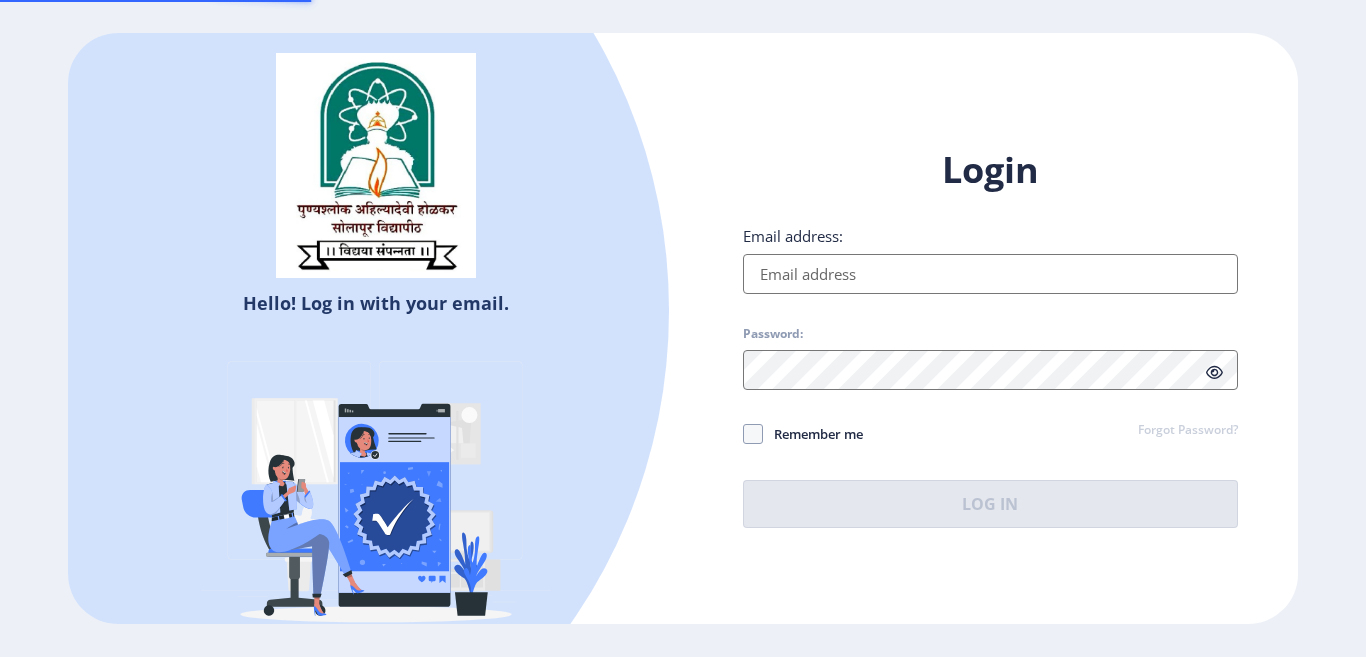 scroll, scrollTop: 0, scrollLeft: 0, axis: both 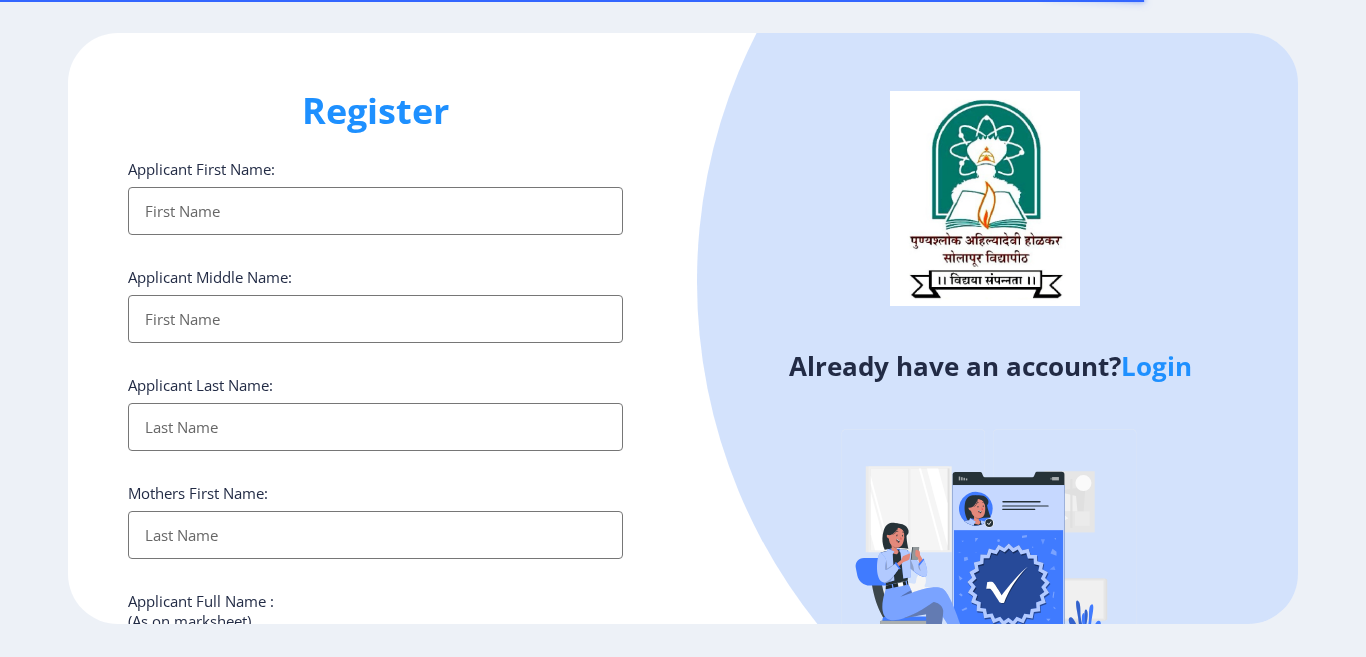 select 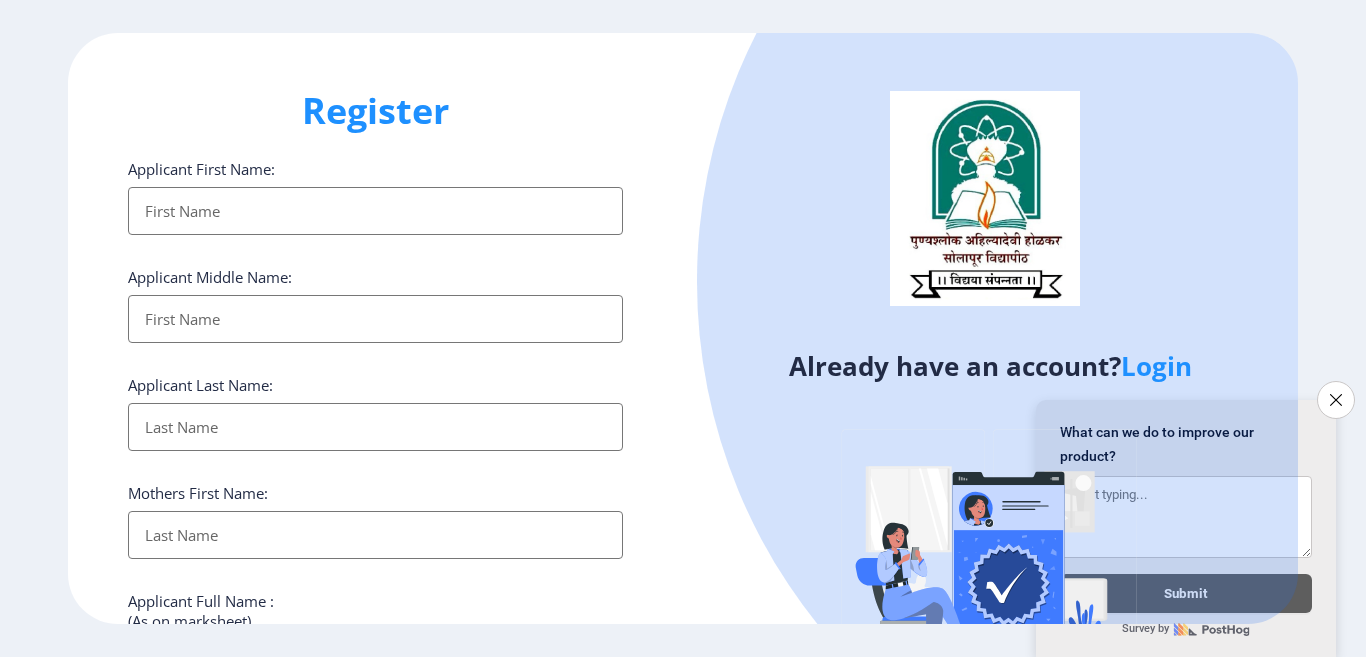 click on "Applicant First Name:" at bounding box center [375, 211] 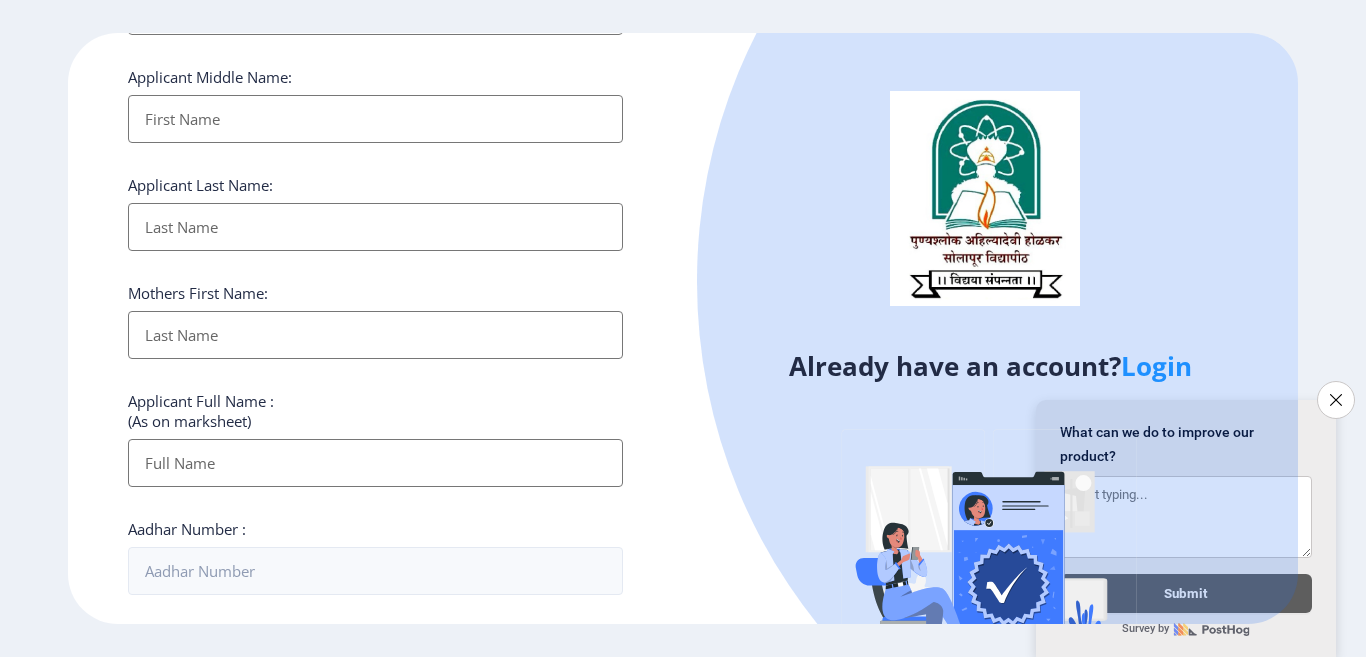 scroll, scrollTop: 0, scrollLeft: 0, axis: both 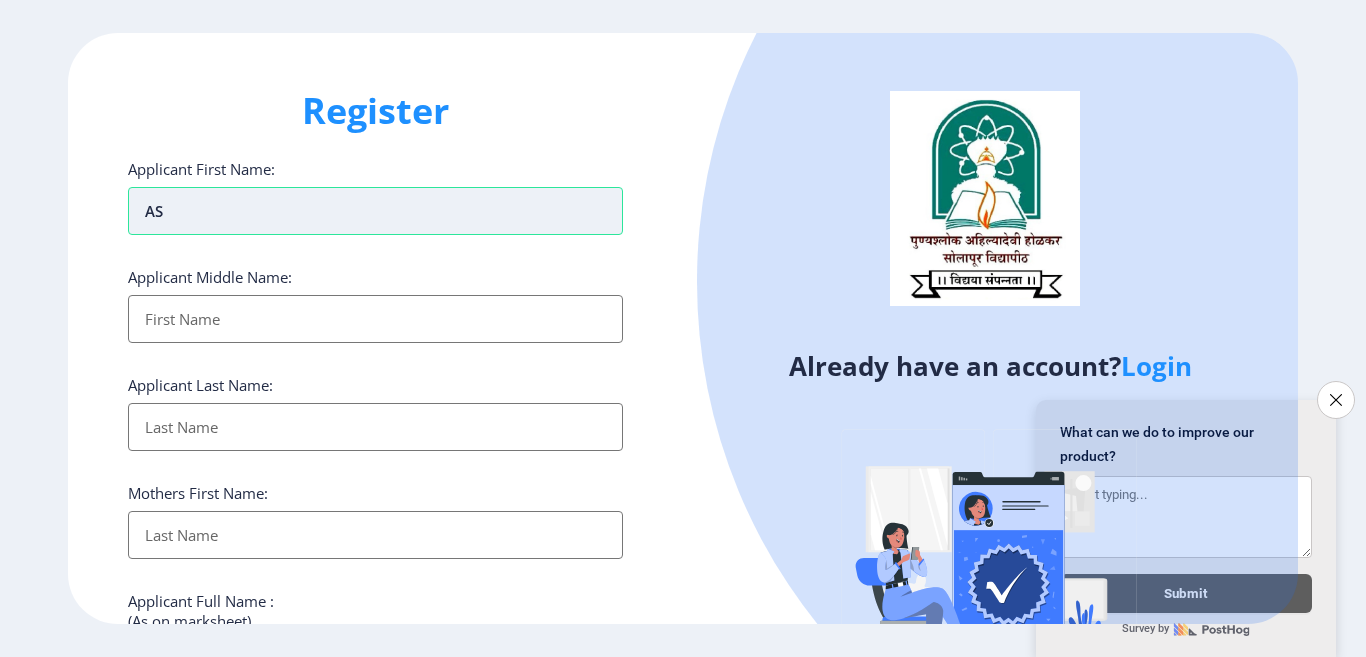 type on "A" 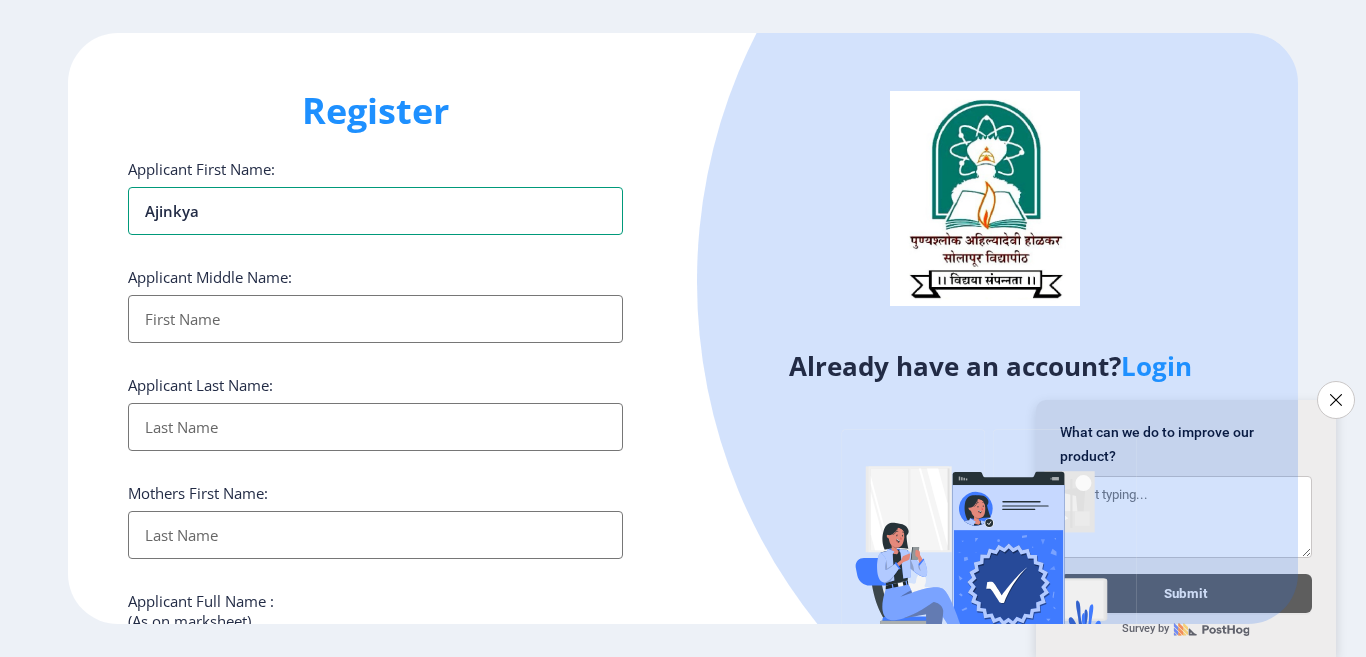 type on "Ajinkya" 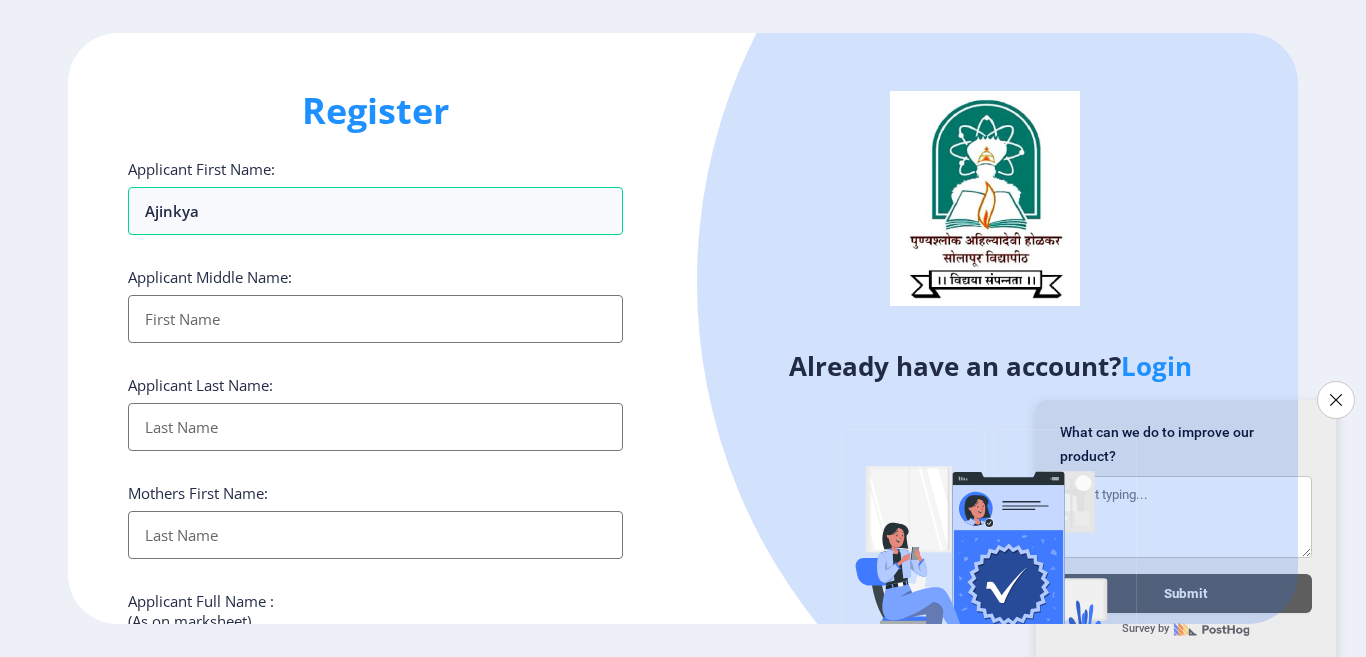 click on "Applicant First Name:" at bounding box center (375, 319) 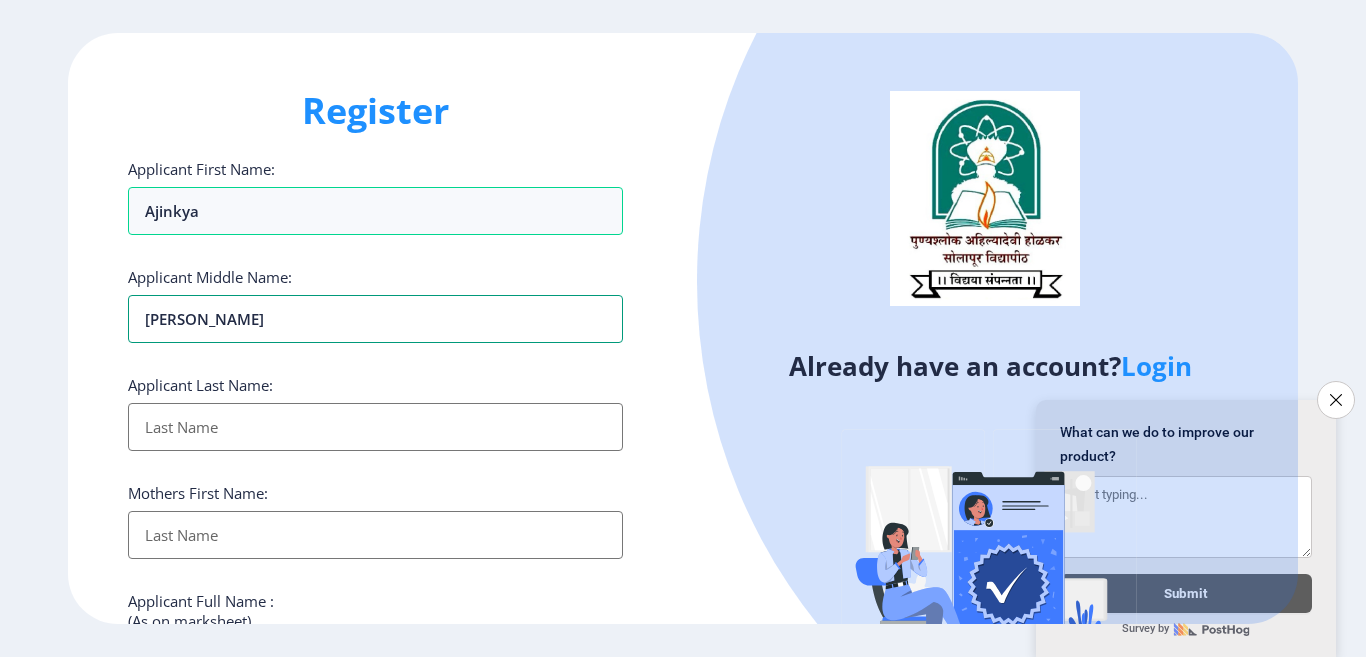 type on "Pandurang" 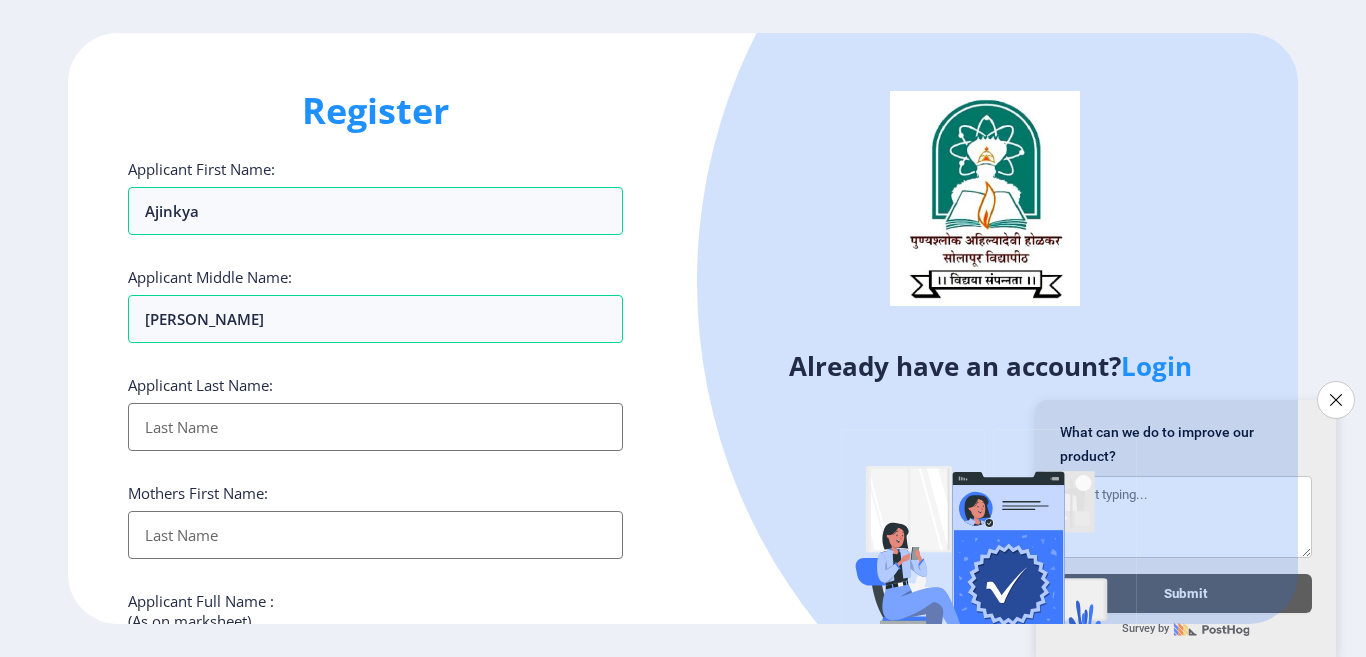 click on "Applicant First Name:" at bounding box center [375, 427] 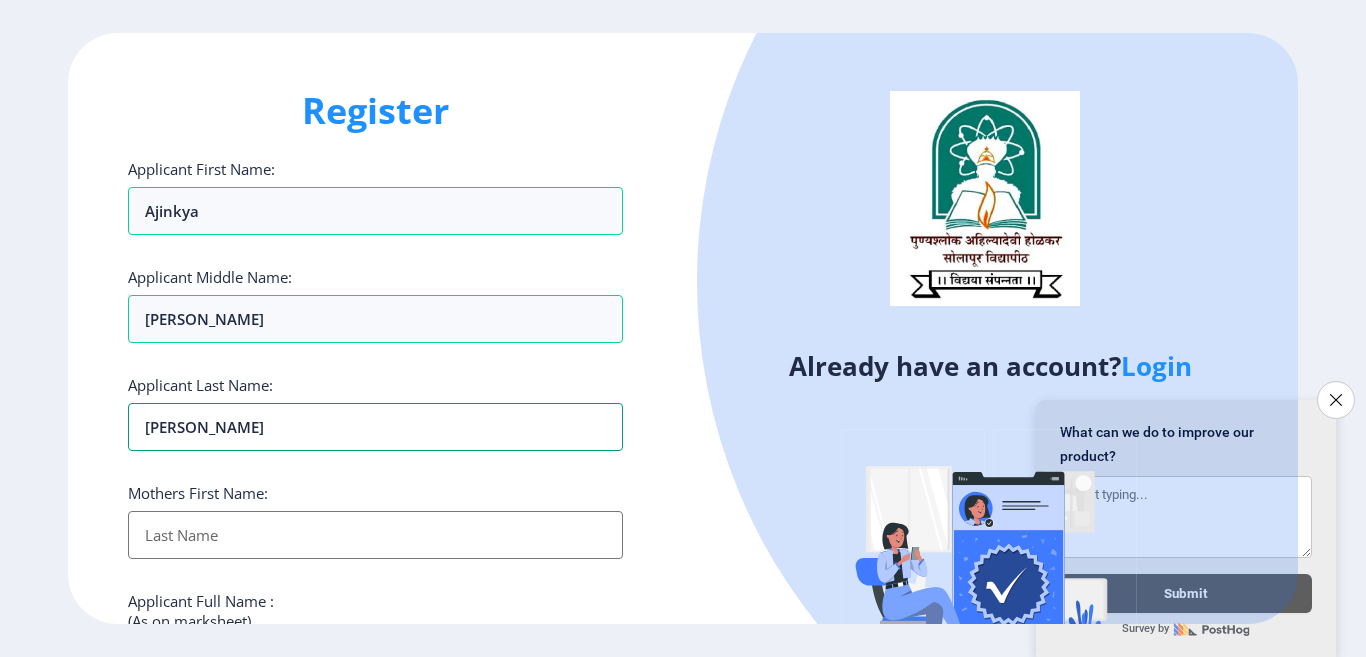 type on "Panchal" 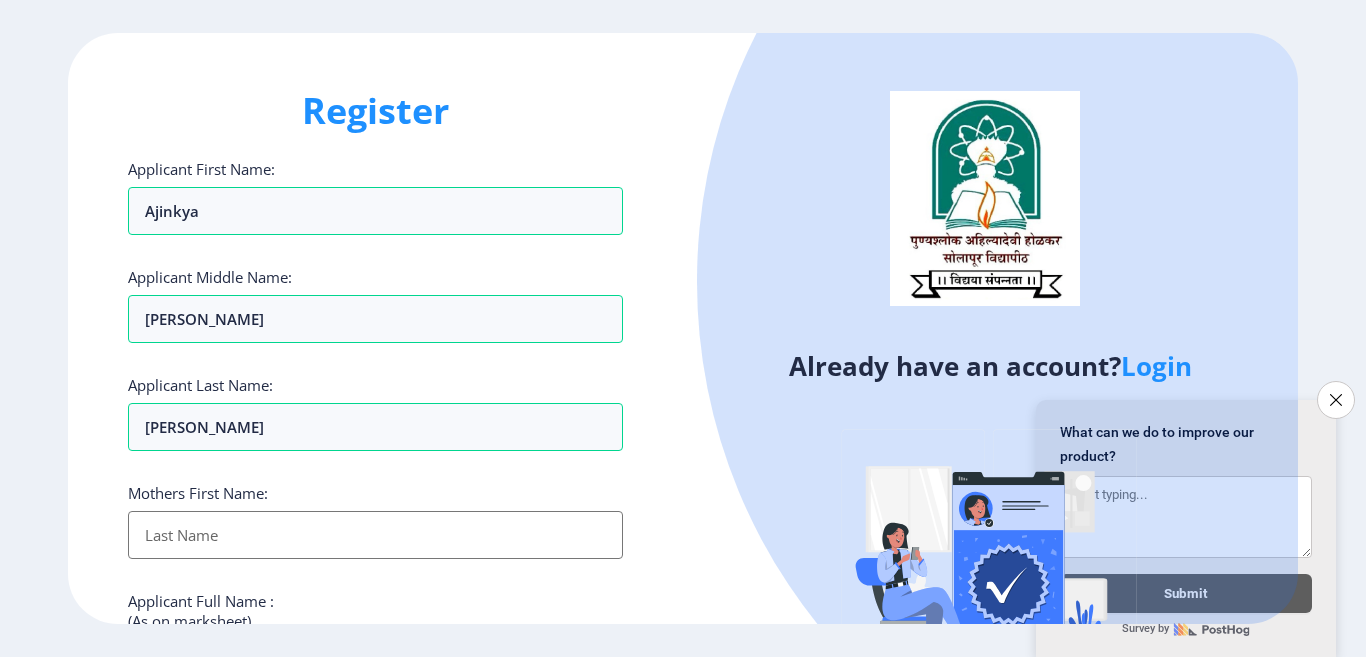 click on "Applicant First Name:" at bounding box center (375, 535) 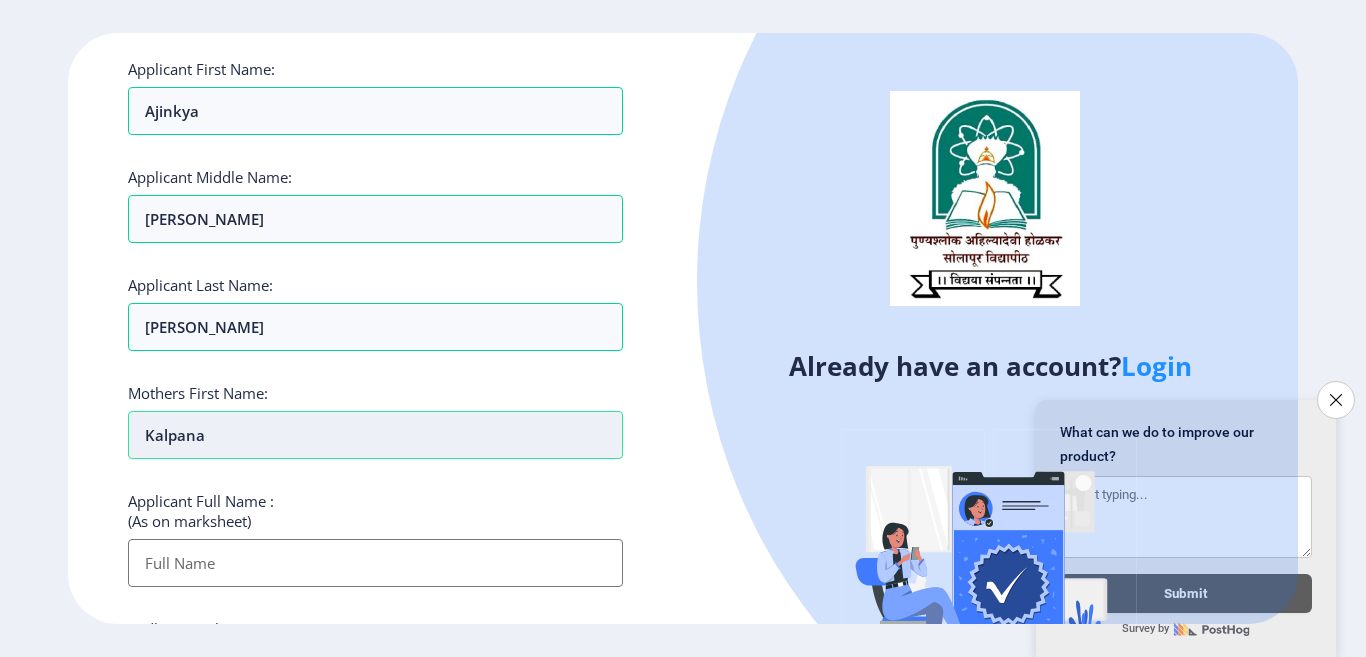scroll, scrollTop: 200, scrollLeft: 0, axis: vertical 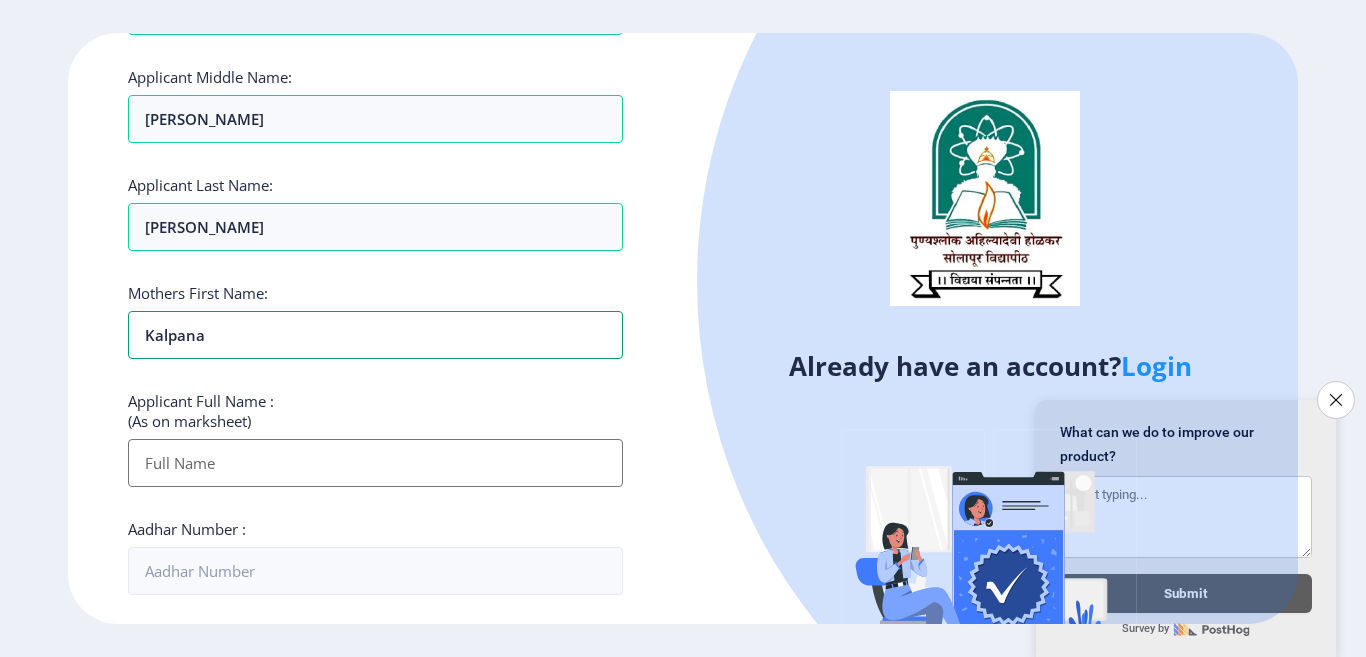 type on "Kalpana" 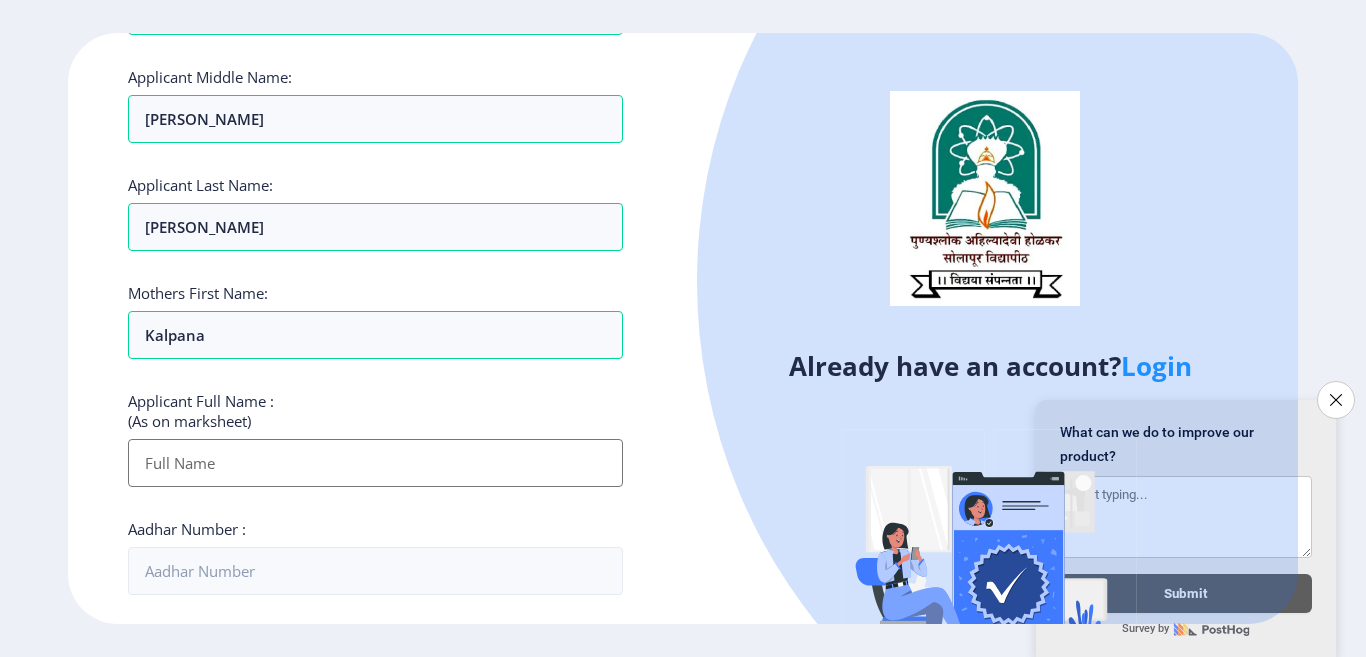 click on "Applicant First Name:" at bounding box center (375, 463) 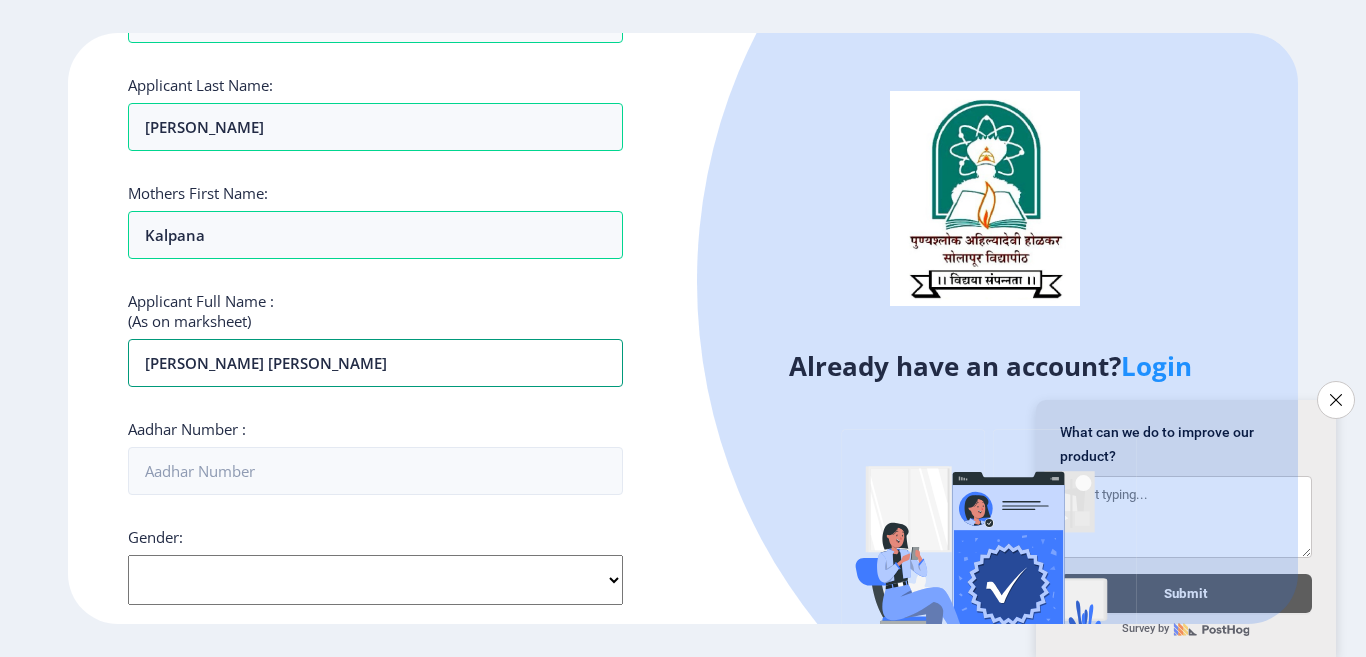 scroll, scrollTop: 400, scrollLeft: 0, axis: vertical 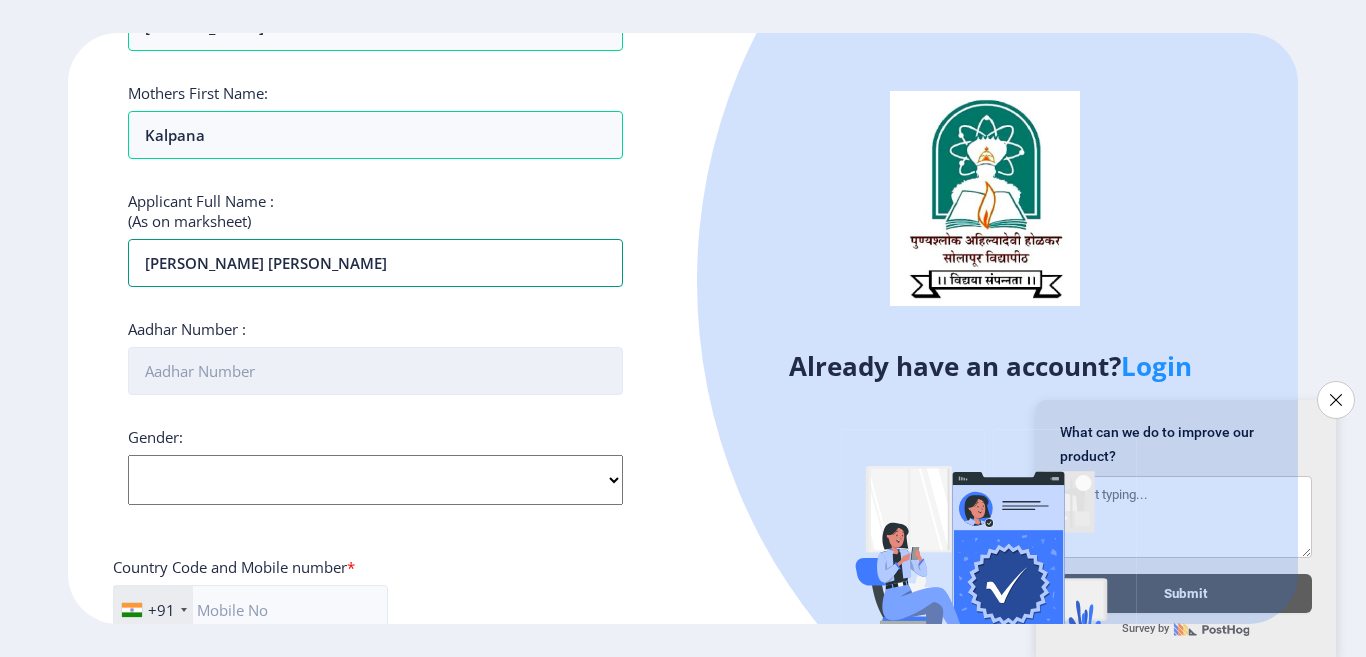 type on "[PERSON_NAME] [PERSON_NAME]" 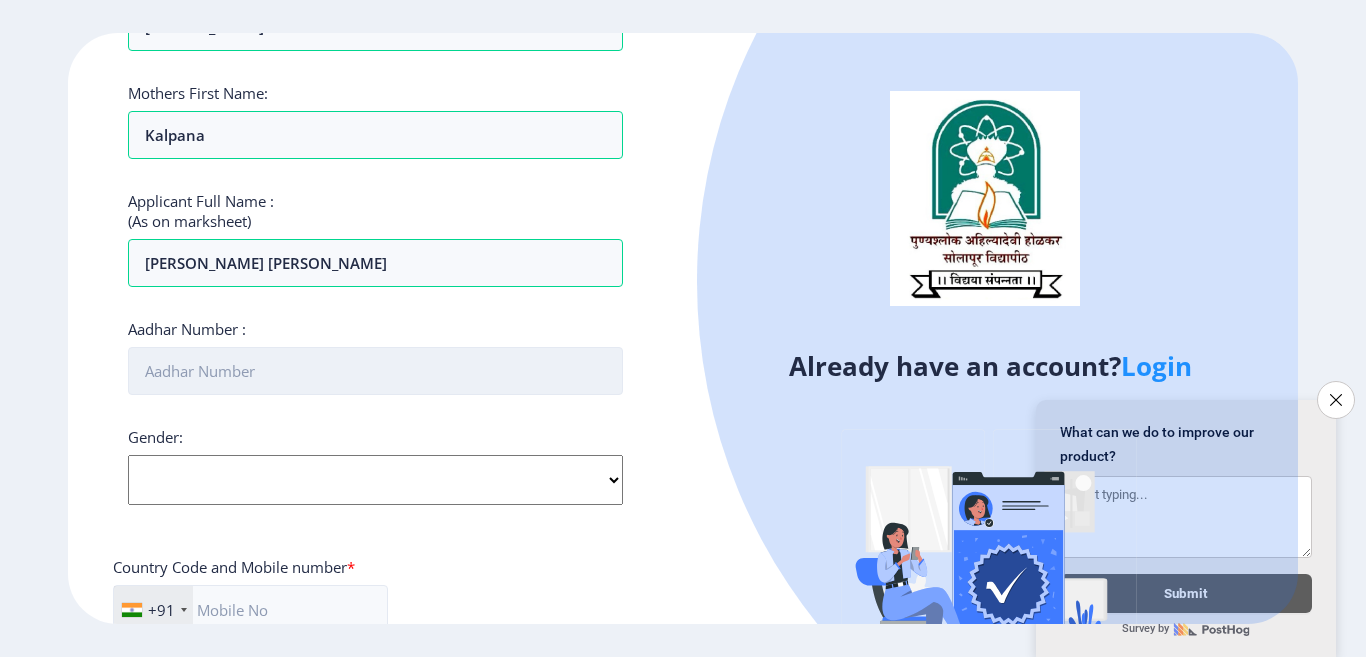 click on "Aadhar Number :" at bounding box center (375, 371) 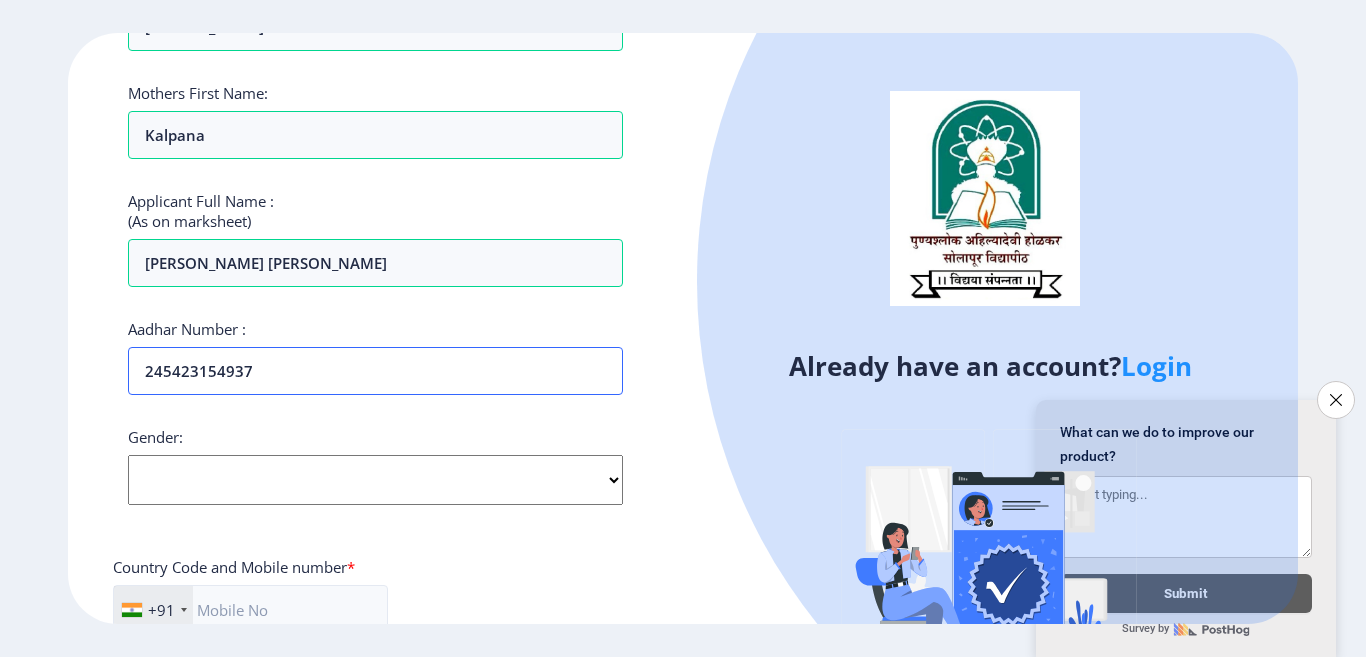 type on "245423154937" 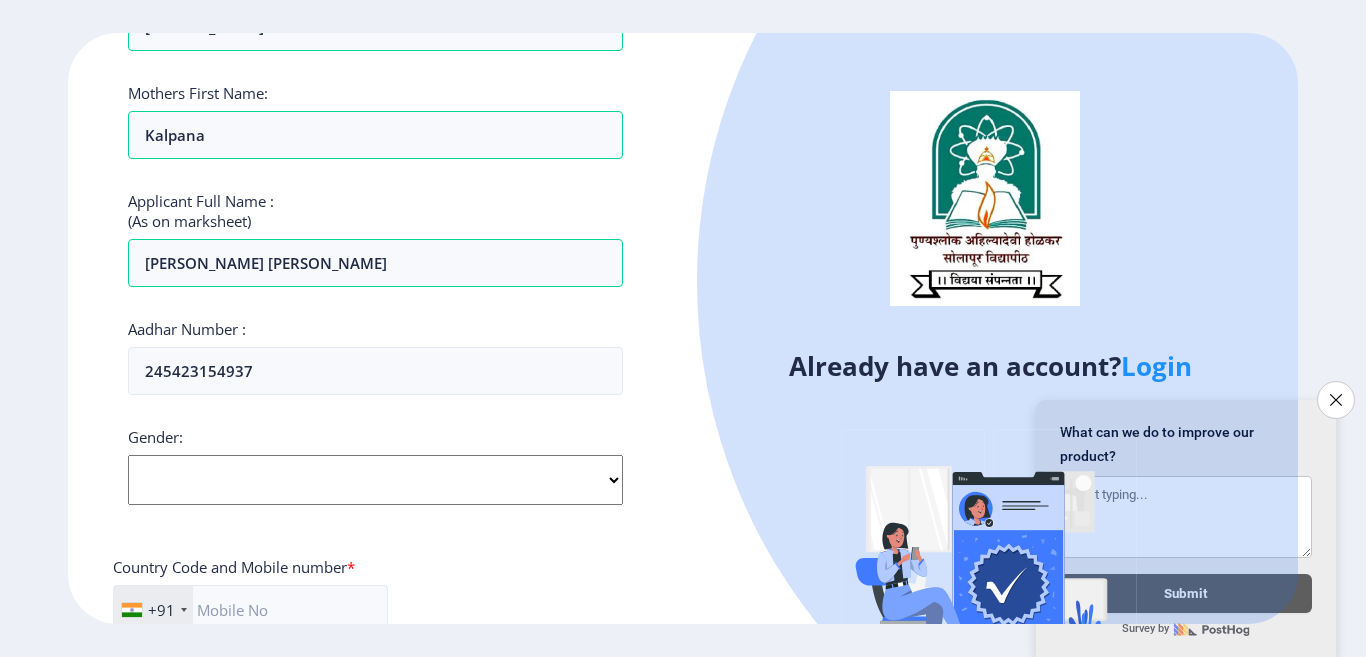 click on "Select Gender Male Female Other" 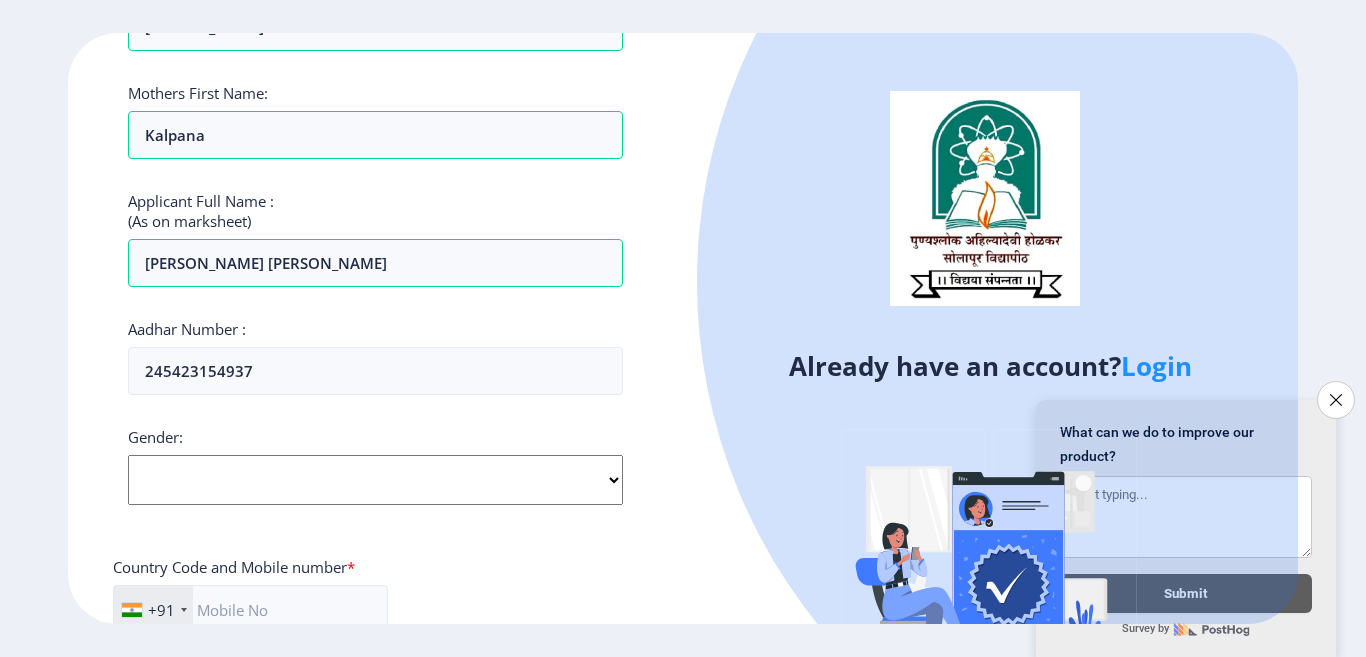 select on "[DEMOGRAPHIC_DATA]" 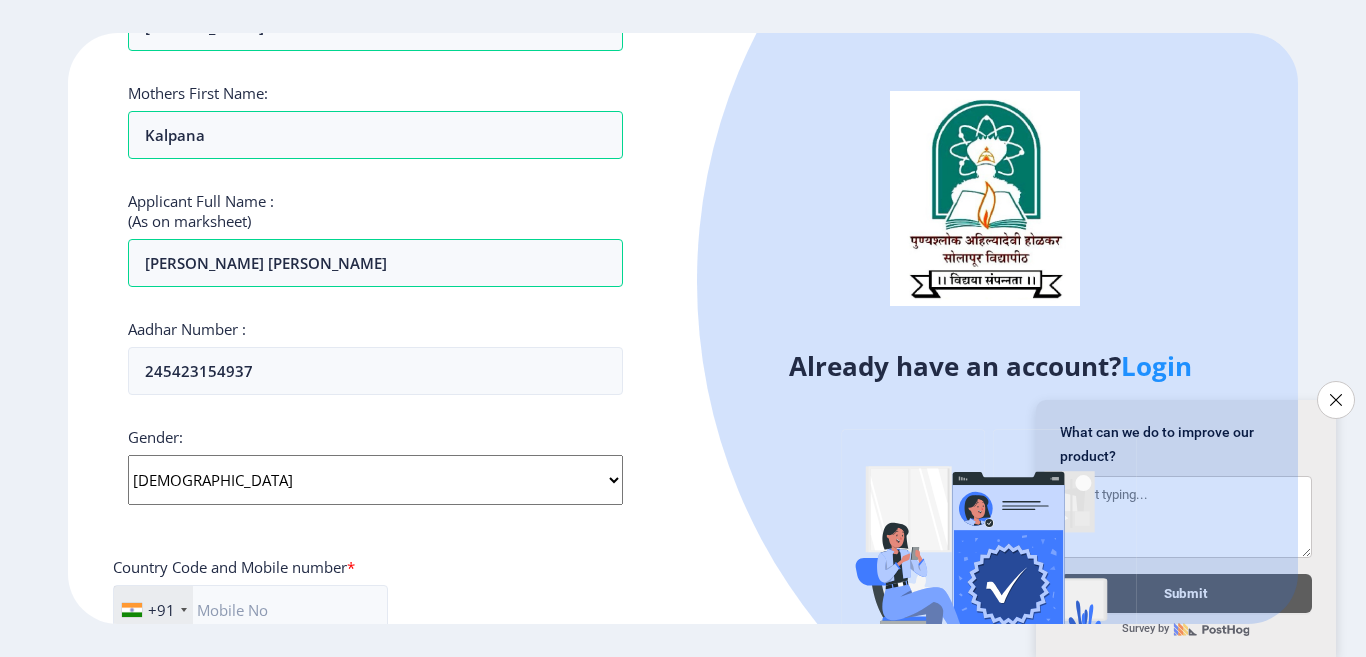 click on "Select Gender Male Female Other" 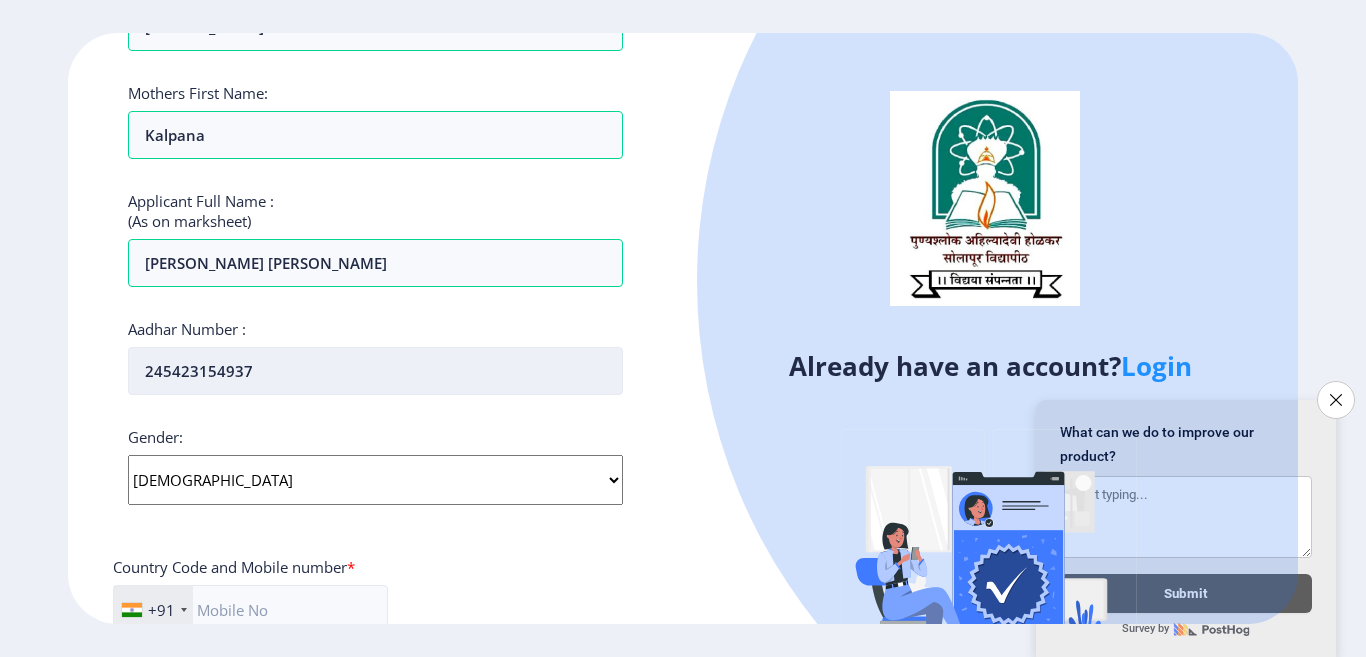 scroll, scrollTop: 600, scrollLeft: 0, axis: vertical 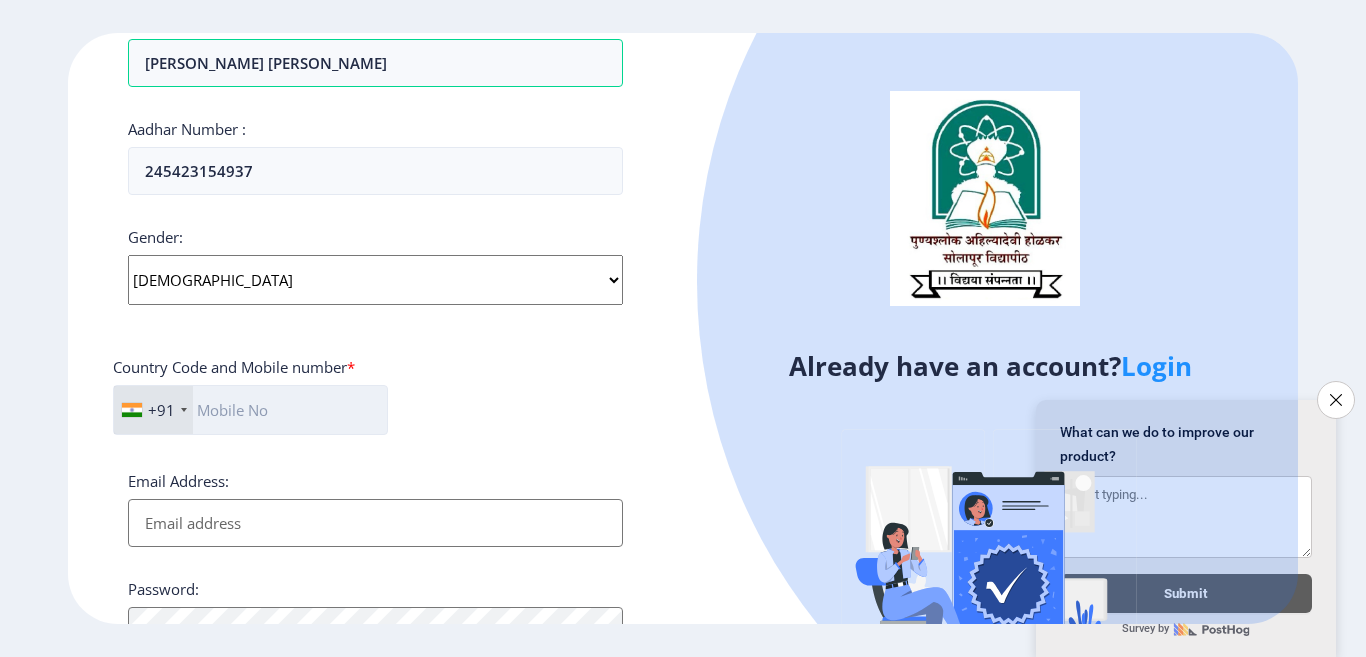 click 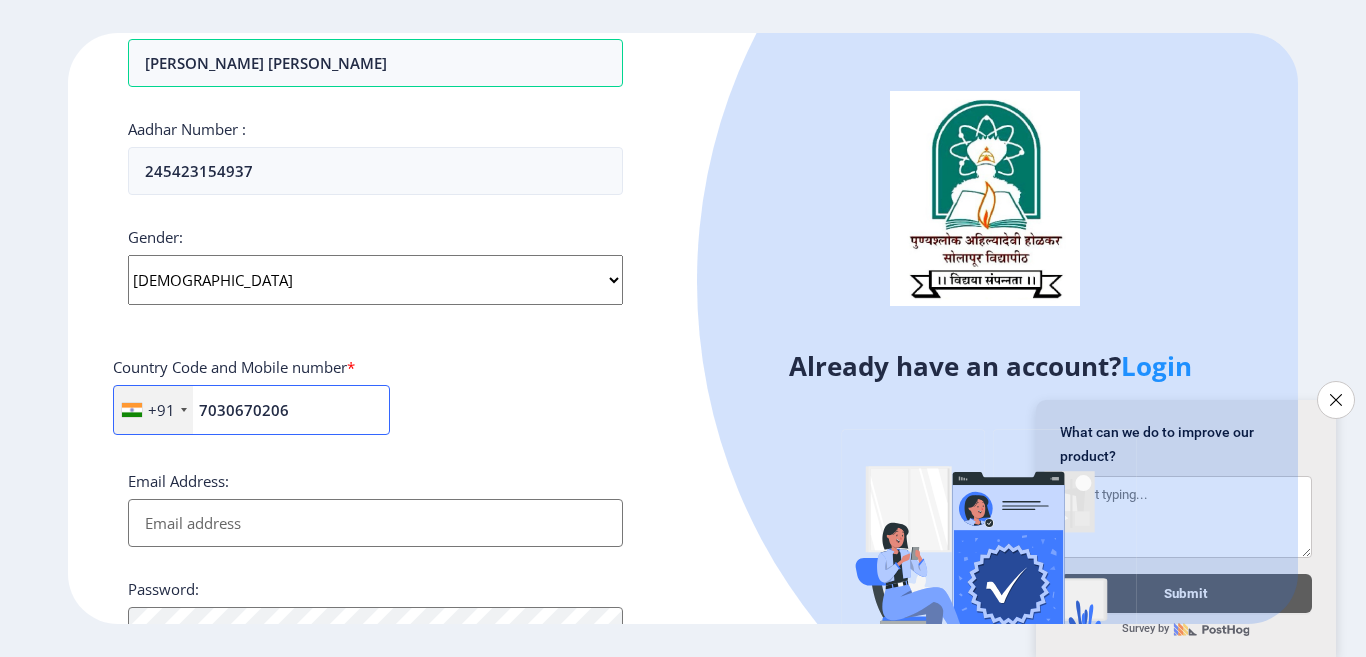 scroll, scrollTop: 800, scrollLeft: 0, axis: vertical 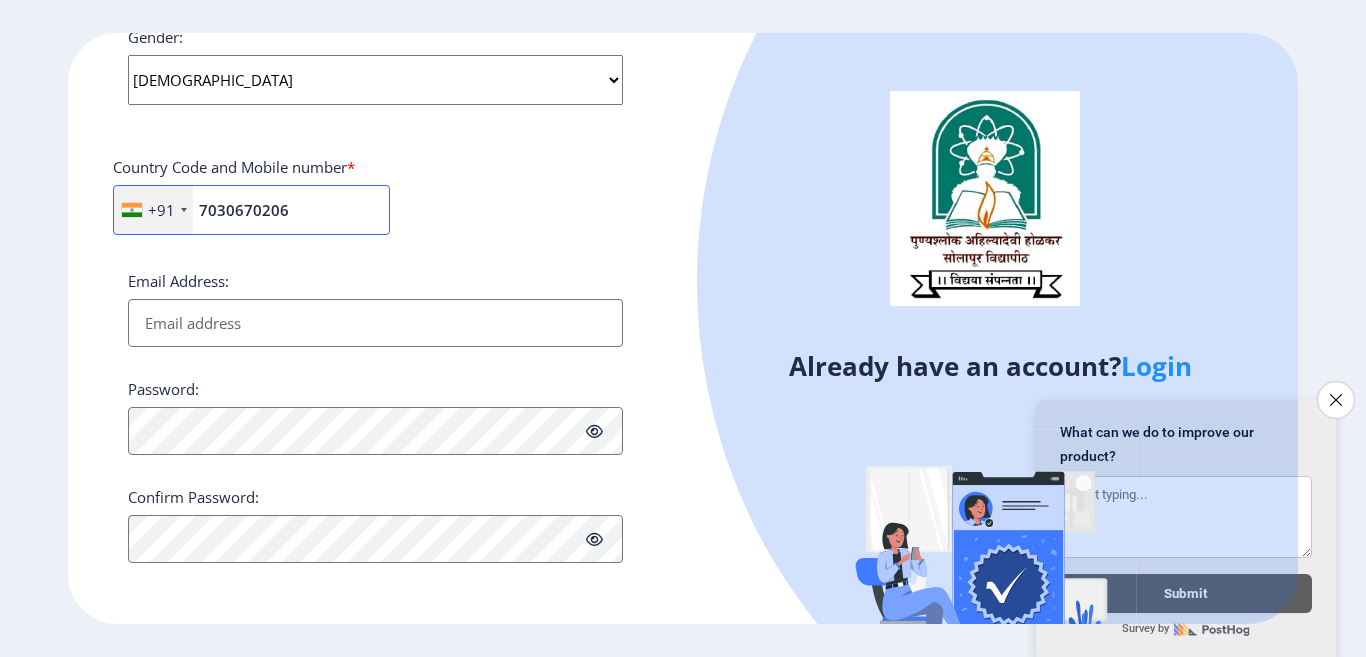 type on "7030670206" 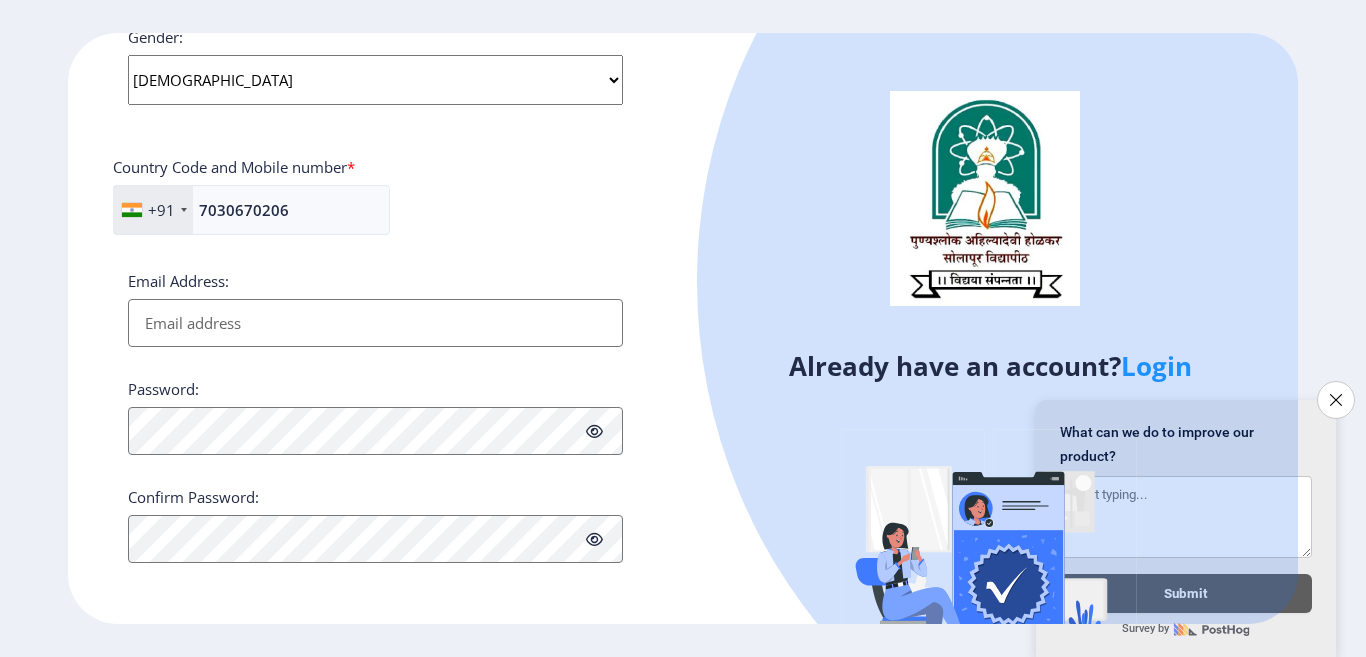 click on "Email Address:" at bounding box center [375, 323] 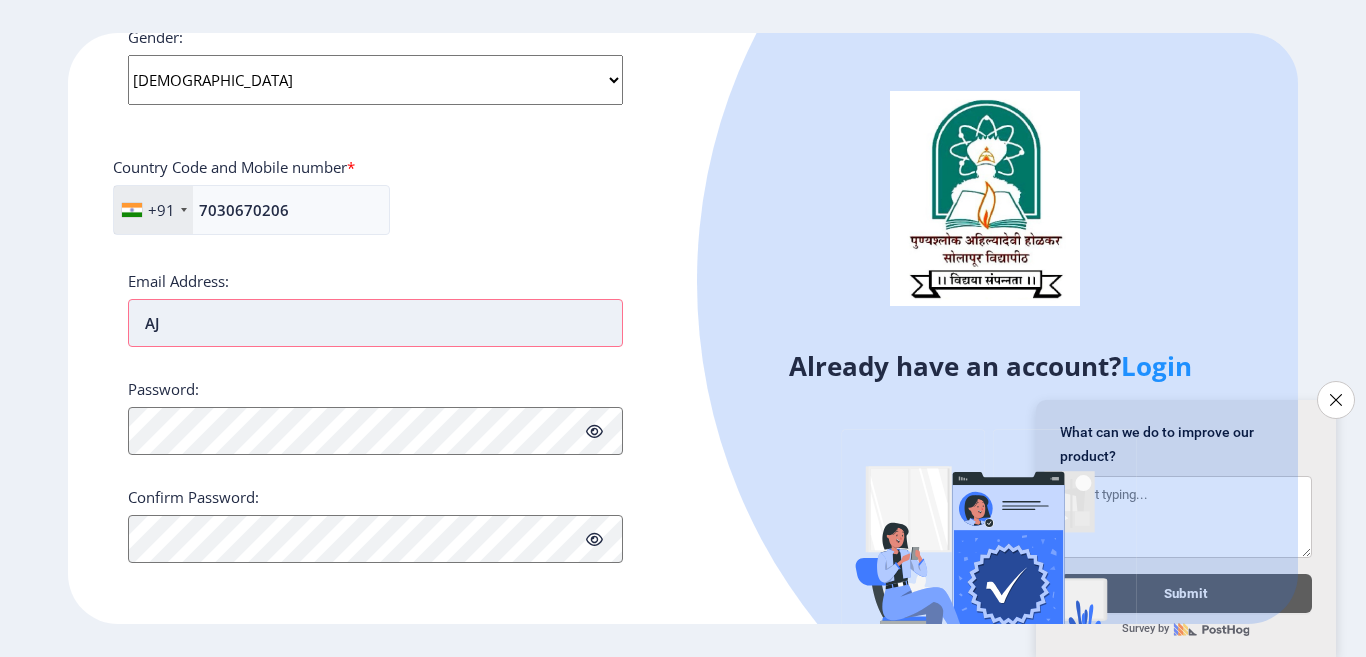 type on "A" 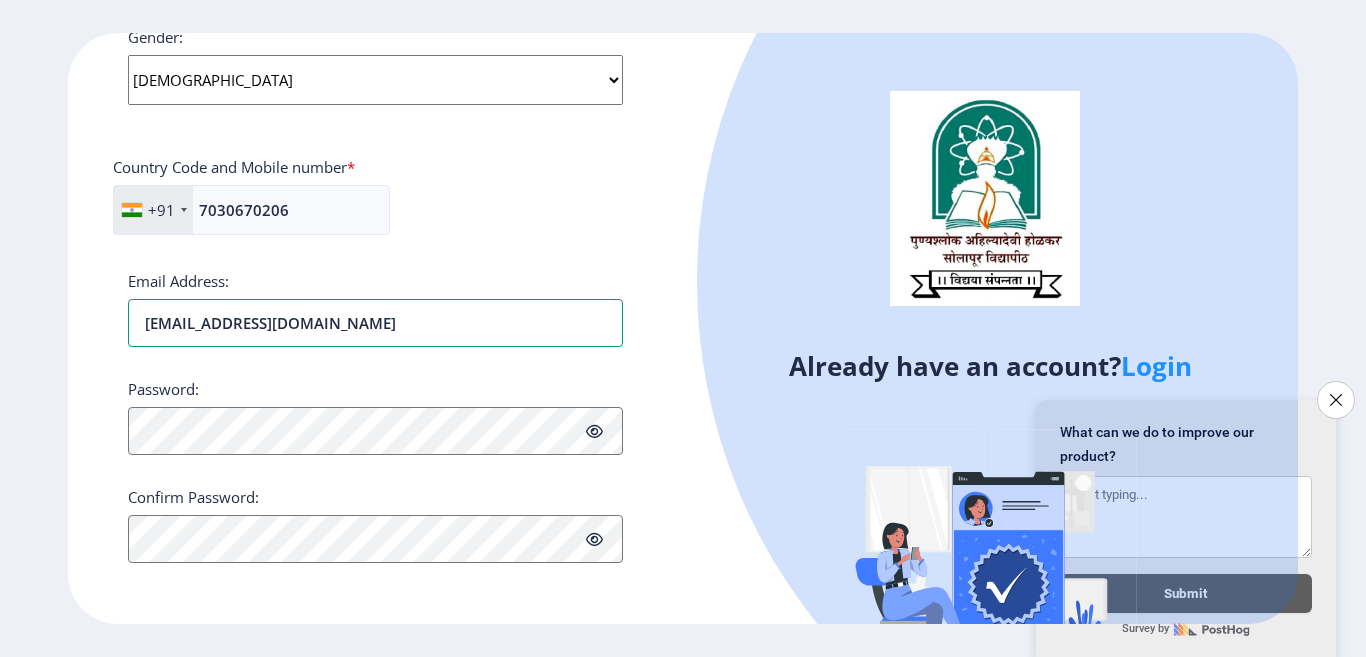 type on "[EMAIL_ADDRESS][DOMAIN_NAME]" 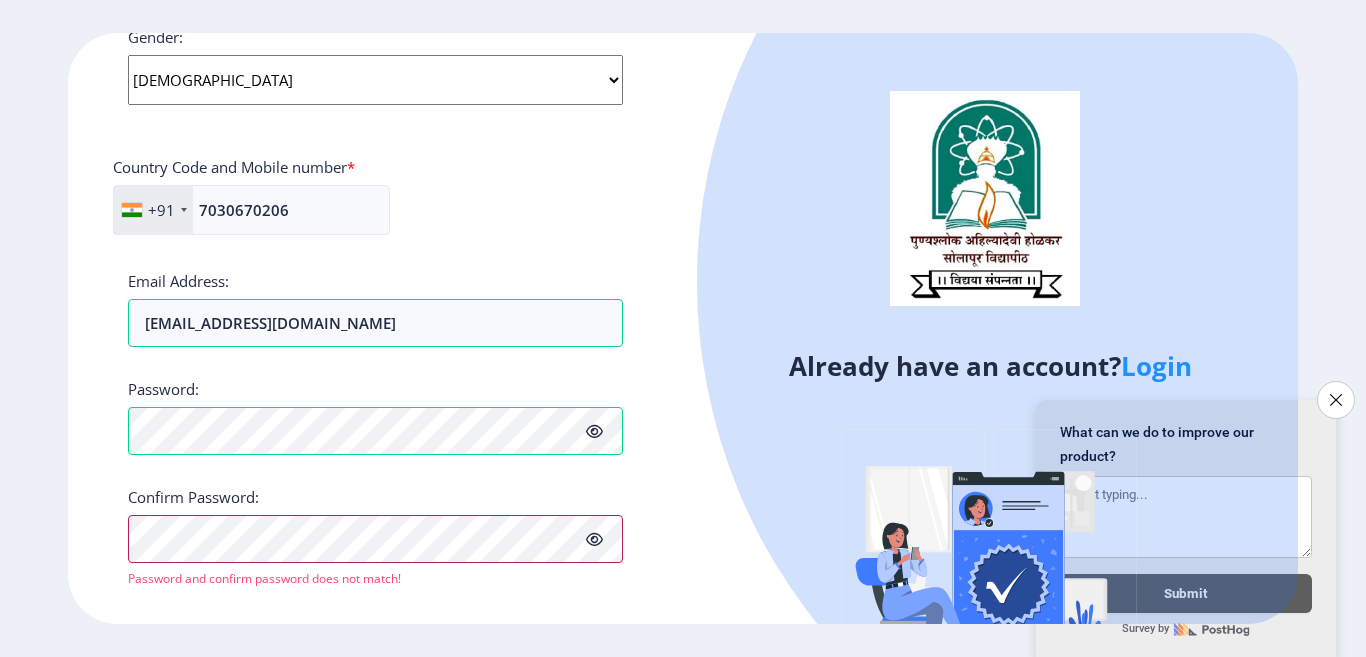 scroll, scrollTop: 825, scrollLeft: 0, axis: vertical 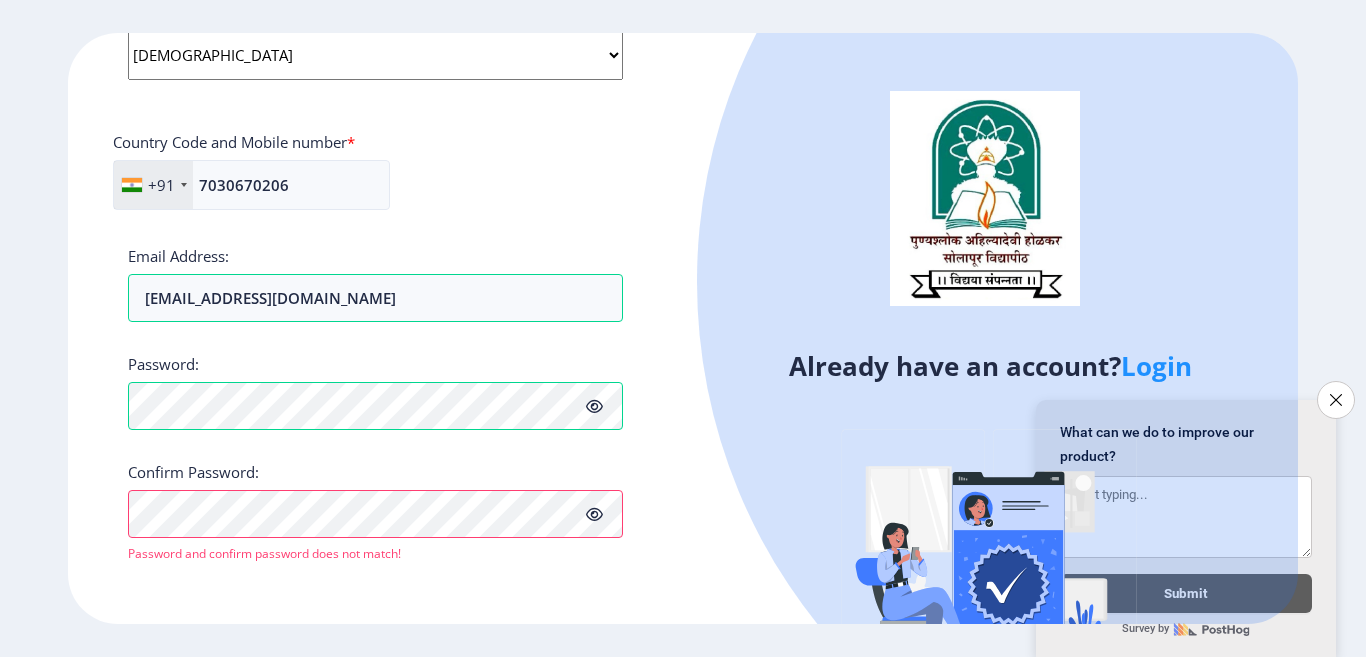 click 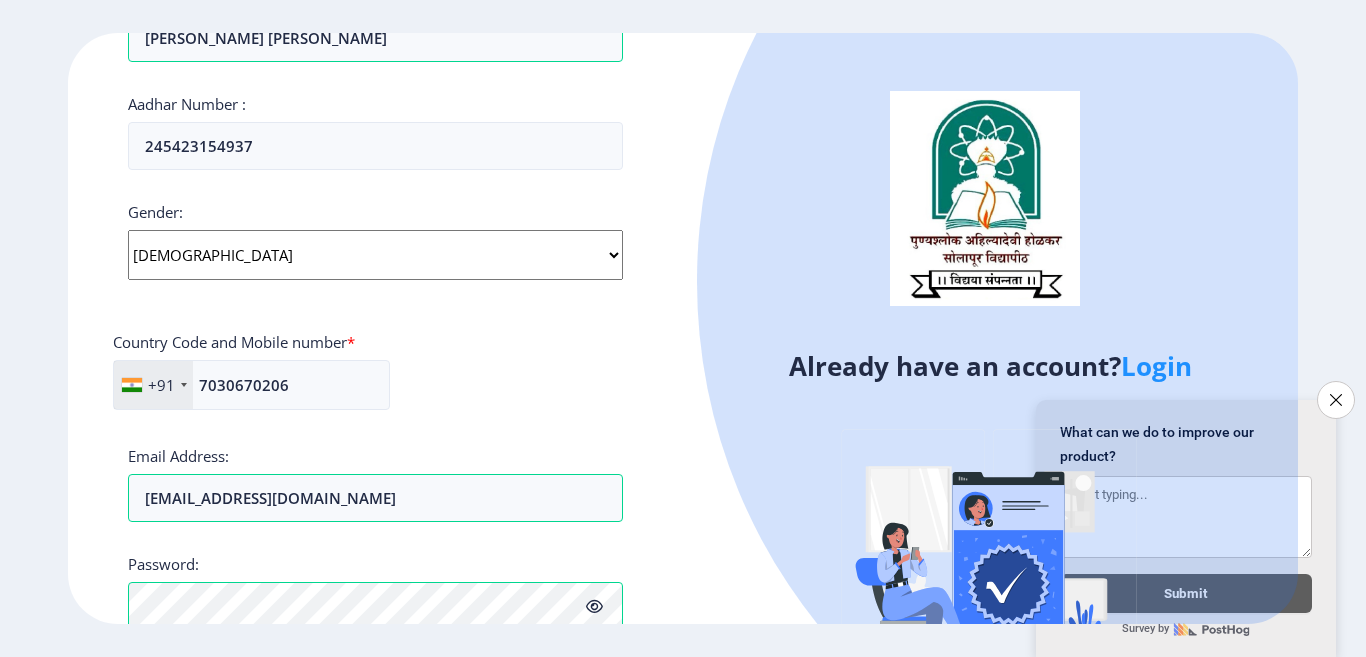 scroll, scrollTop: 825, scrollLeft: 0, axis: vertical 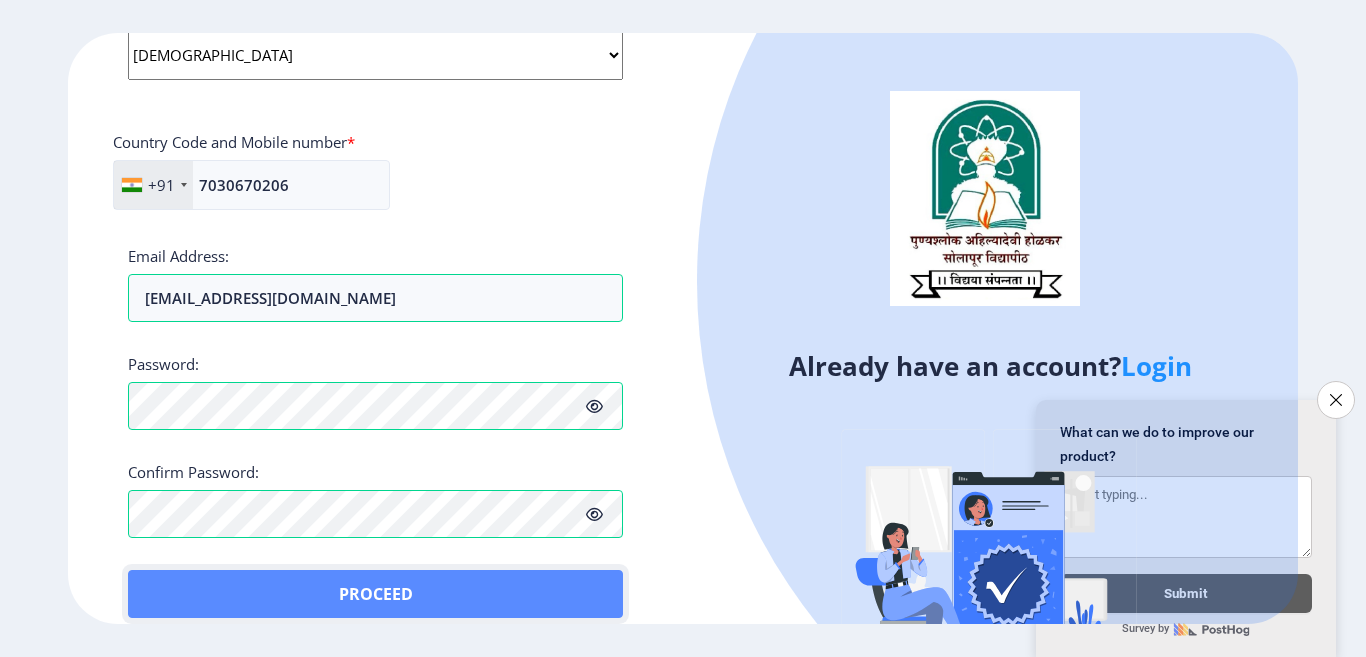 click on "Proceed" 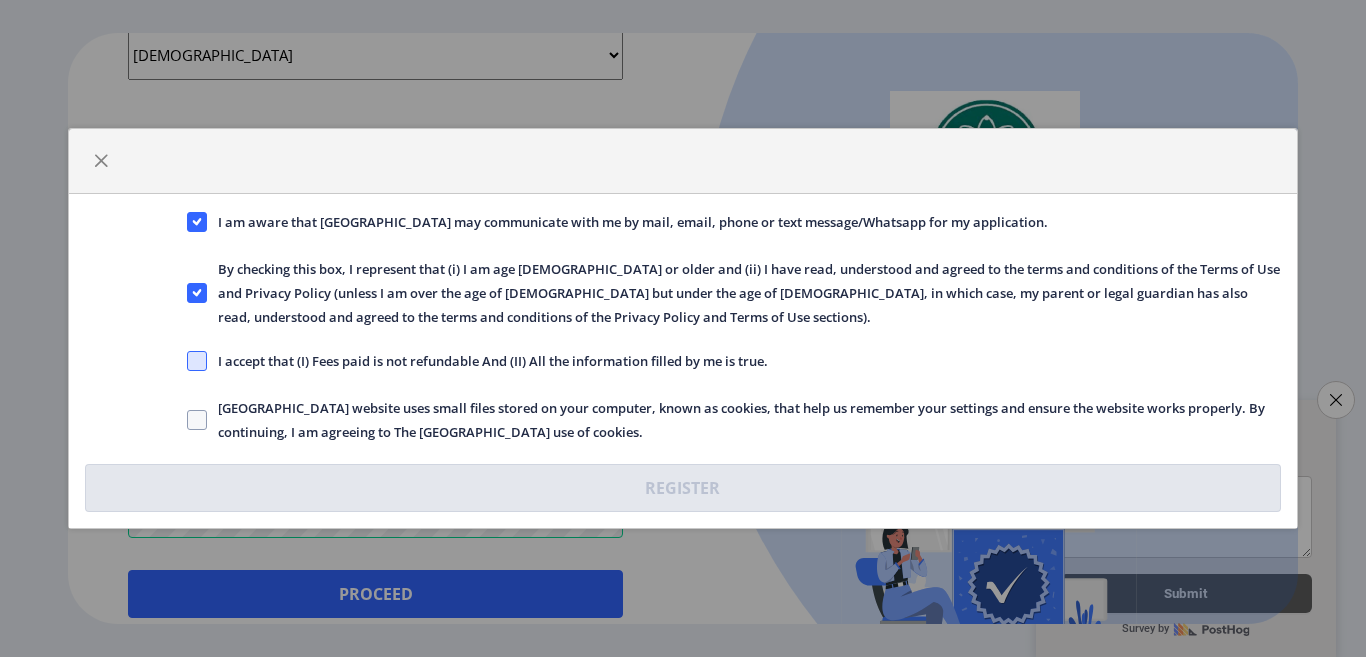 click 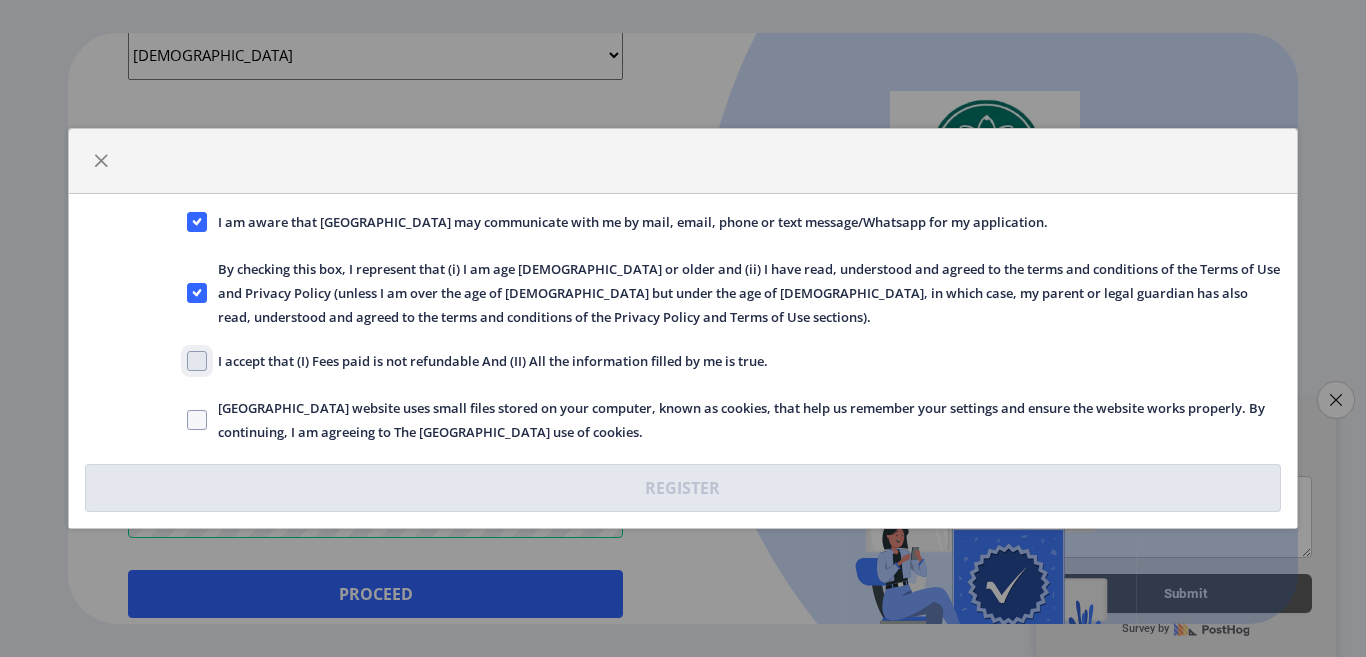 checkbox on "true" 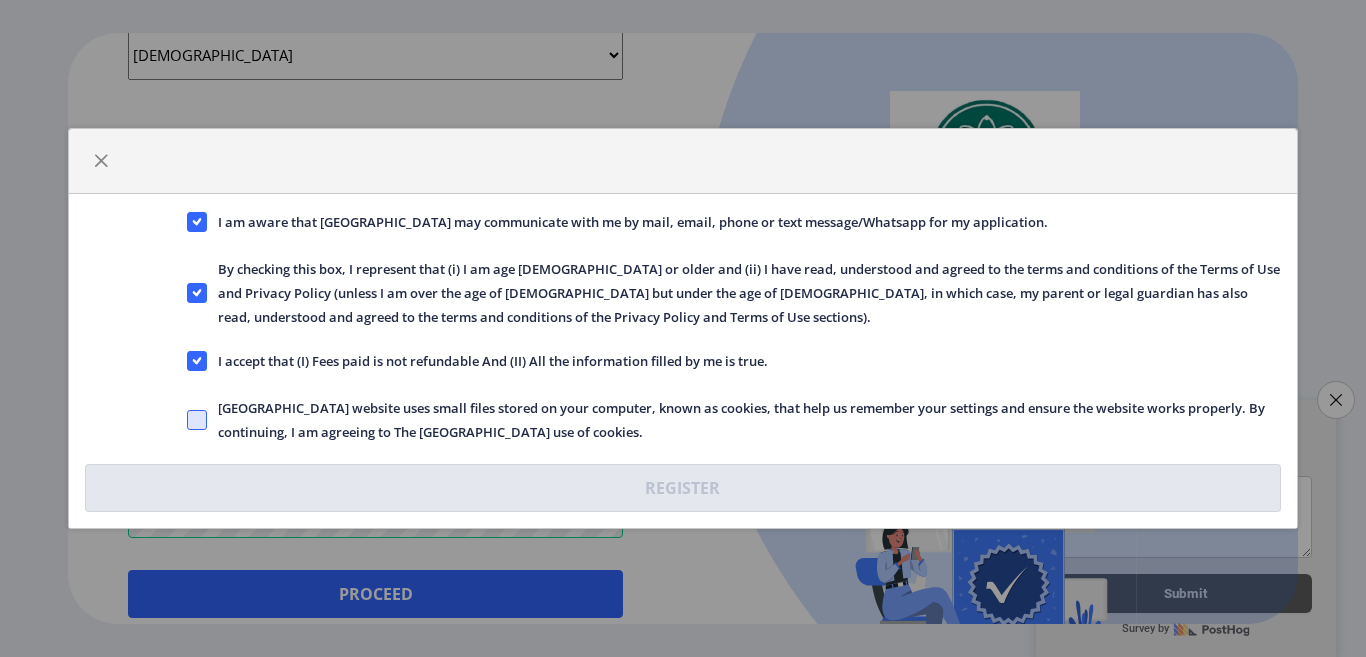click 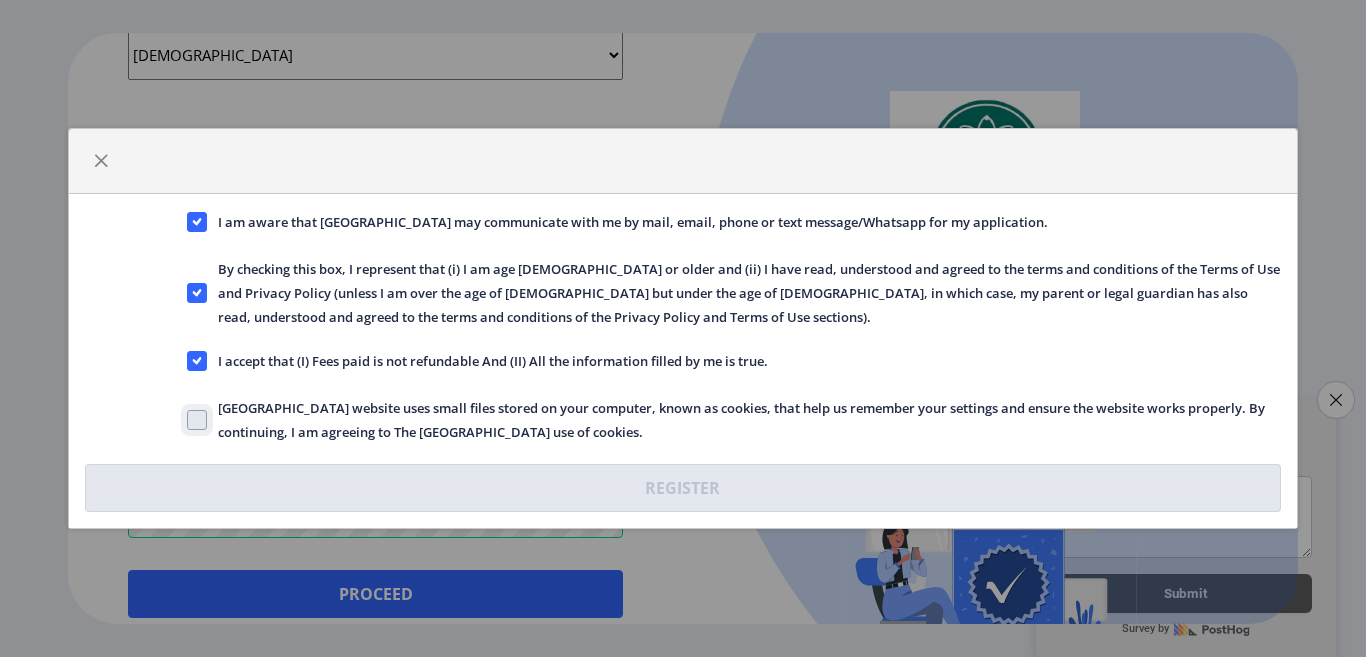 click on "Solapur University website uses small files stored on your computer, known as cookies, that help us remember your settings and ensure the website works properly. By continuing, I am agreeing to The Solapur University use of cookies." 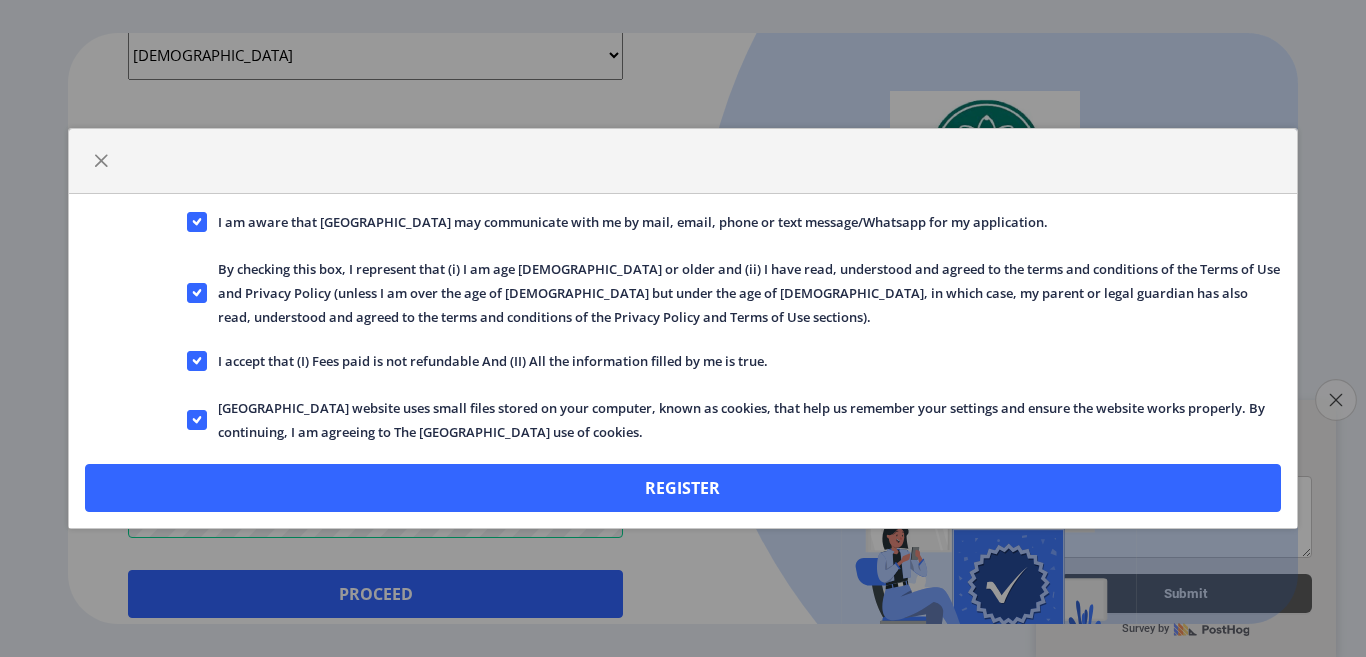 click on "Close survey" at bounding box center (1336, 400) 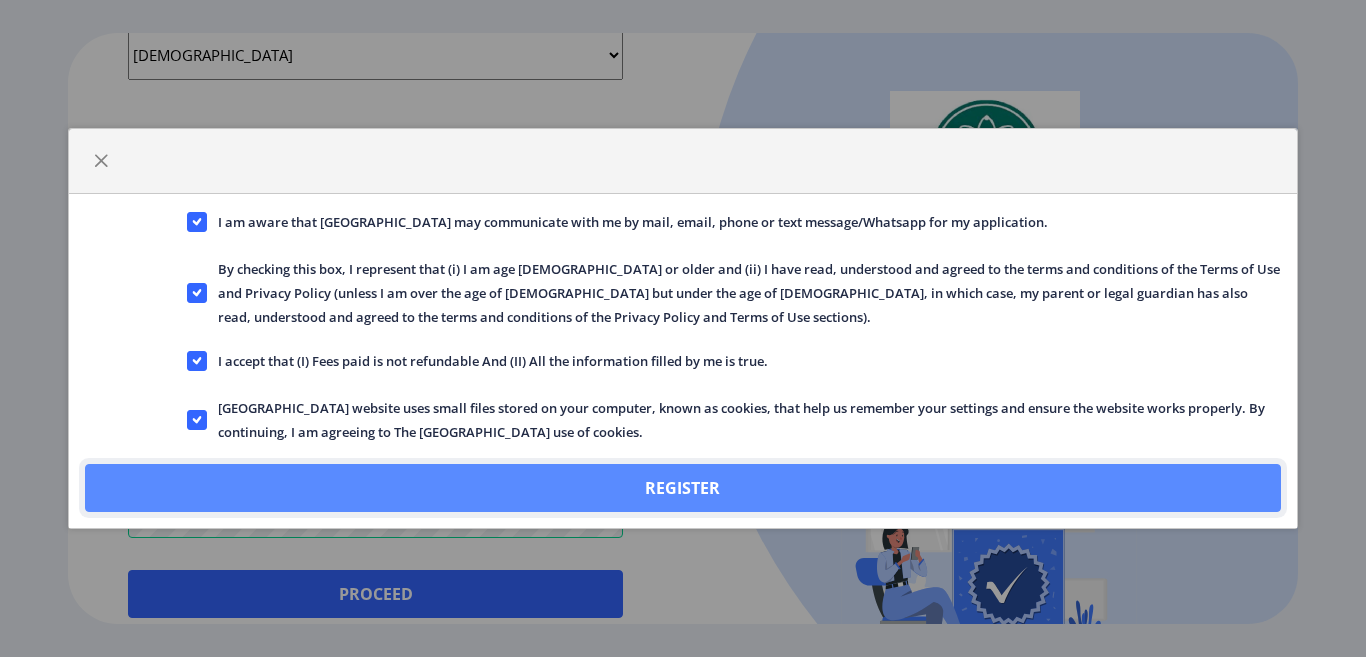 click on "Register" 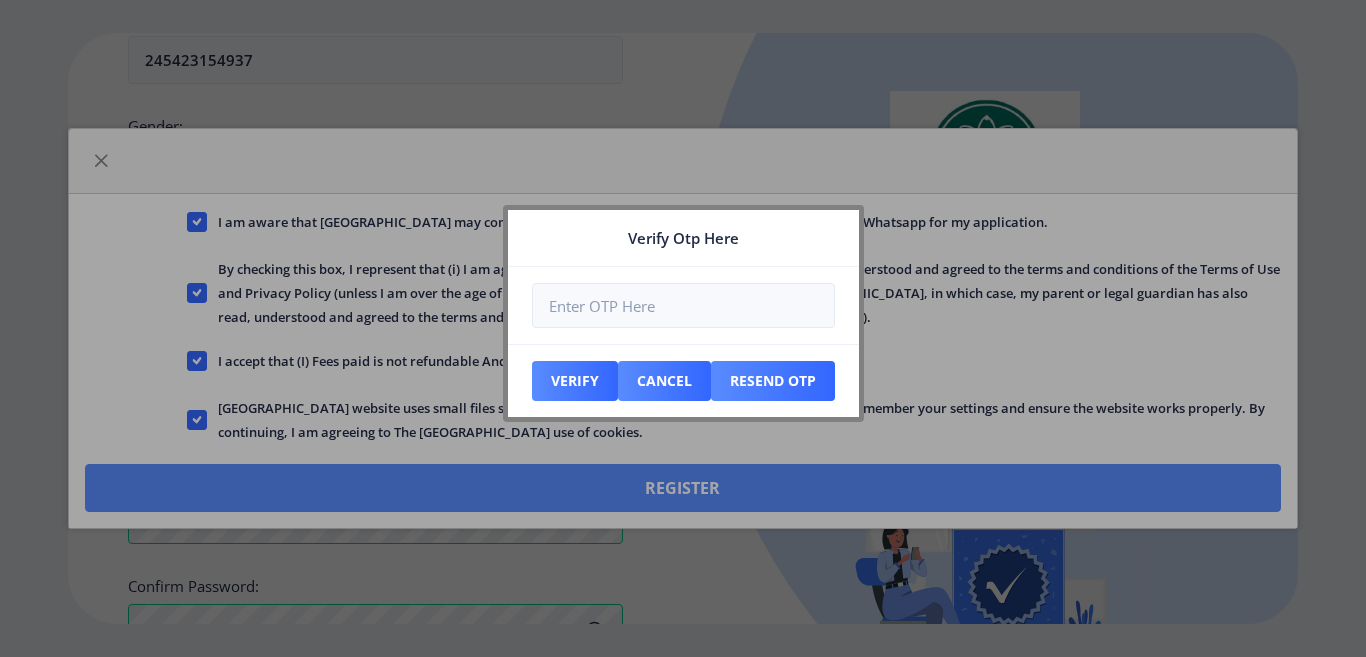scroll, scrollTop: 939, scrollLeft: 0, axis: vertical 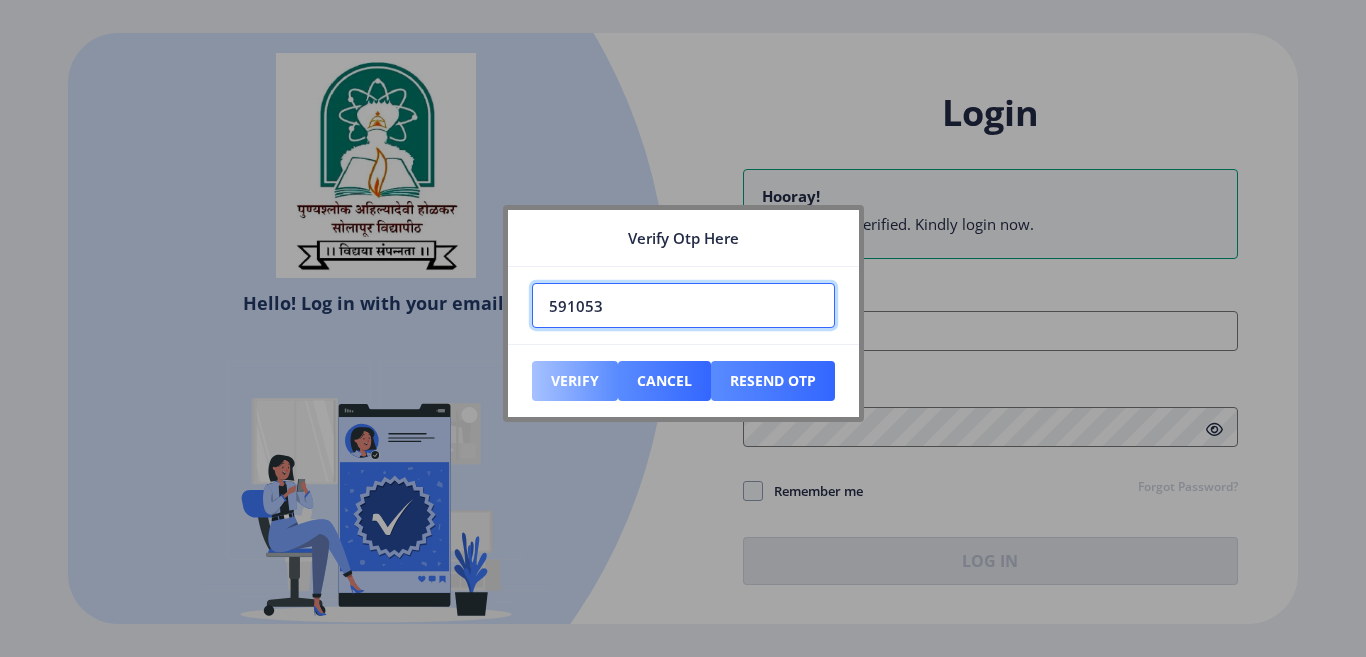type on "591053" 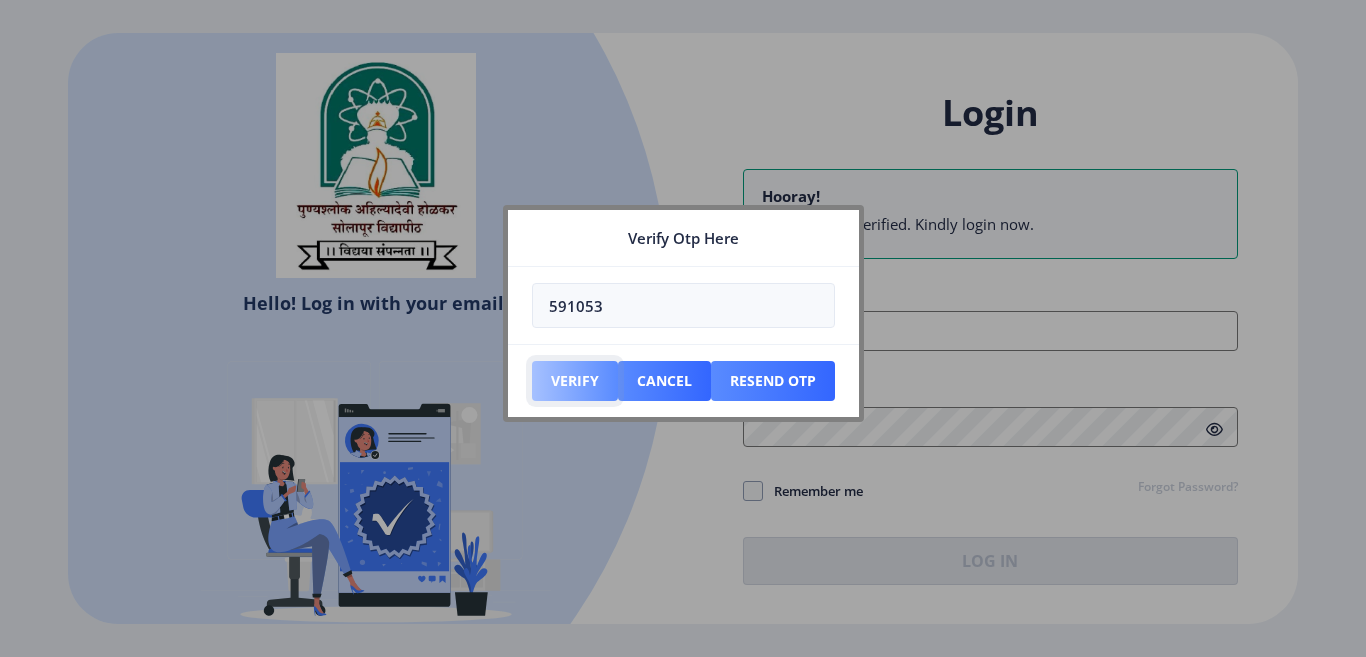 click on "Verify" at bounding box center (575, 381) 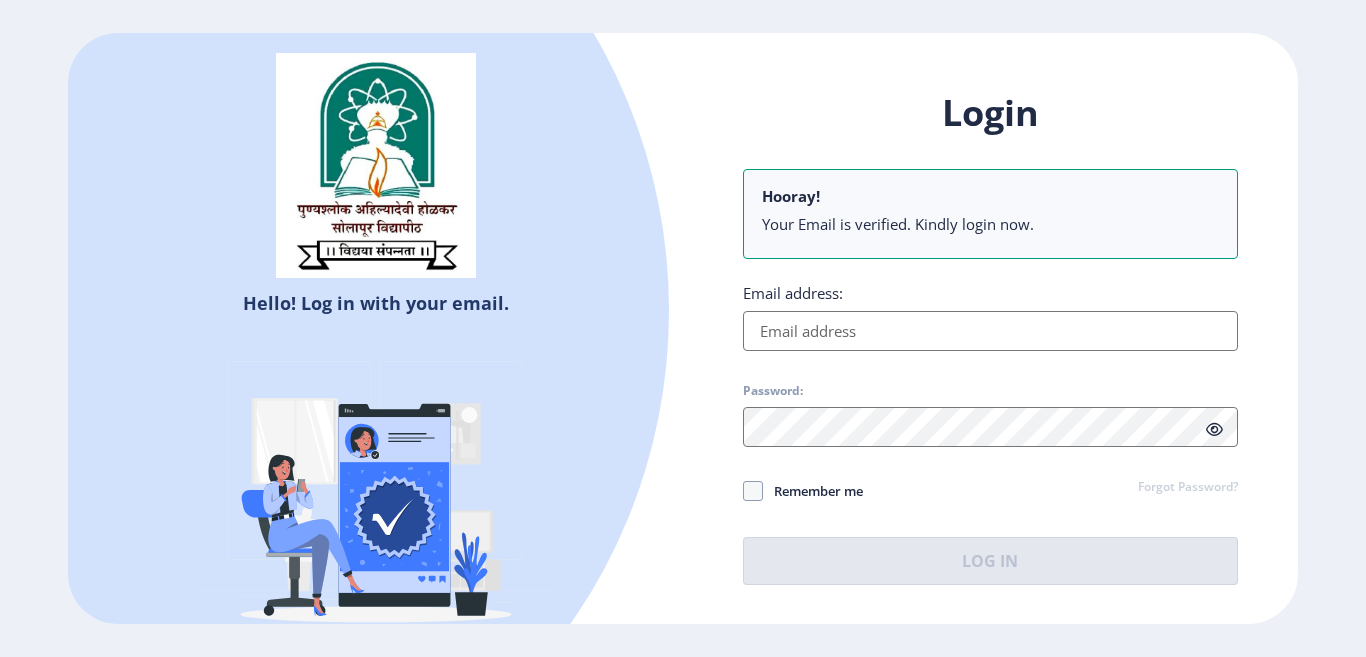 click on "Email address:" at bounding box center [990, 331] 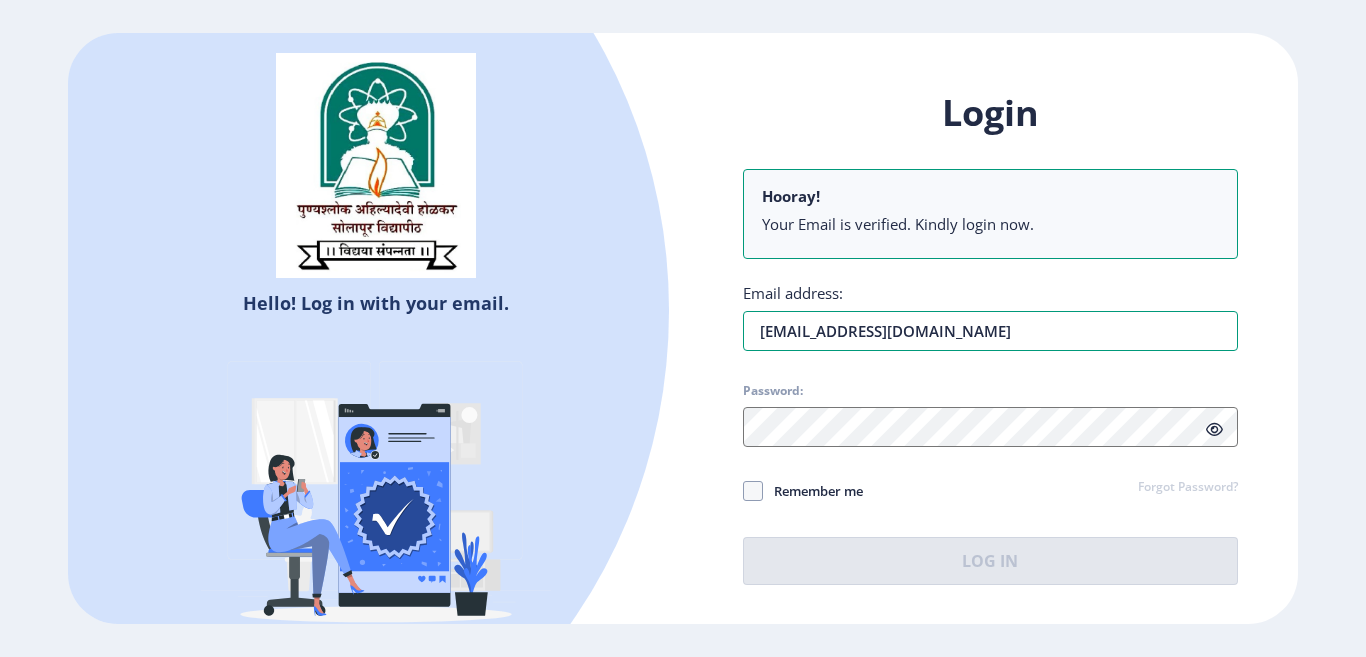 type on "[EMAIL_ADDRESS][DOMAIN_NAME]" 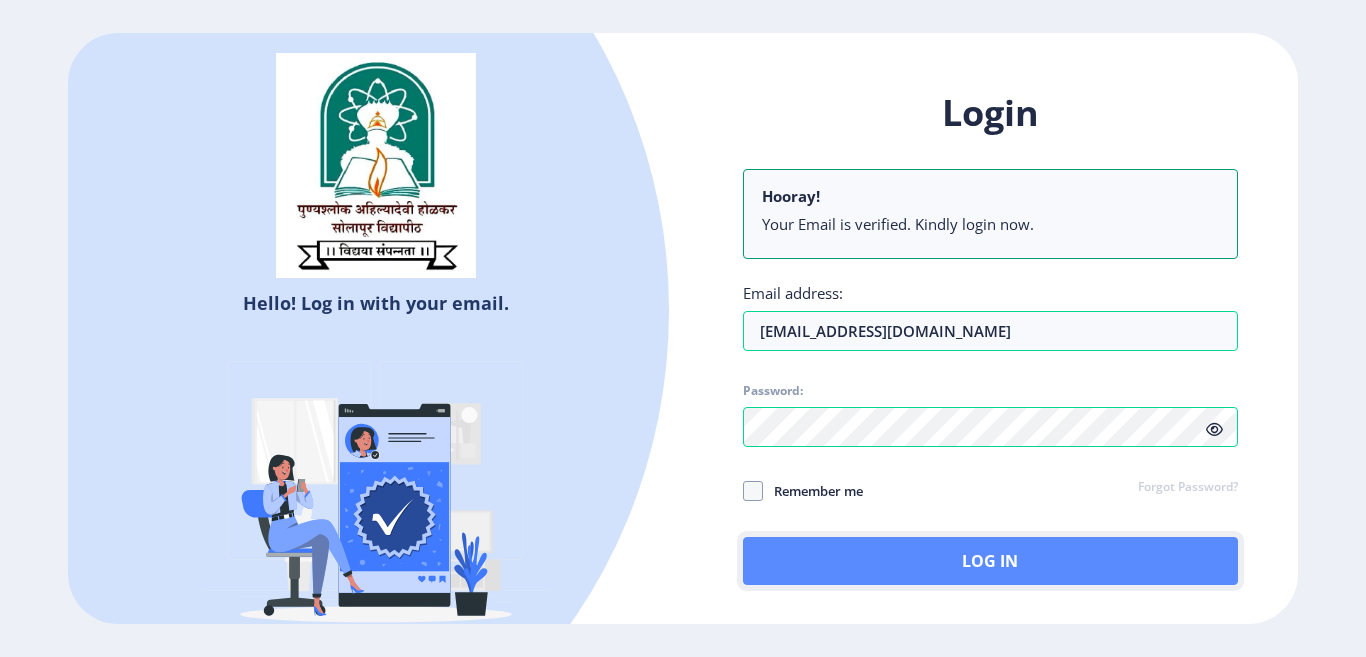 click on "Log In" 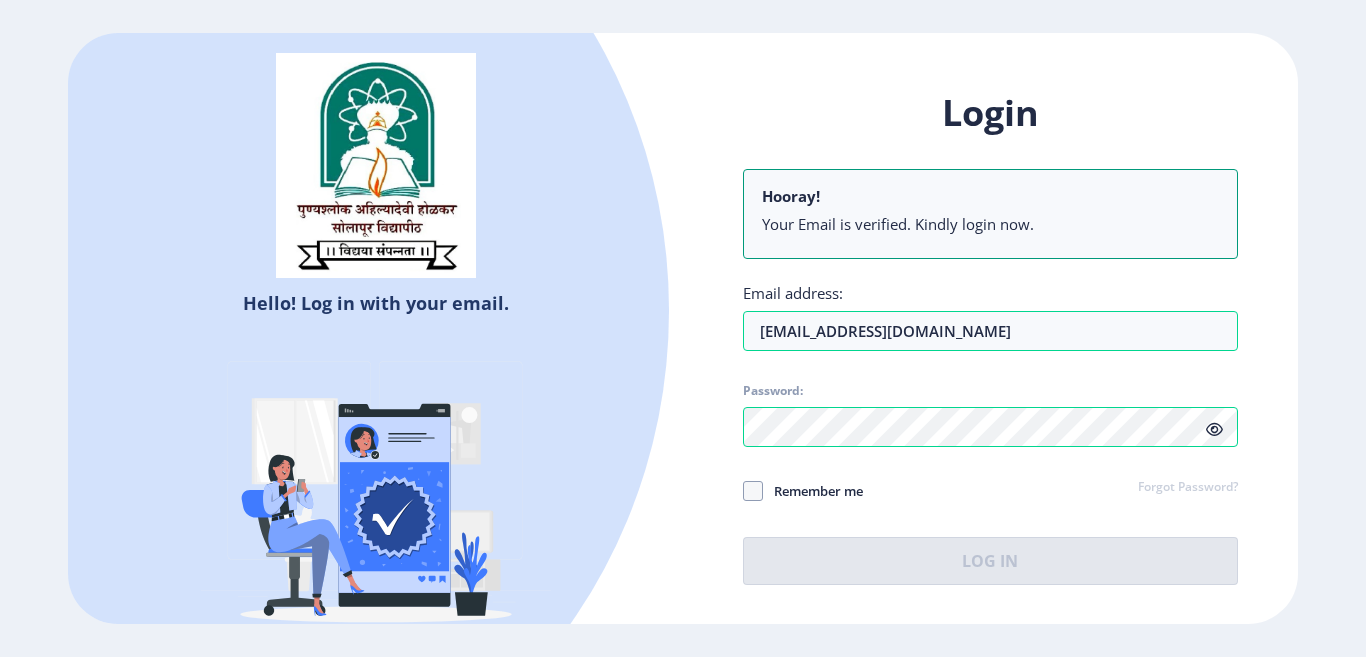 click 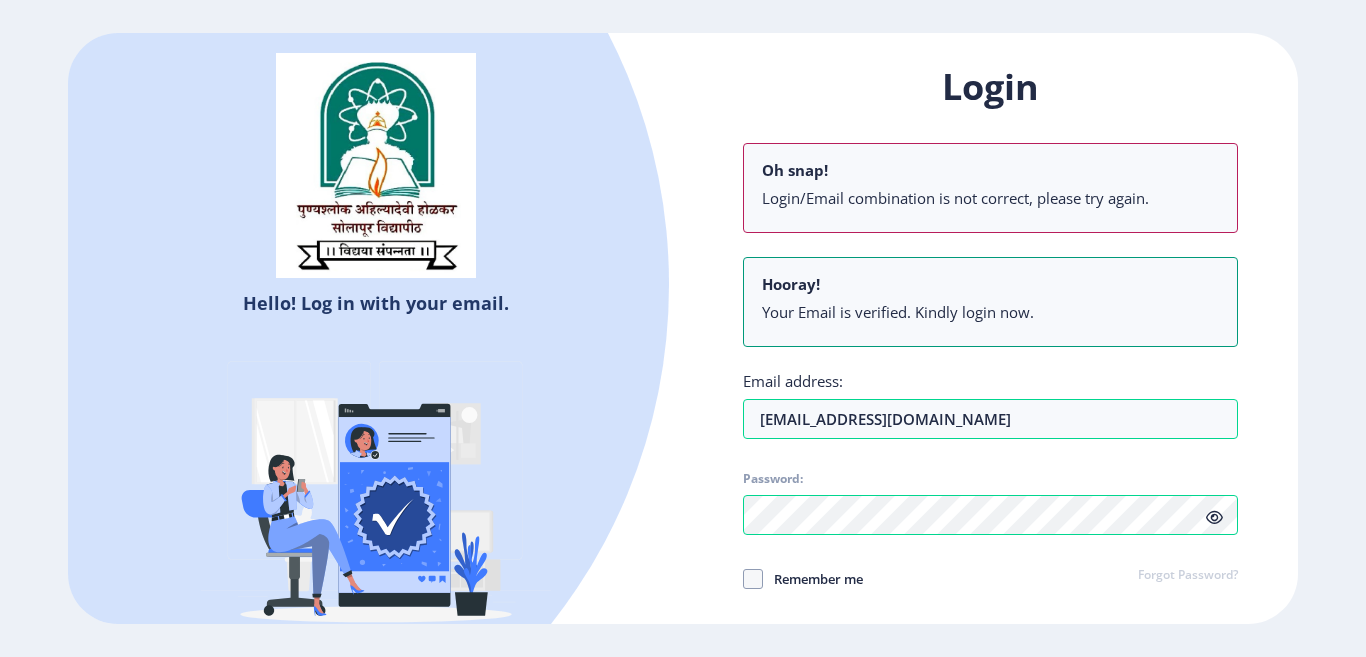 click on "Hello! Log in with your email. Don't have an account?  Register" 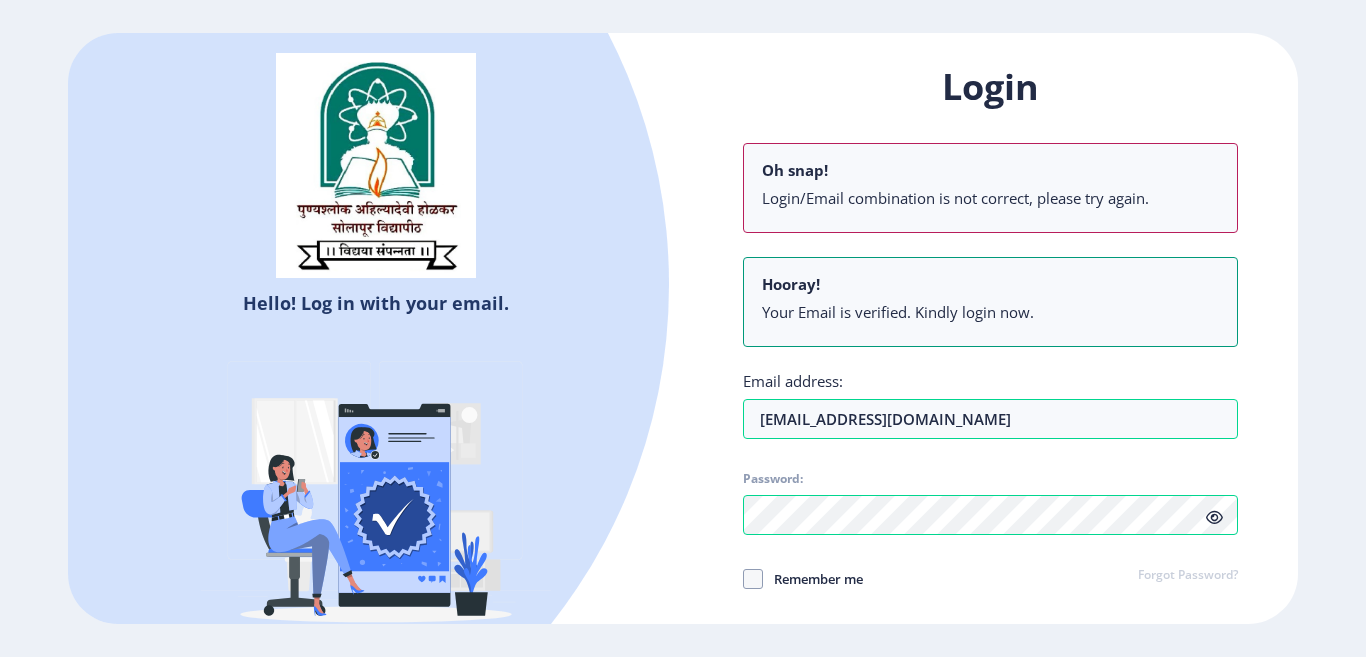 click on "Login/Email combination is not correct, please try again." 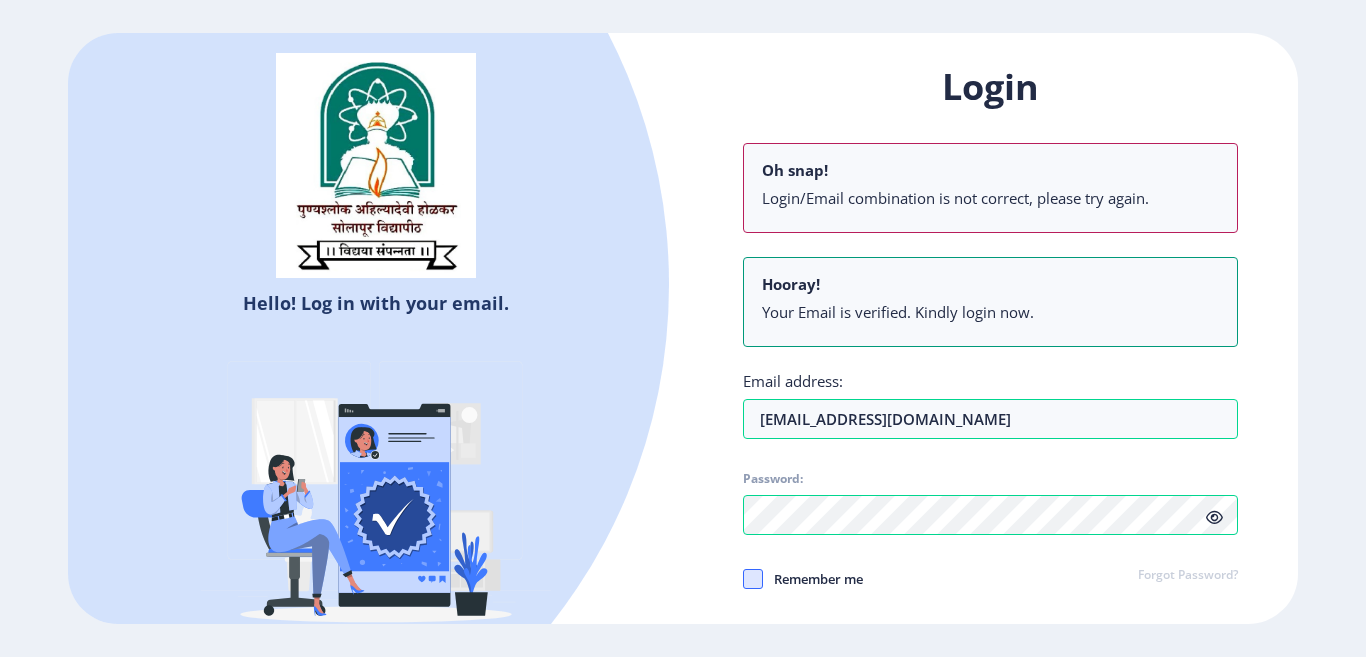 click 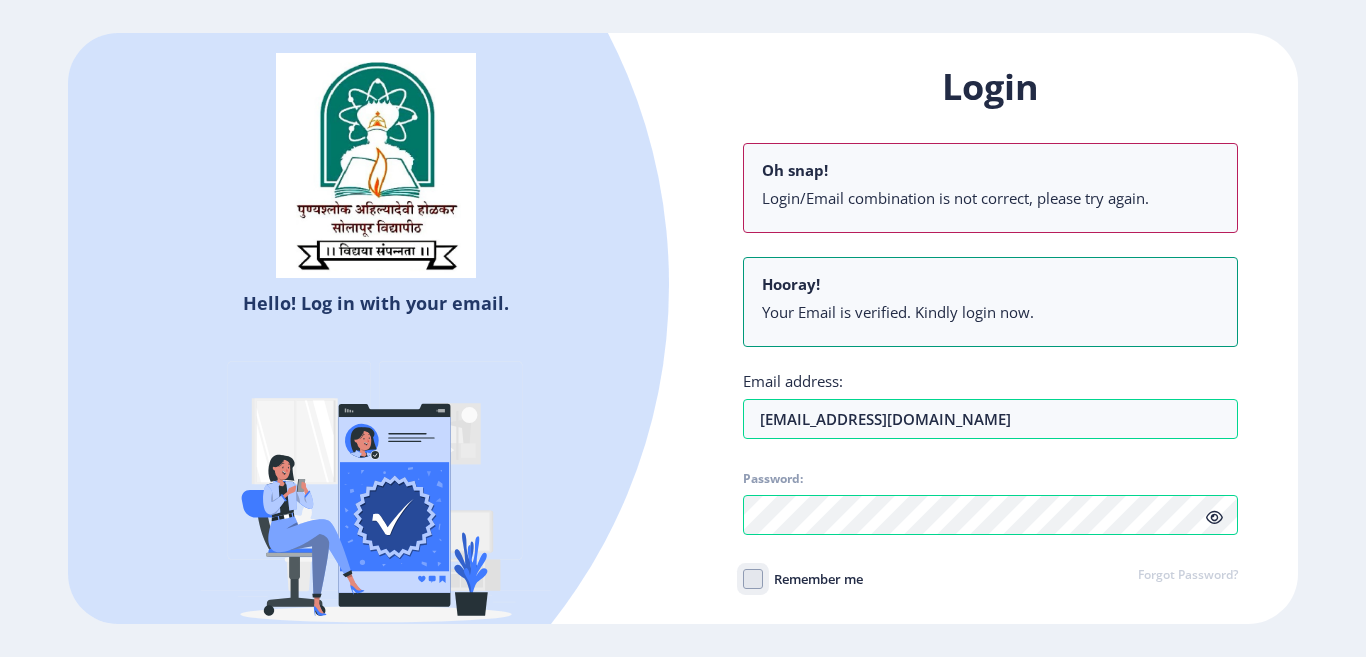 checkbox on "true" 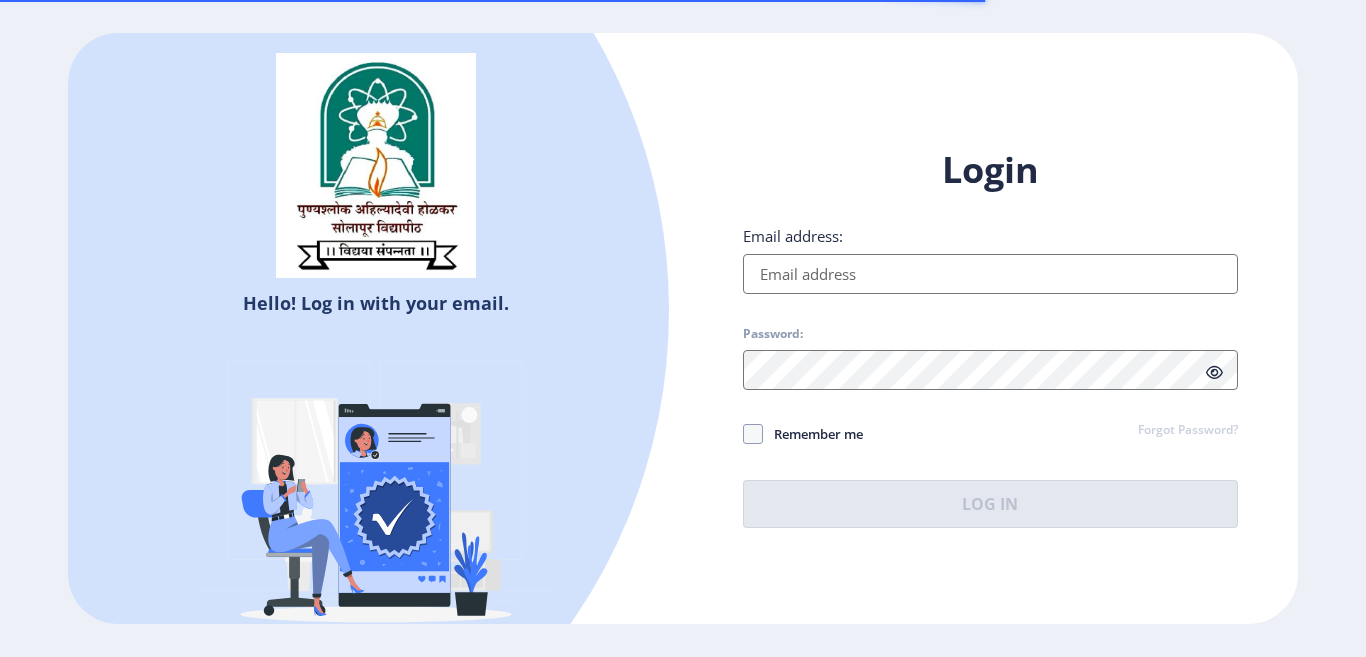 scroll, scrollTop: 0, scrollLeft: 0, axis: both 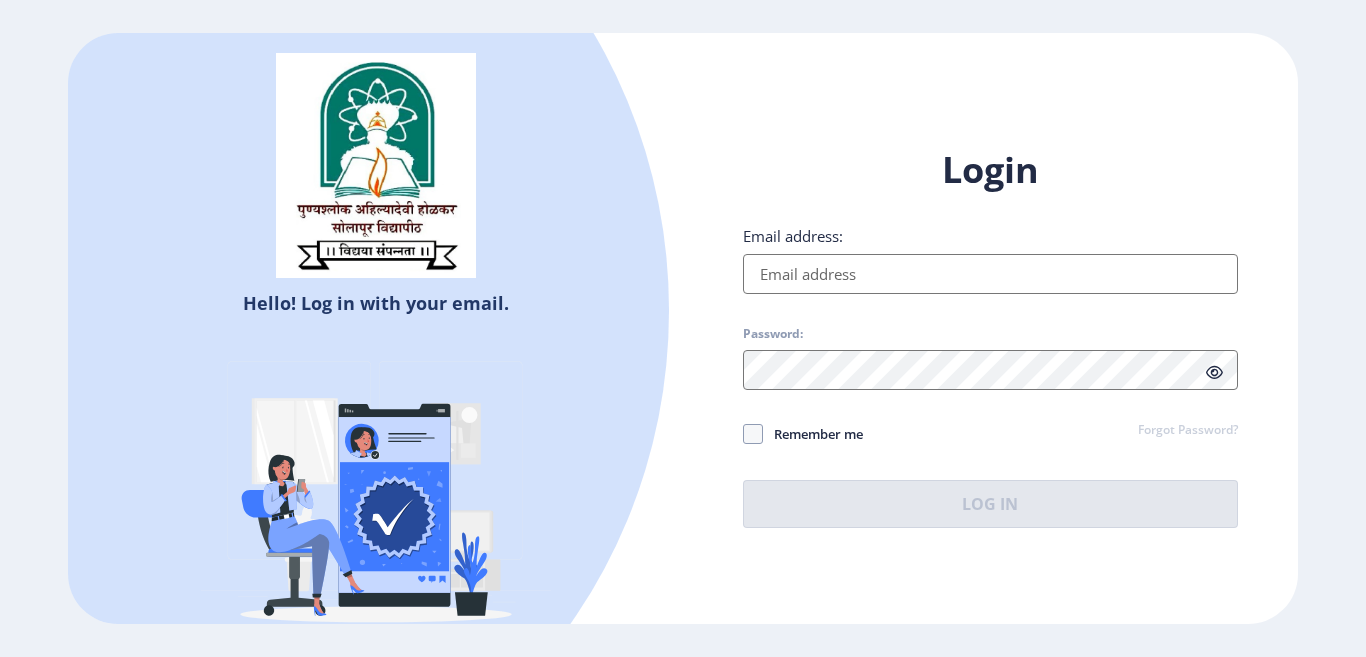 click on "Email address:" at bounding box center (990, 274) 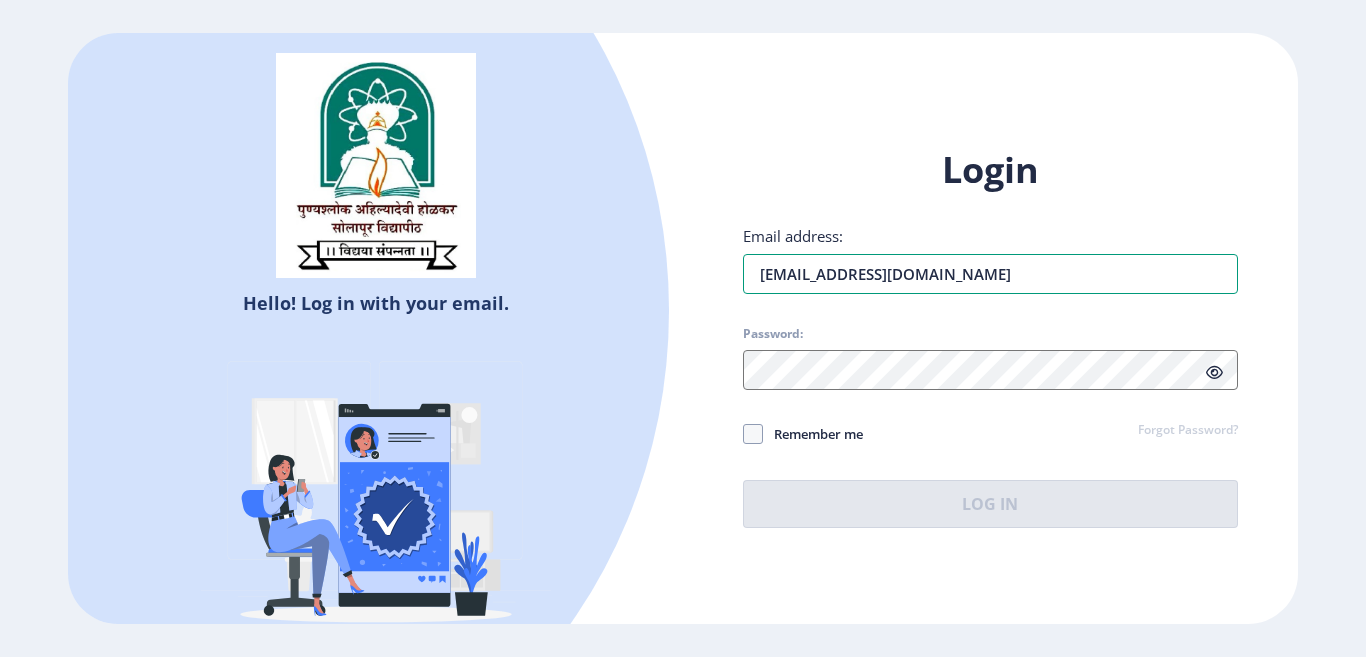 type on "[EMAIL_ADDRESS][DOMAIN_NAME]" 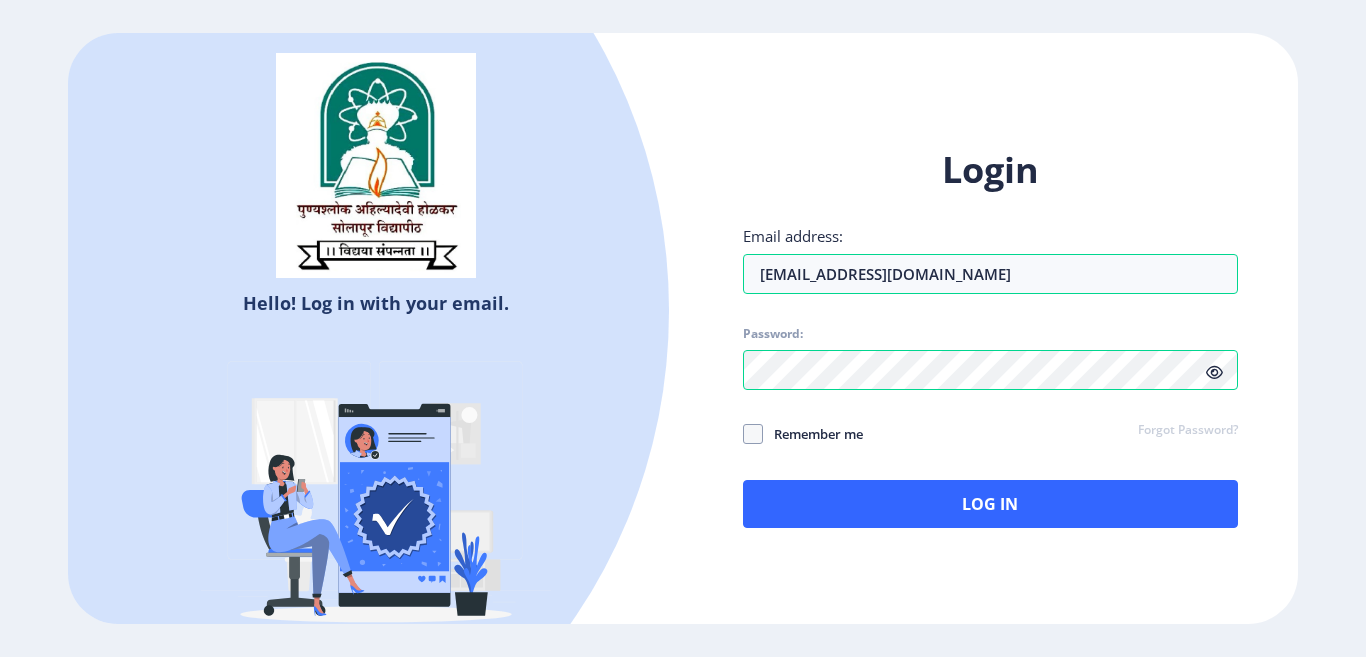 click 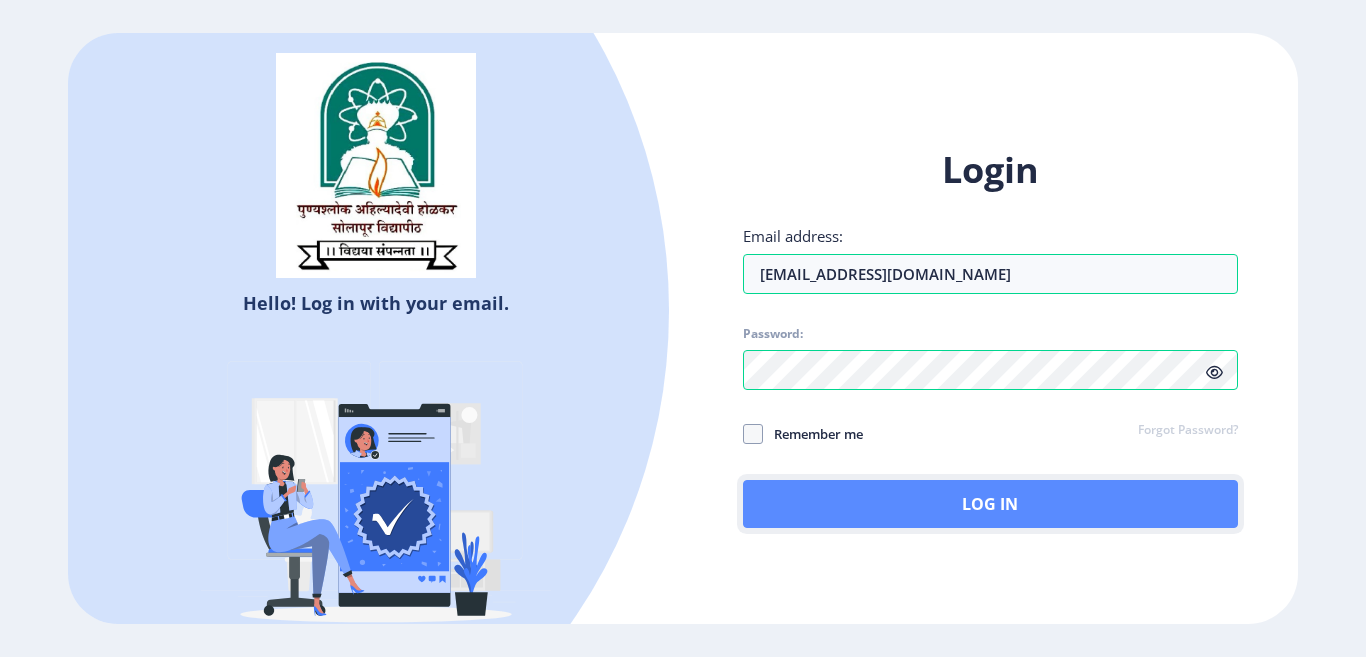 click on "Log In" 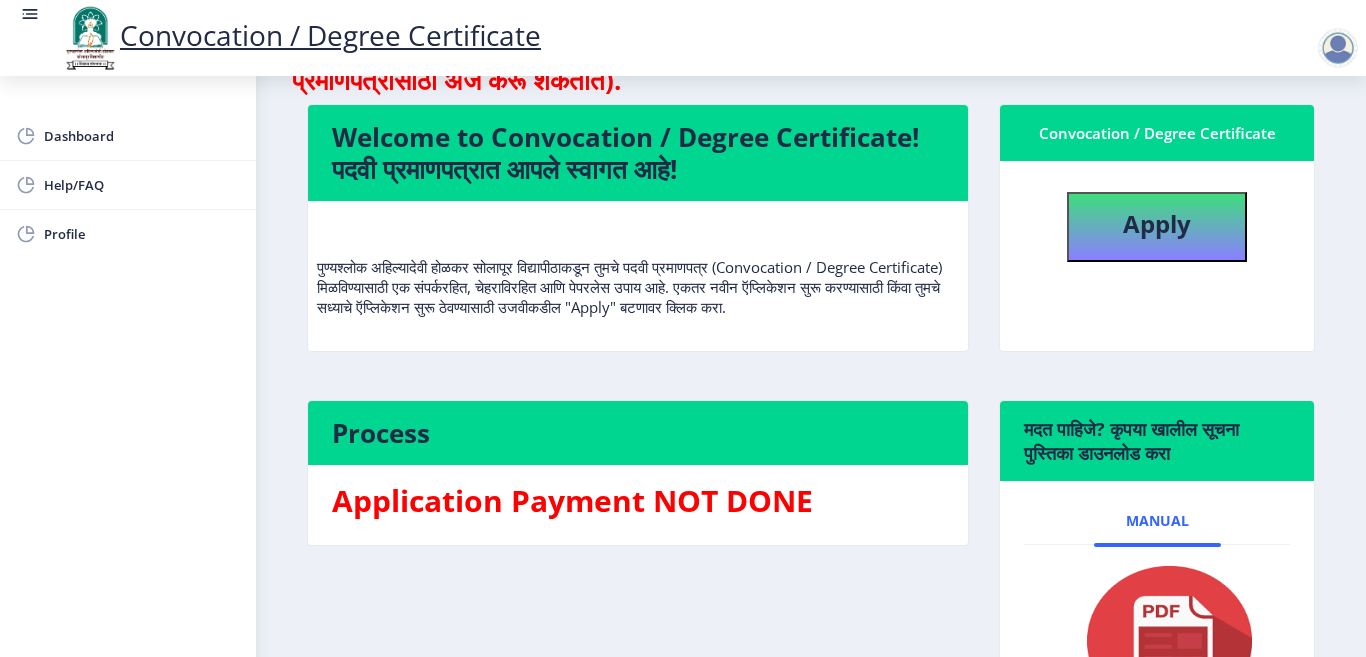 scroll, scrollTop: 12, scrollLeft: 0, axis: vertical 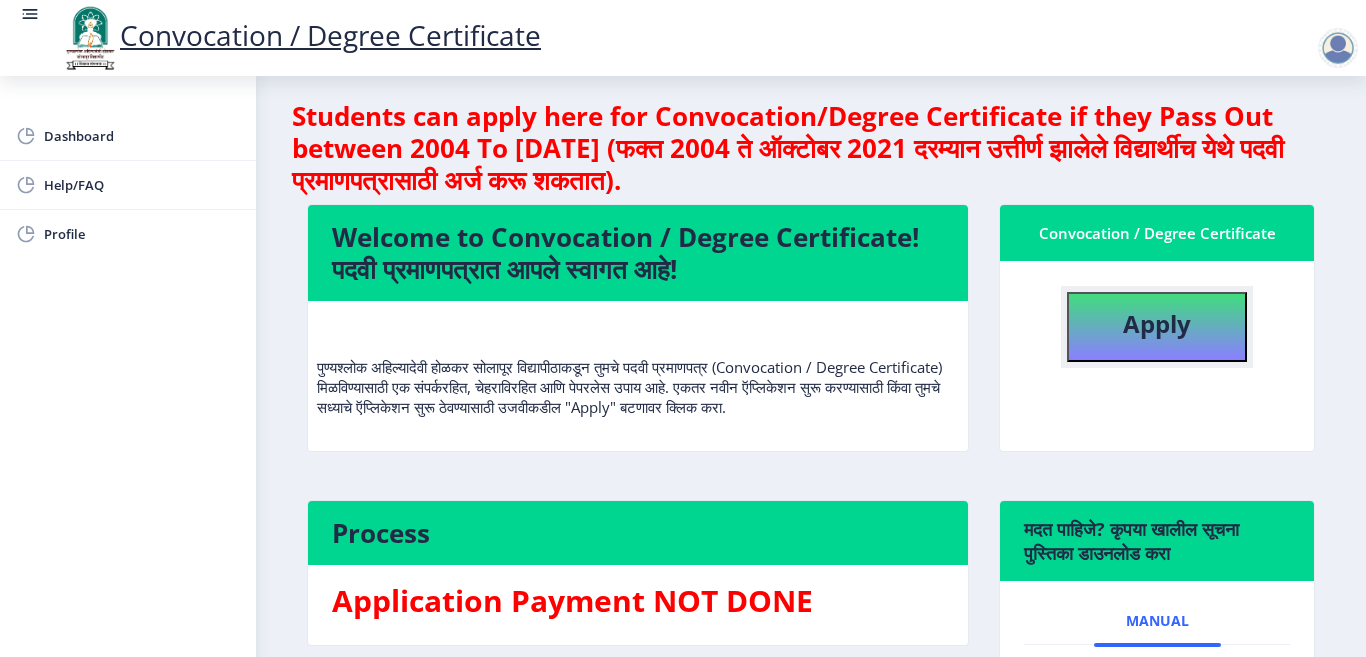 click on "Apply" 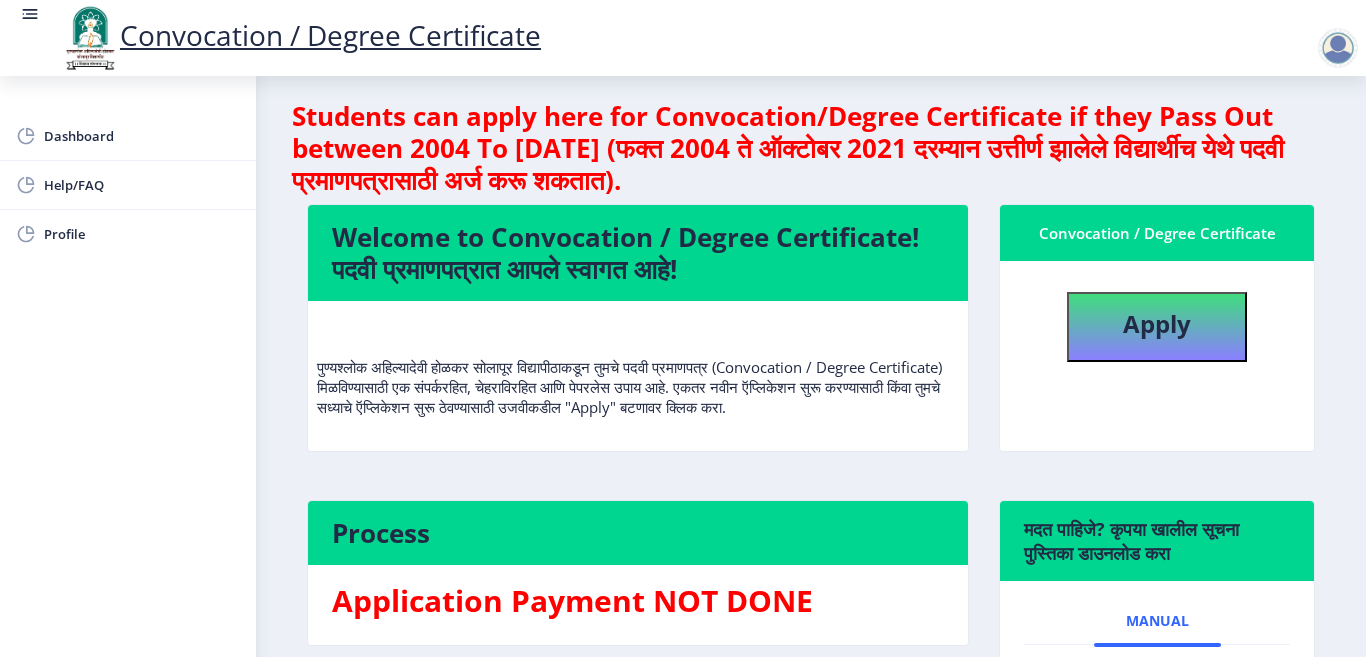 select 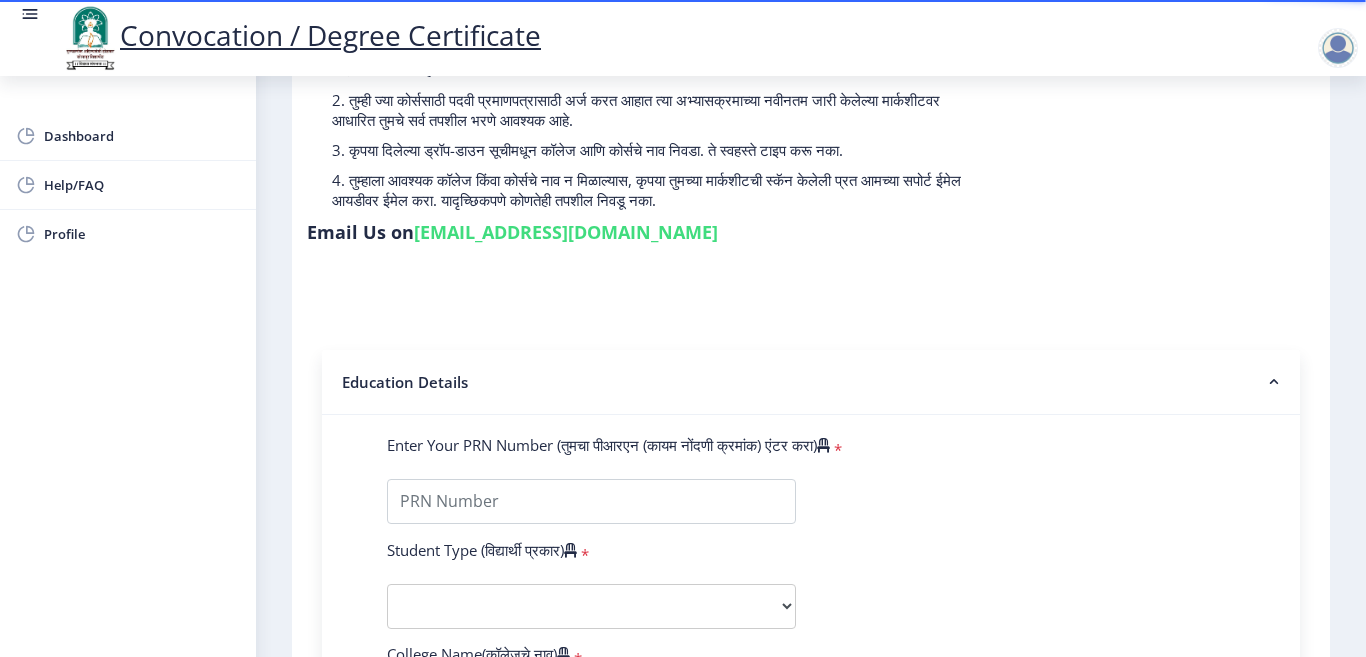 scroll, scrollTop: 400, scrollLeft: 0, axis: vertical 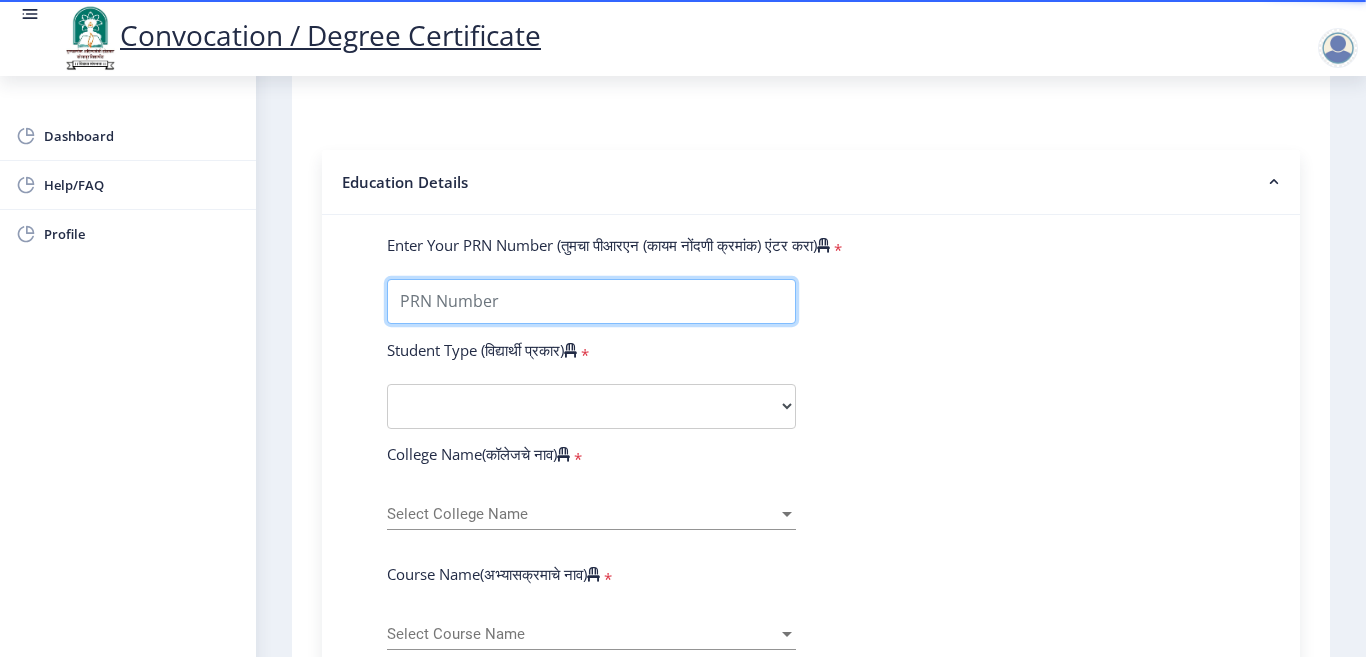 click on "Enter Your PRN Number (तुमचा पीआरएन (कायम नोंदणी क्रमांक) एंटर करा)" at bounding box center (591, 301) 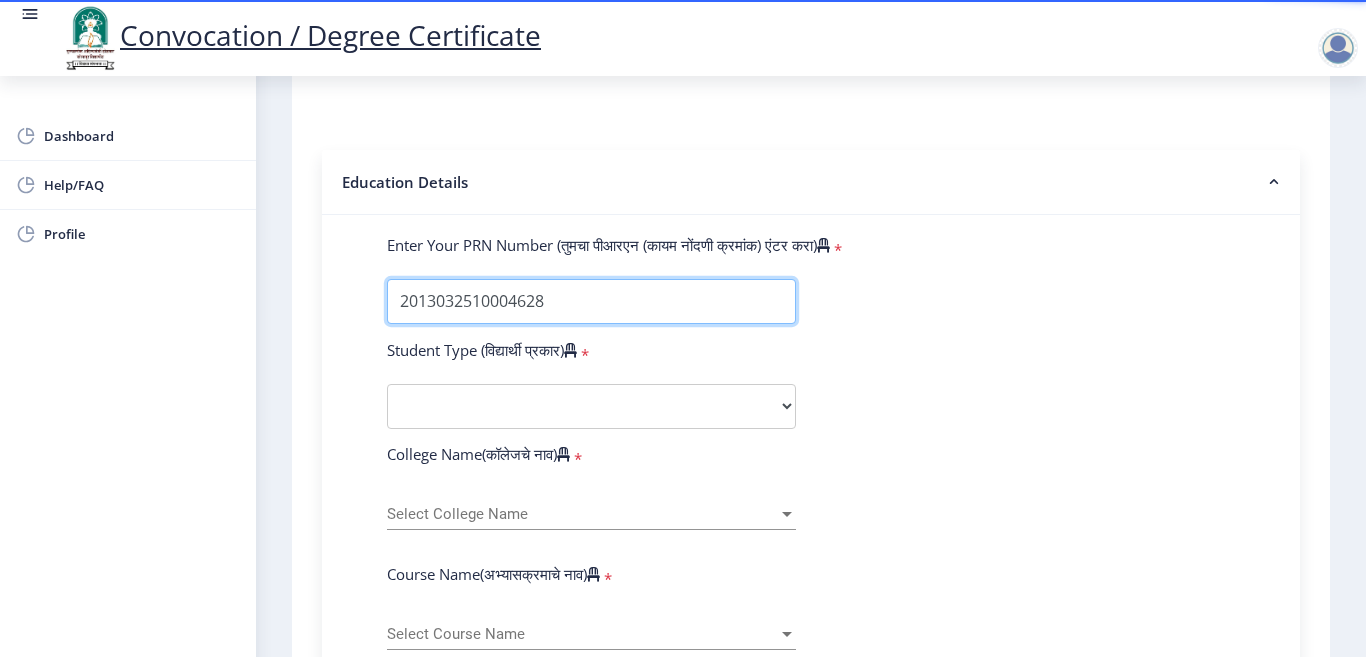 type on "2013032510004628" 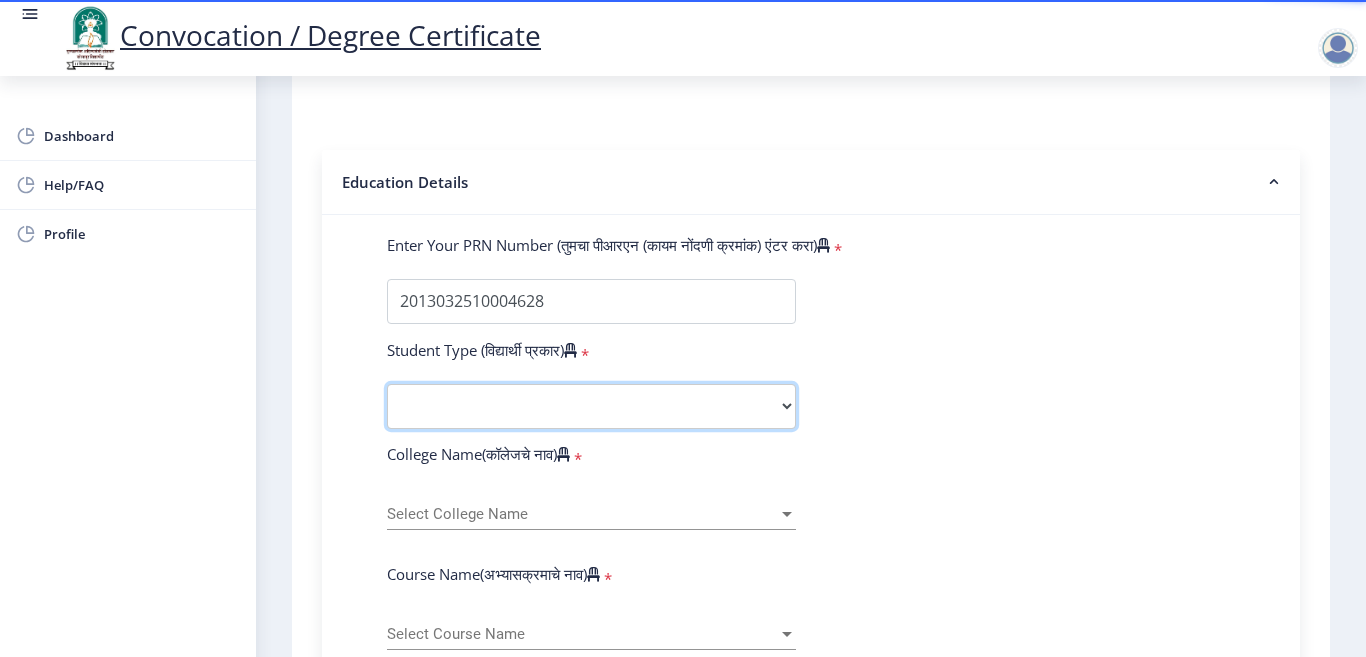 click on "Select Student Type Regular External" at bounding box center [591, 406] 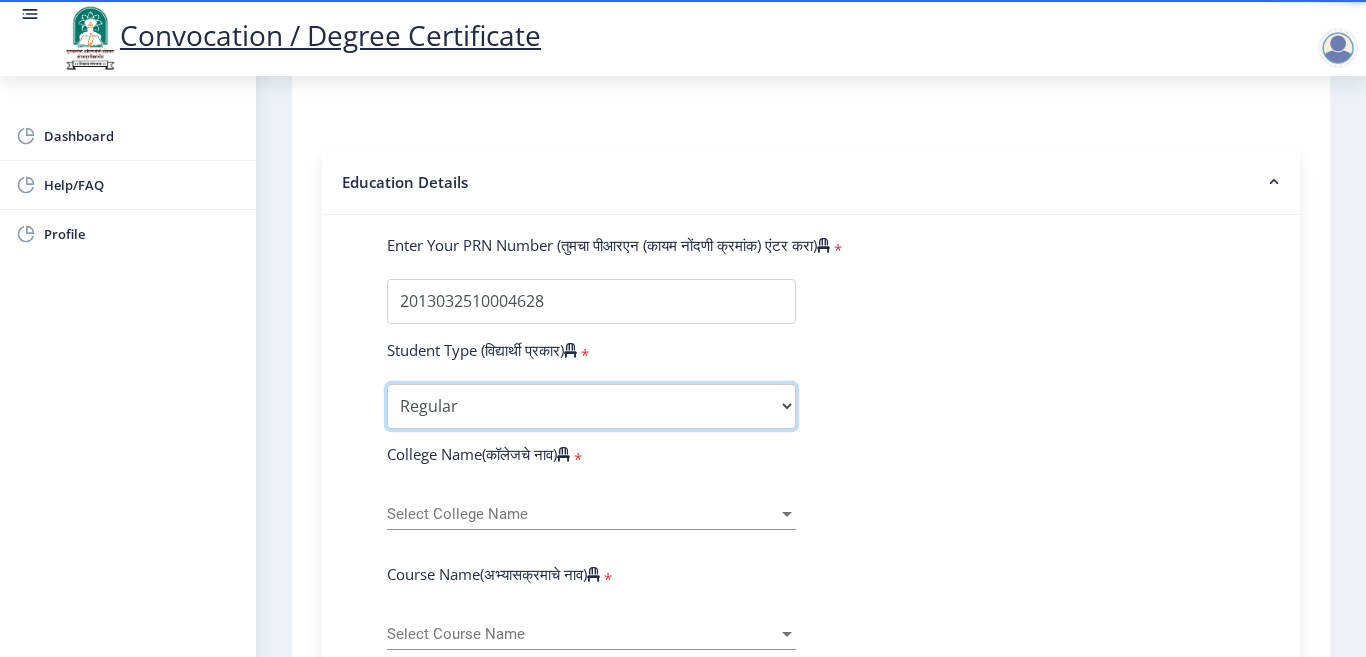 click on "Select Student Type Regular External" at bounding box center [591, 406] 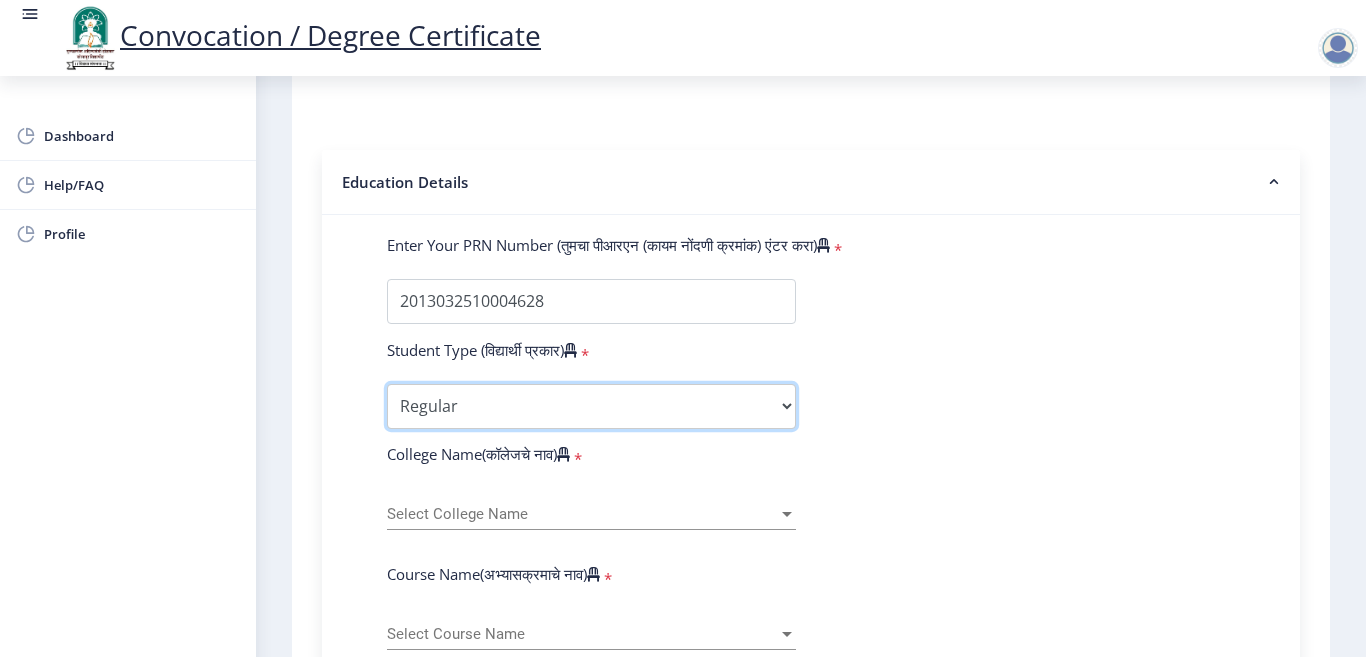scroll, scrollTop: 500, scrollLeft: 0, axis: vertical 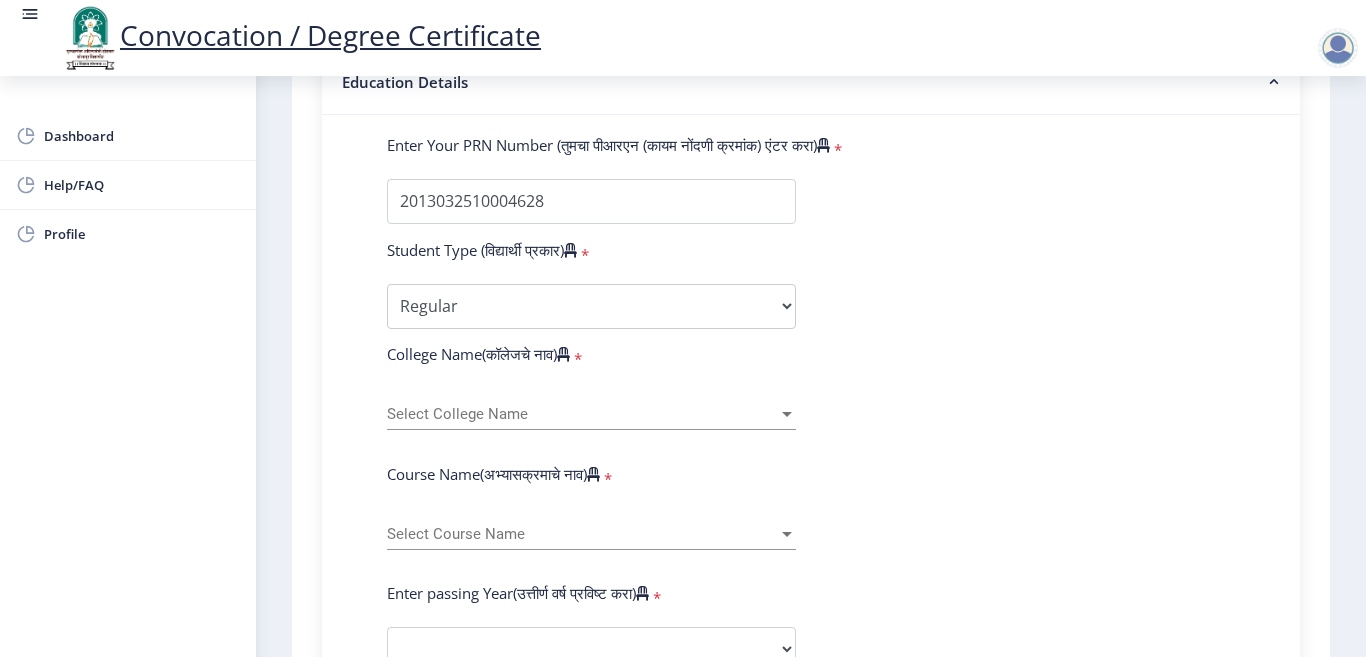 click on "Select College Name Select College Name" 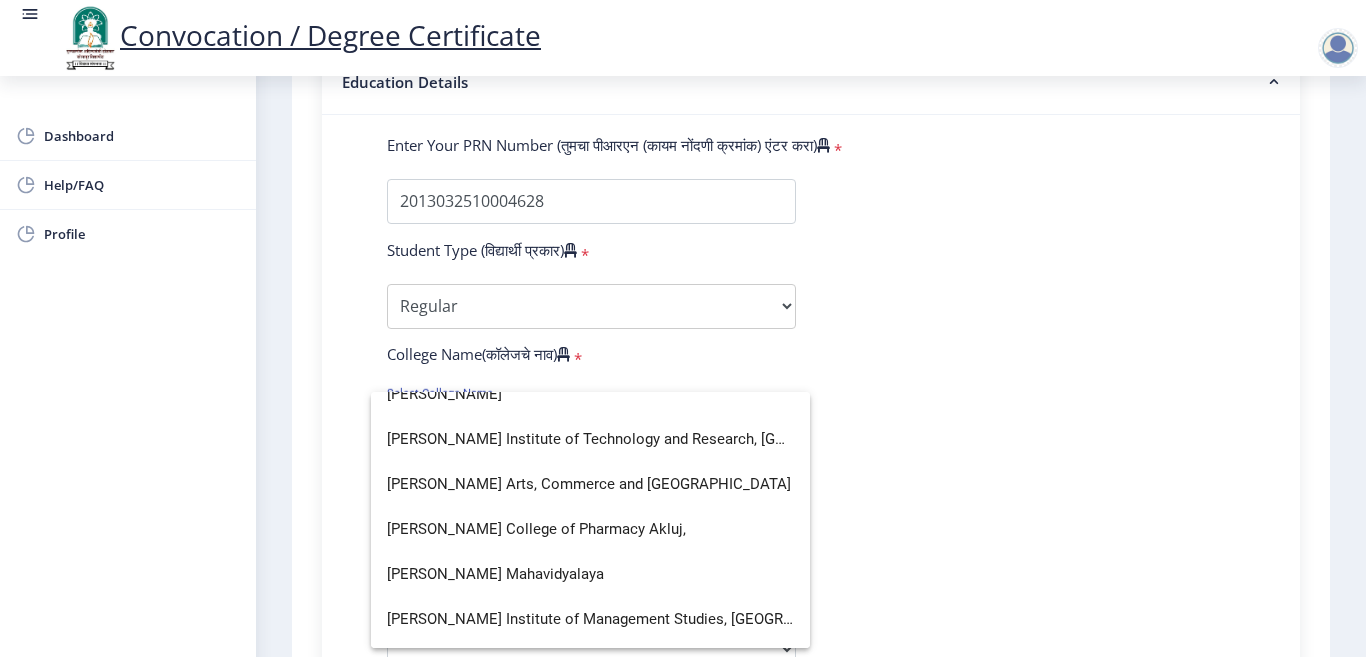 scroll, scrollTop: 4800, scrollLeft: 0, axis: vertical 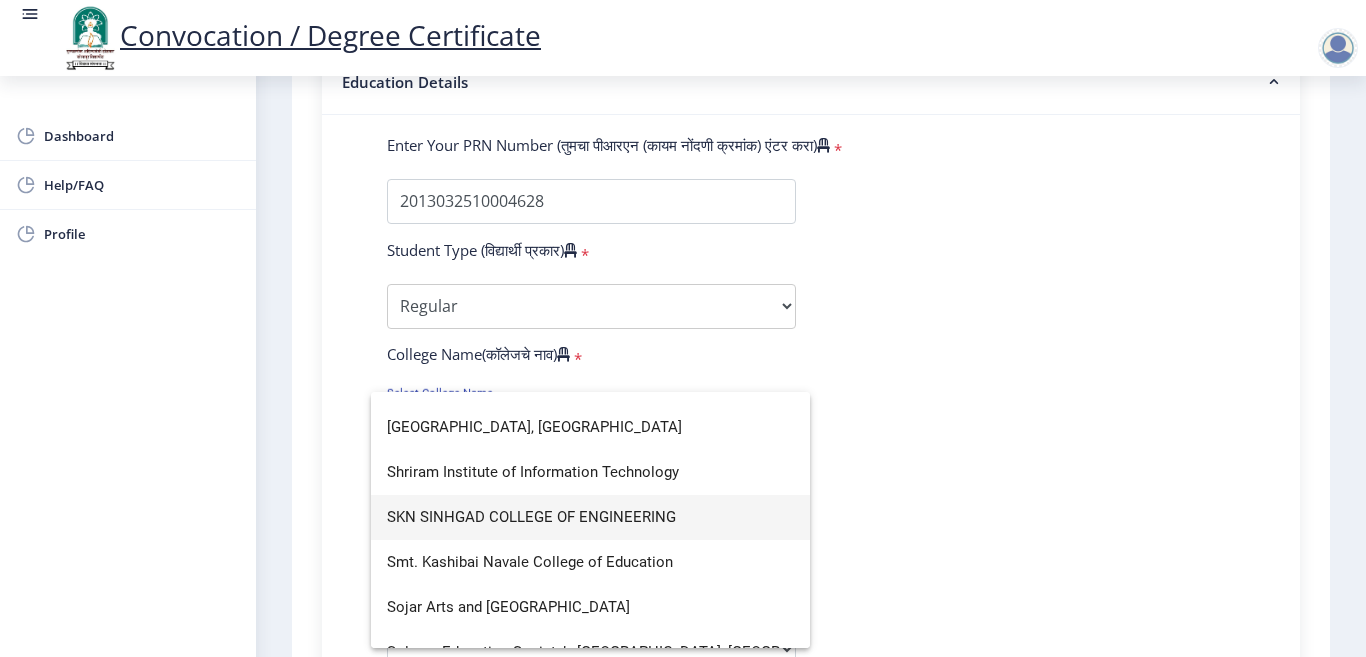 click on "SKN SINHGAD COLLEGE OF ENGINEERING" at bounding box center [590, 517] 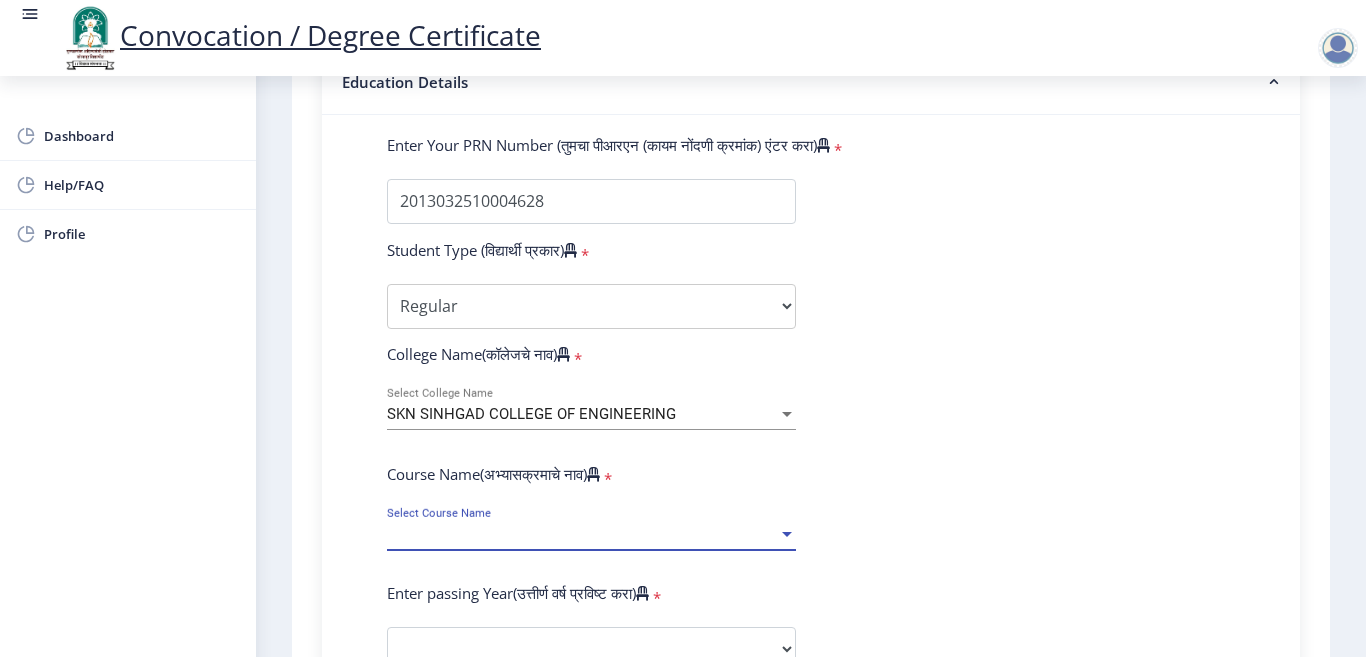 click at bounding box center [787, 534] 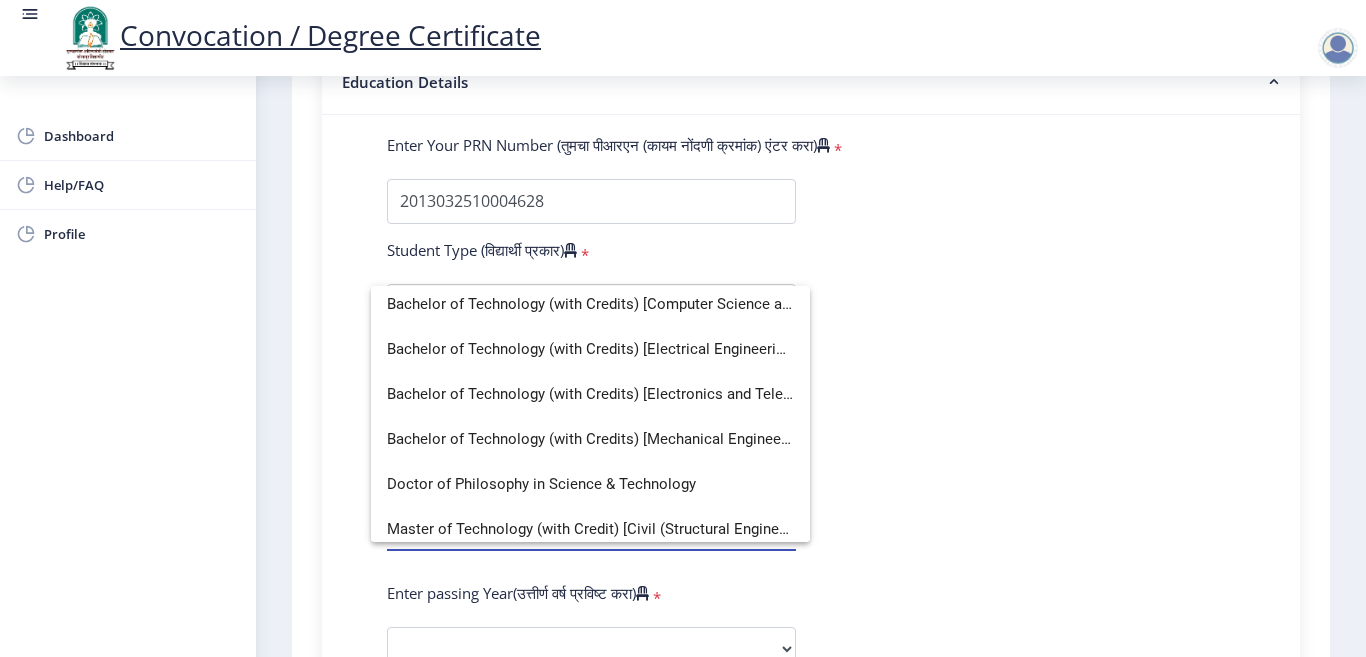 scroll, scrollTop: 85, scrollLeft: 0, axis: vertical 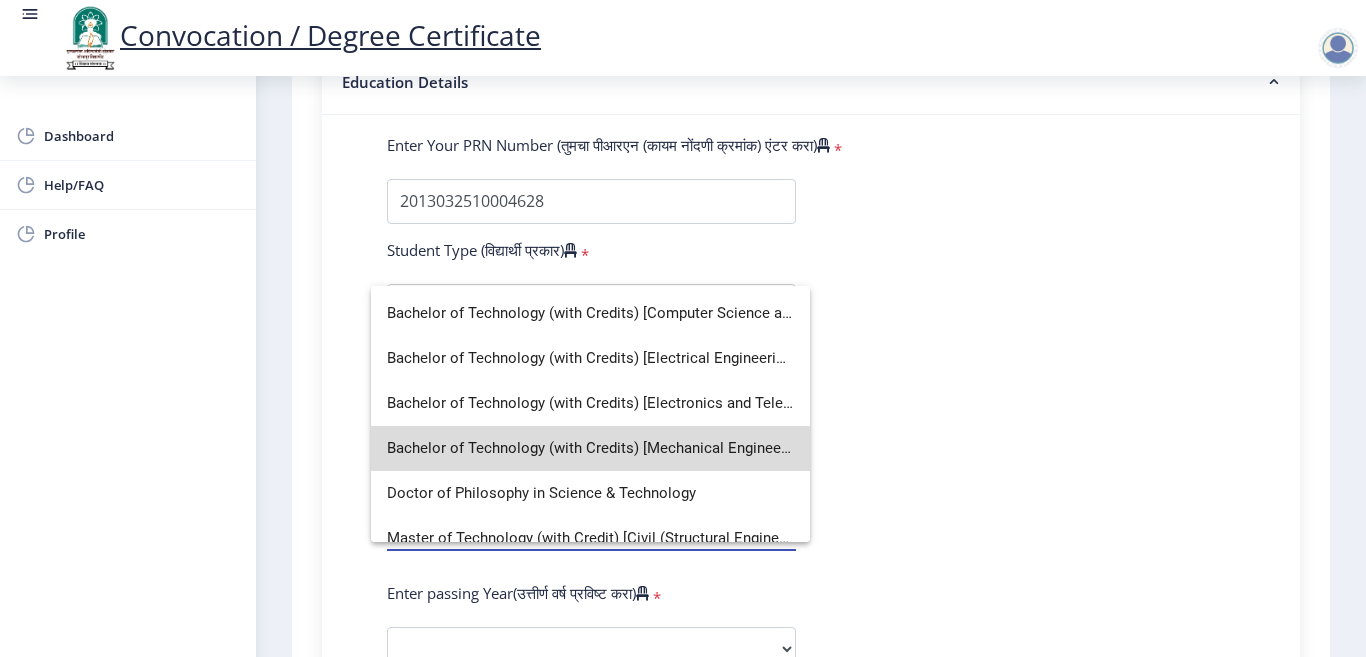 click on "Bachelor of Technology (with Credits) [Mechanical Engineering]" at bounding box center [590, 448] 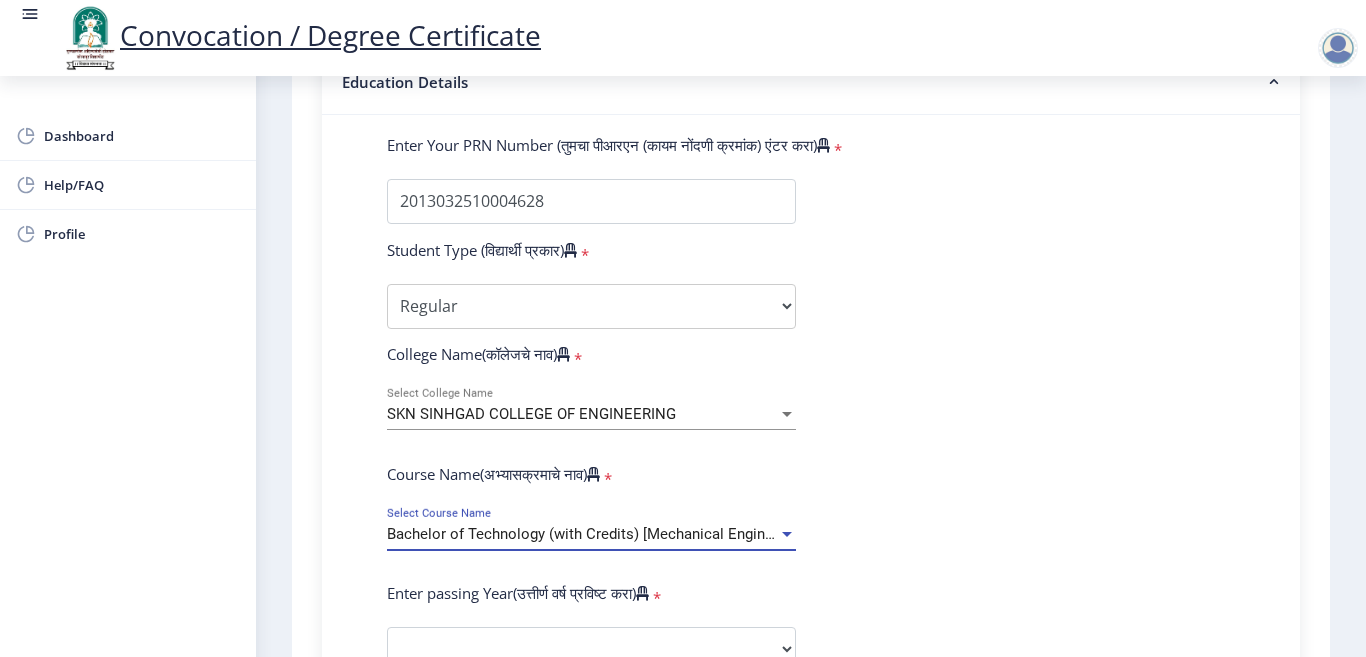 scroll, scrollTop: 600, scrollLeft: 0, axis: vertical 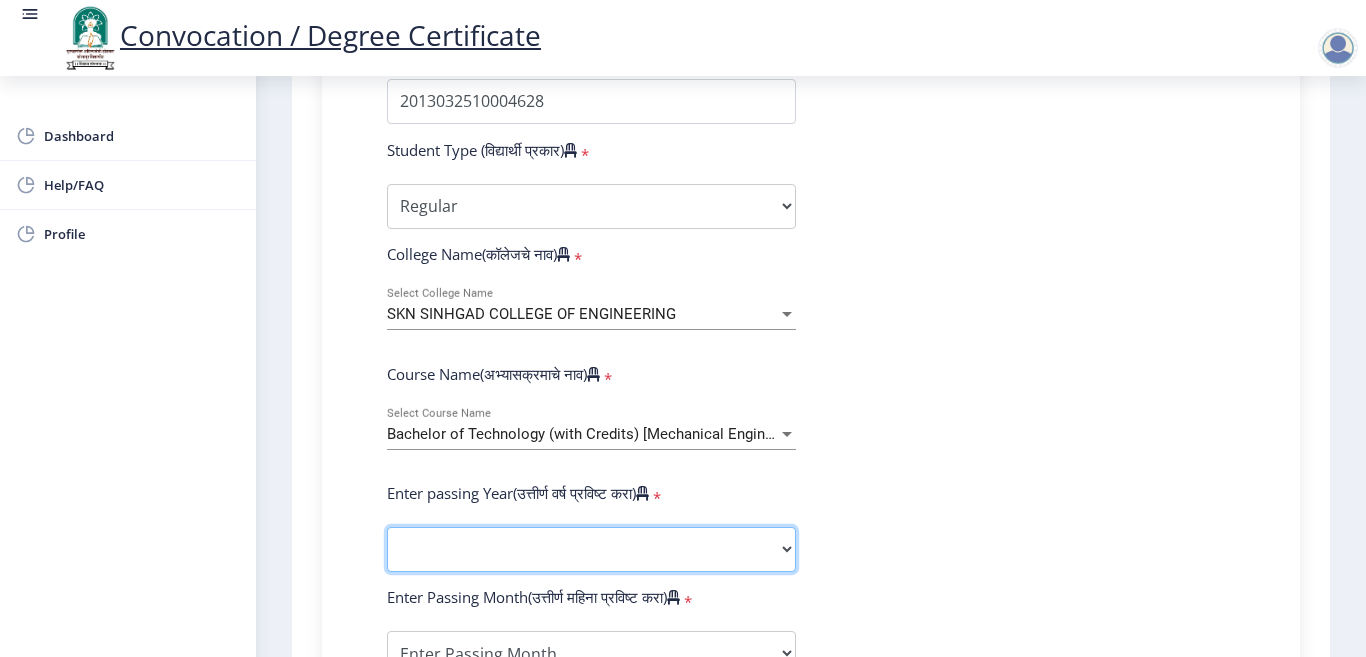 click on "2025   2024   2023   2022   2021   2020   2019   2018   2017   2016   2015   2014   2013   2012   2011   2010   2009   2008   2007   2006   2005   2004   2003   2002   2001   2000   1999   1998   1997   1996   1995   1994   1993   1992   1991   1990   1989   1988   1987   1986   1985   1984   1983   1982   1981   1980   1979   1978   1977   1976" 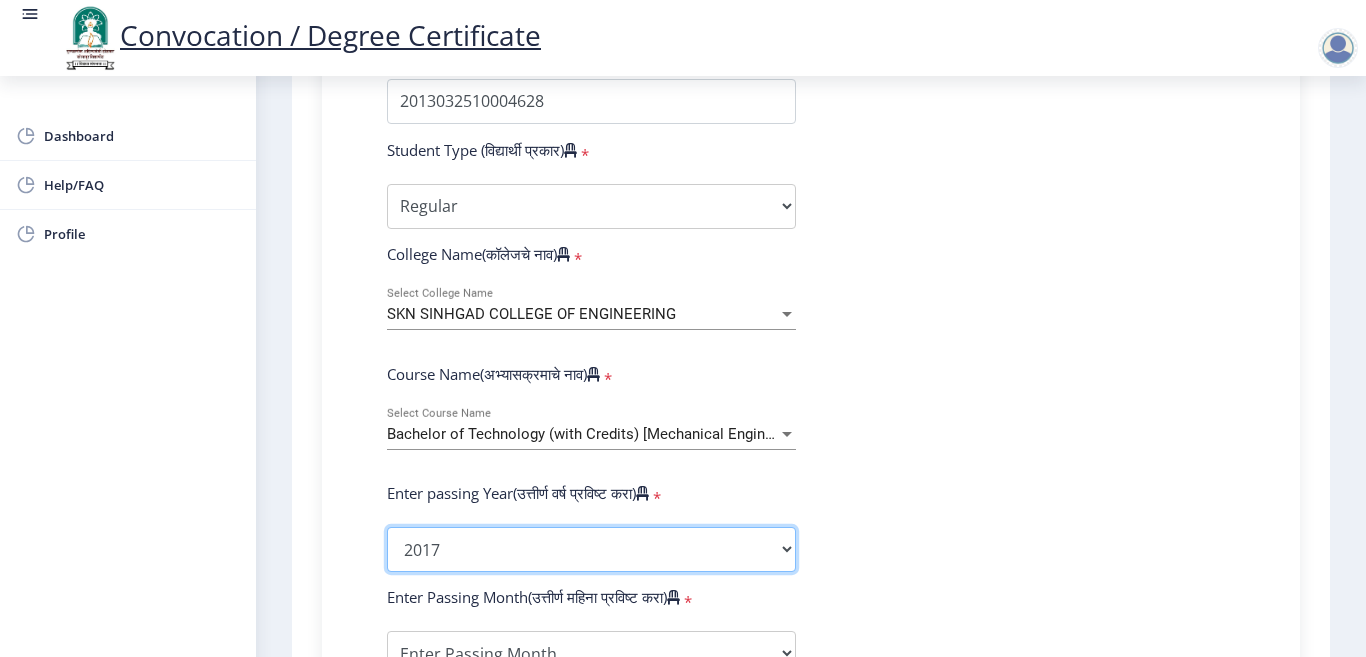 click on "2025   2024   2023   2022   2021   2020   2019   2018   2017   2016   2015   2014   2013   2012   2011   2010   2009   2008   2007   2006   2005   2004   2003   2002   2001   2000   1999   1998   1997   1996   1995   1994   1993   1992   1991   1990   1989   1988   1987   1986   1985   1984   1983   1982   1981   1980   1979   1978   1977   1976" 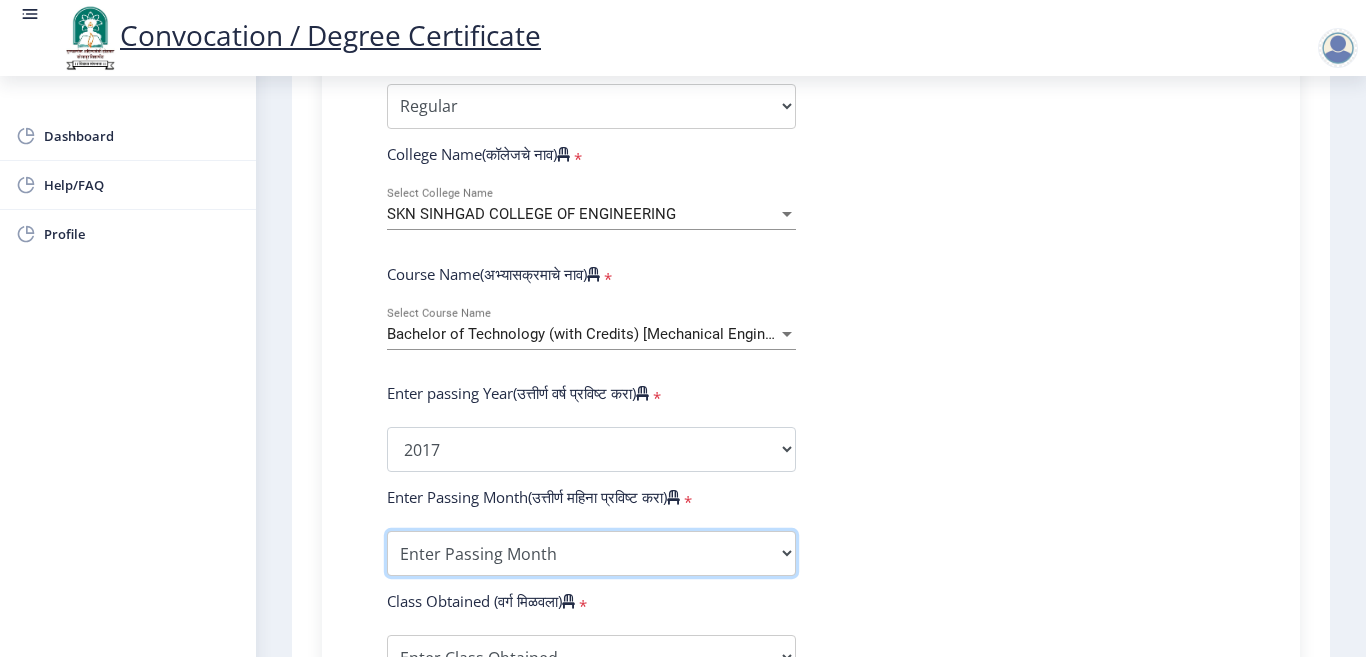 click on "Enter Passing Month March April May October November December" at bounding box center (591, 553) 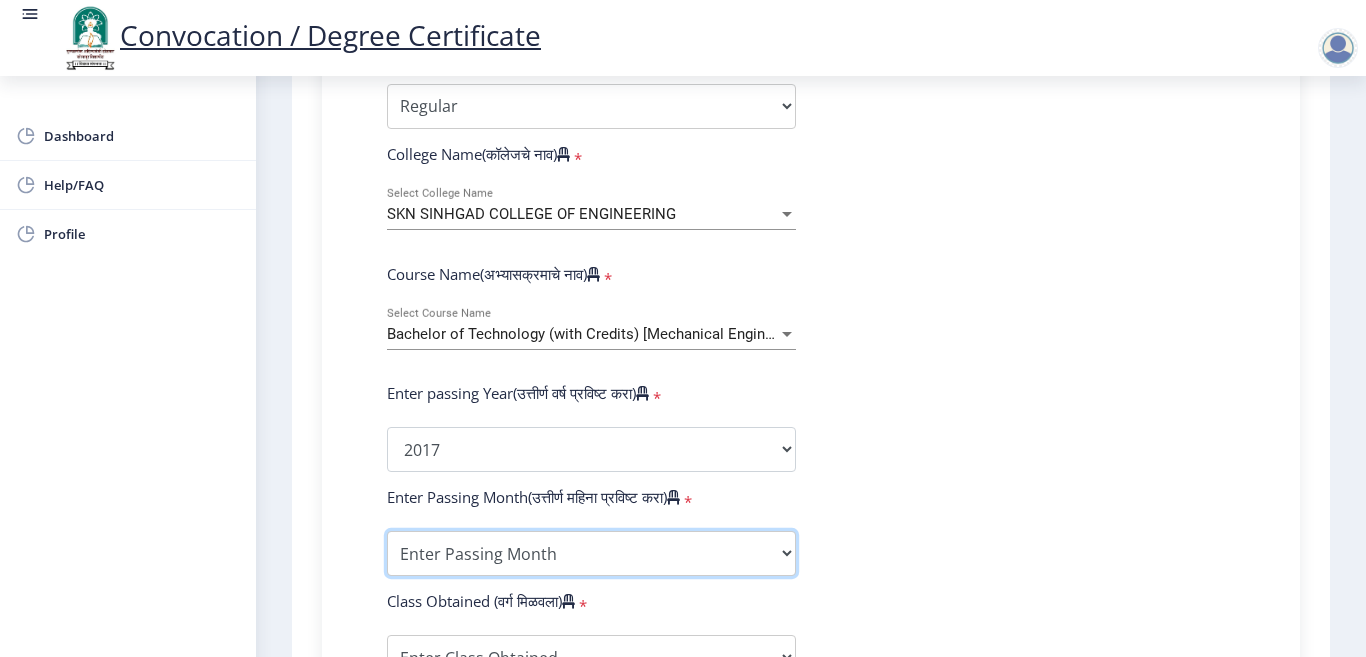click on "Enter Passing Month March April May October November December" at bounding box center [591, 553] 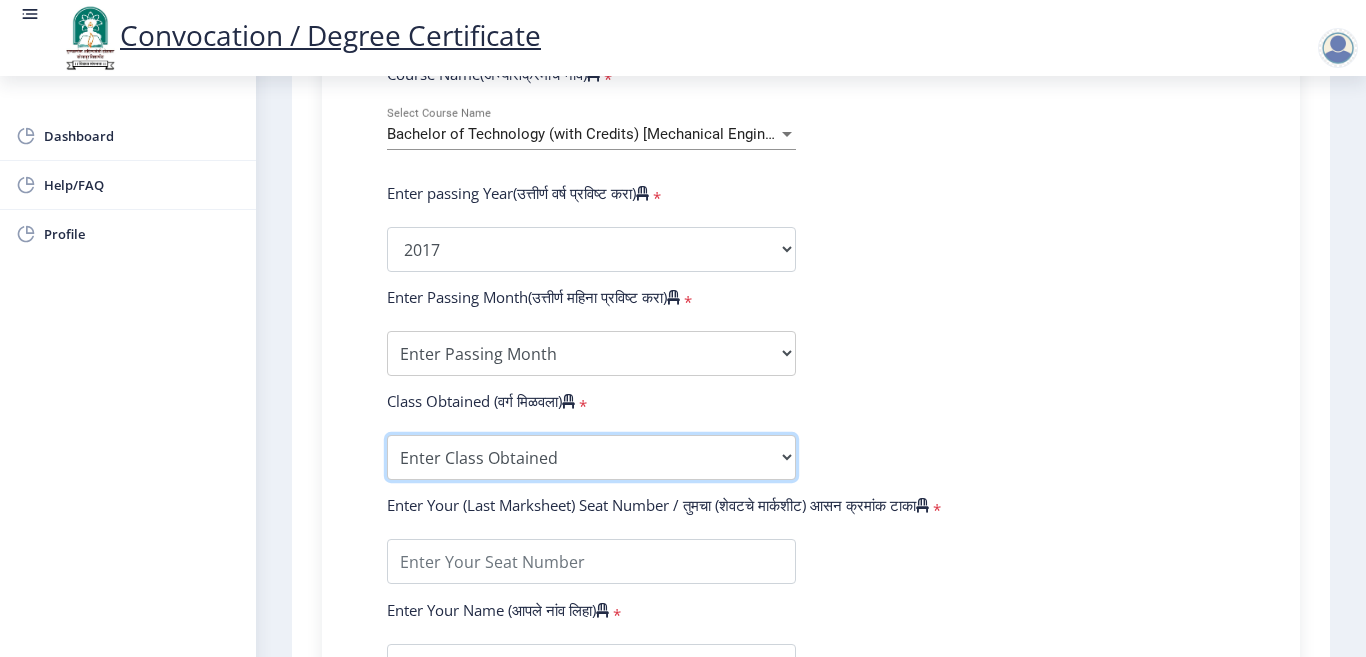 click on "Enter Class Obtained DISTINCTION FIRST CLASS HIGHER SECOND CLASS SECOND CLASS PASS CLASS OUTSTANDING - EXEMPLARY FIRST CLASS WITH DISTINCTION Grade O Grade A+ Grade A Grade B+ Grade B Grade C+ Grade C Grade D Grade E" at bounding box center [591, 457] 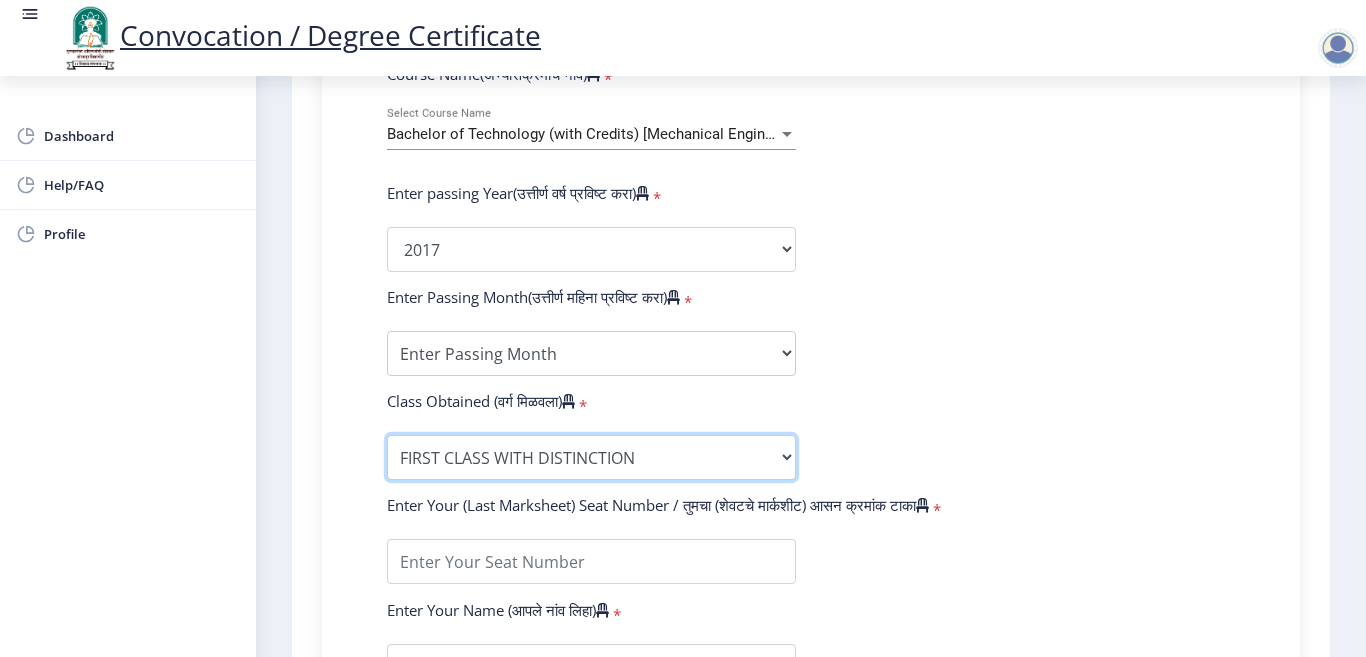 click on "Enter Class Obtained DISTINCTION FIRST CLASS HIGHER SECOND CLASS SECOND CLASS PASS CLASS OUTSTANDING - EXEMPLARY FIRST CLASS WITH DISTINCTION Grade O Grade A+ Grade A Grade B+ Grade B Grade C+ Grade C Grade D Grade E" at bounding box center [591, 457] 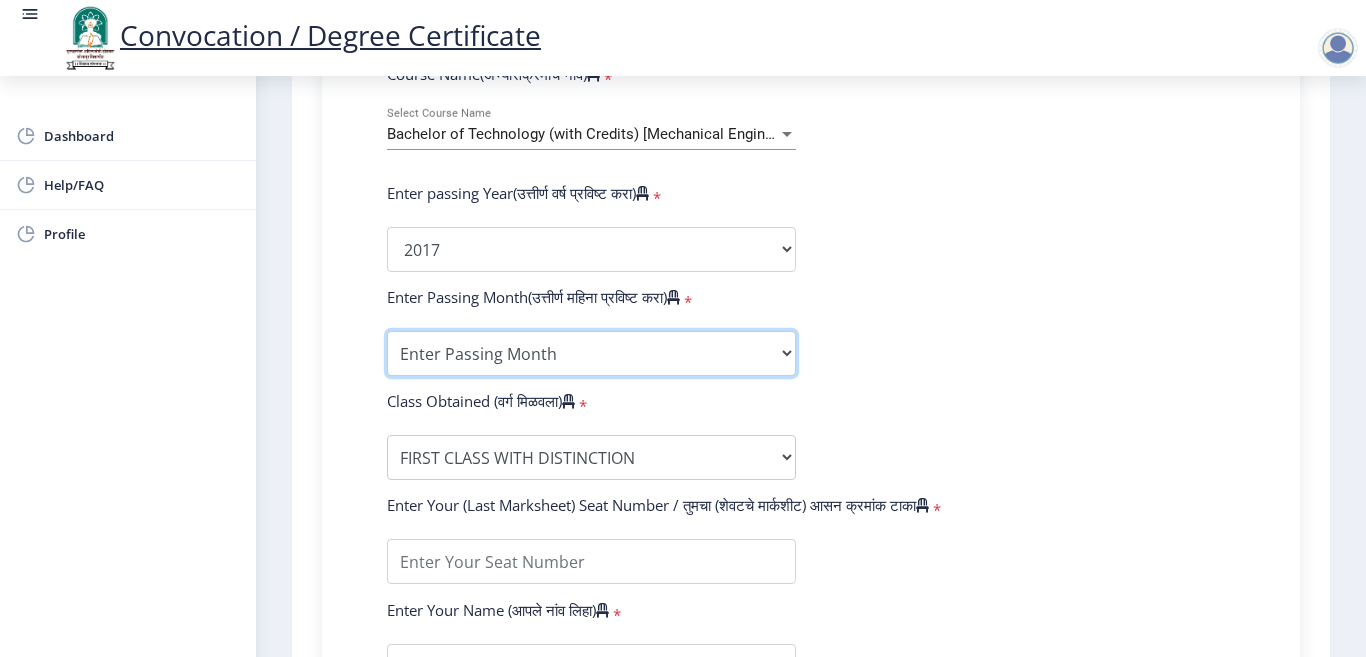 click on "Enter Passing Month March April May October November December" at bounding box center [591, 353] 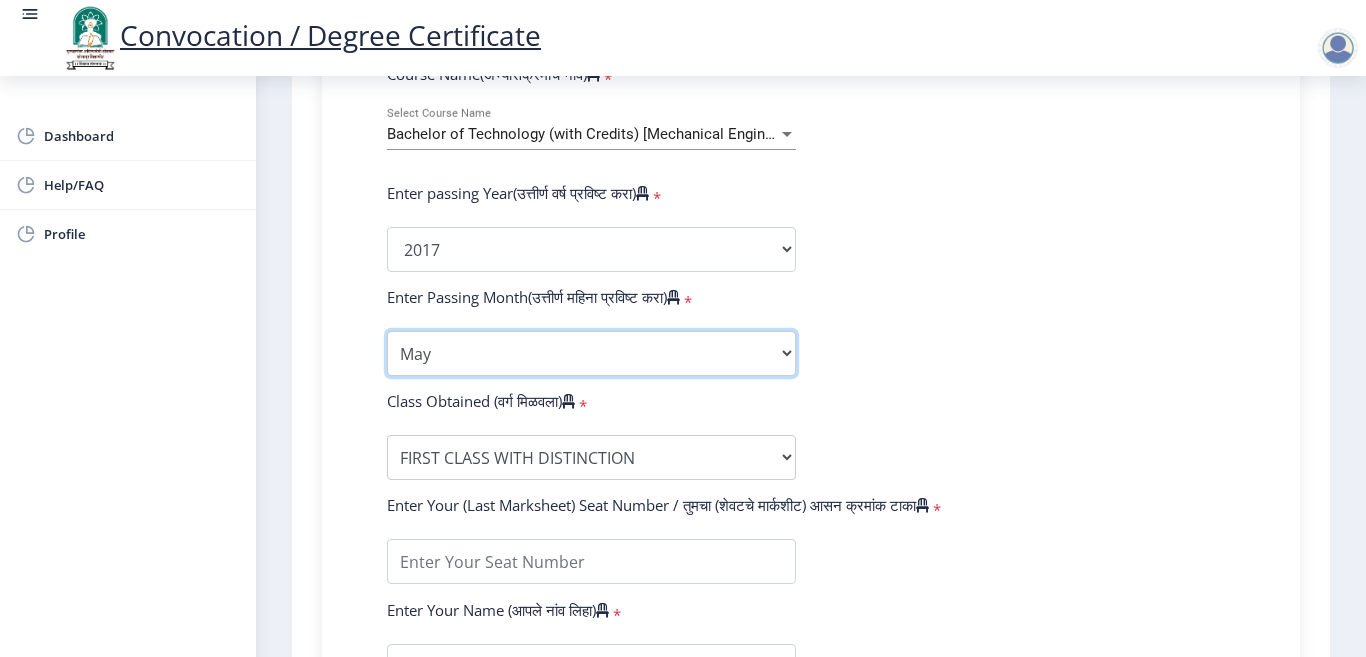 click on "Enter Passing Month March April May October November December" at bounding box center [591, 353] 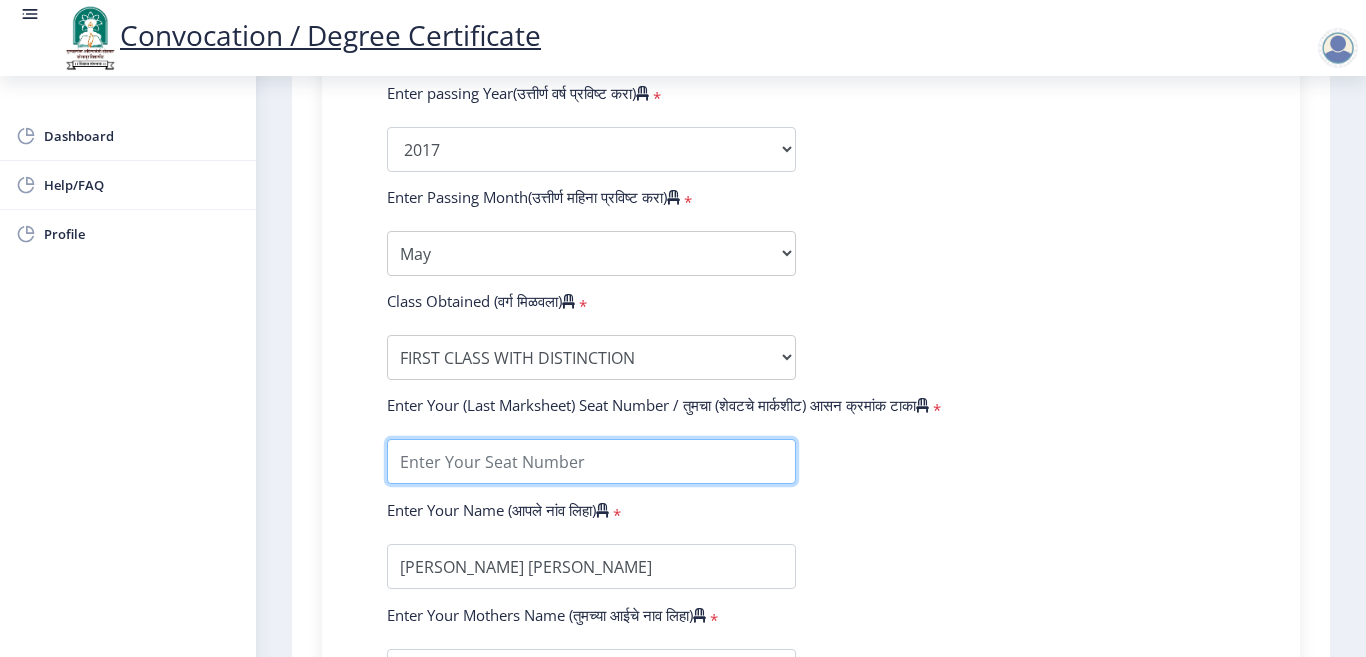 click at bounding box center [591, 461] 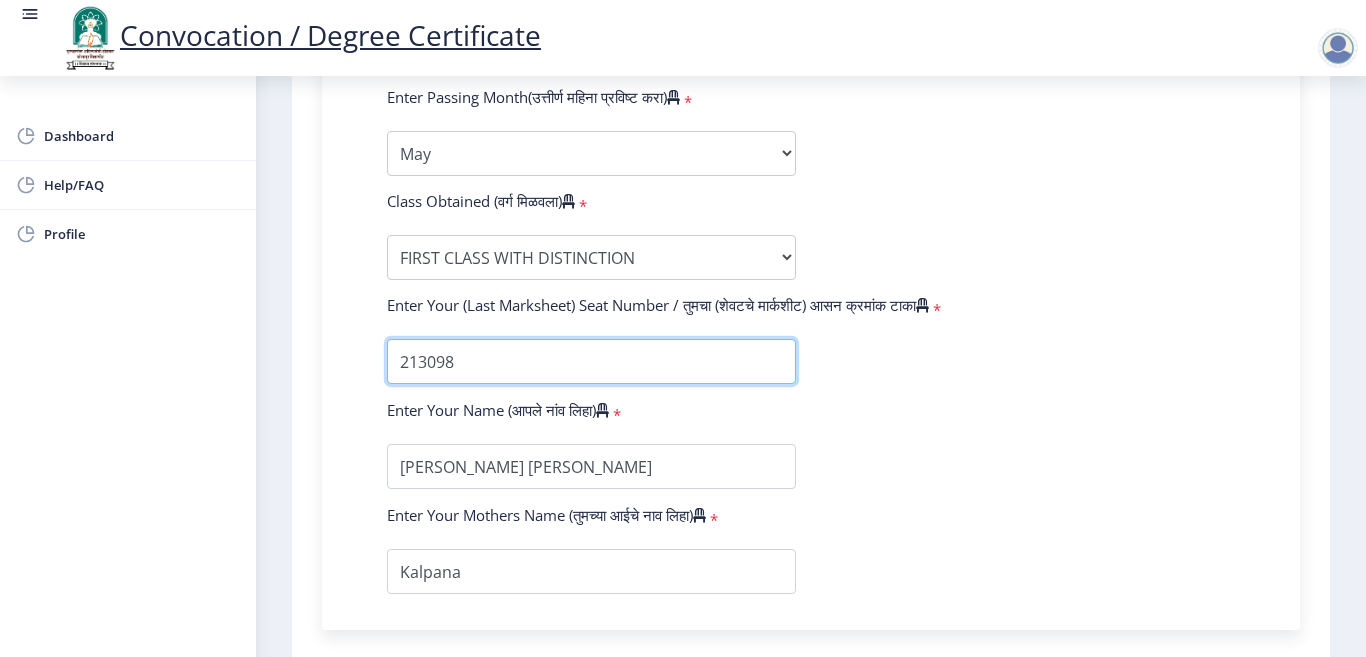 scroll, scrollTop: 1200, scrollLeft: 0, axis: vertical 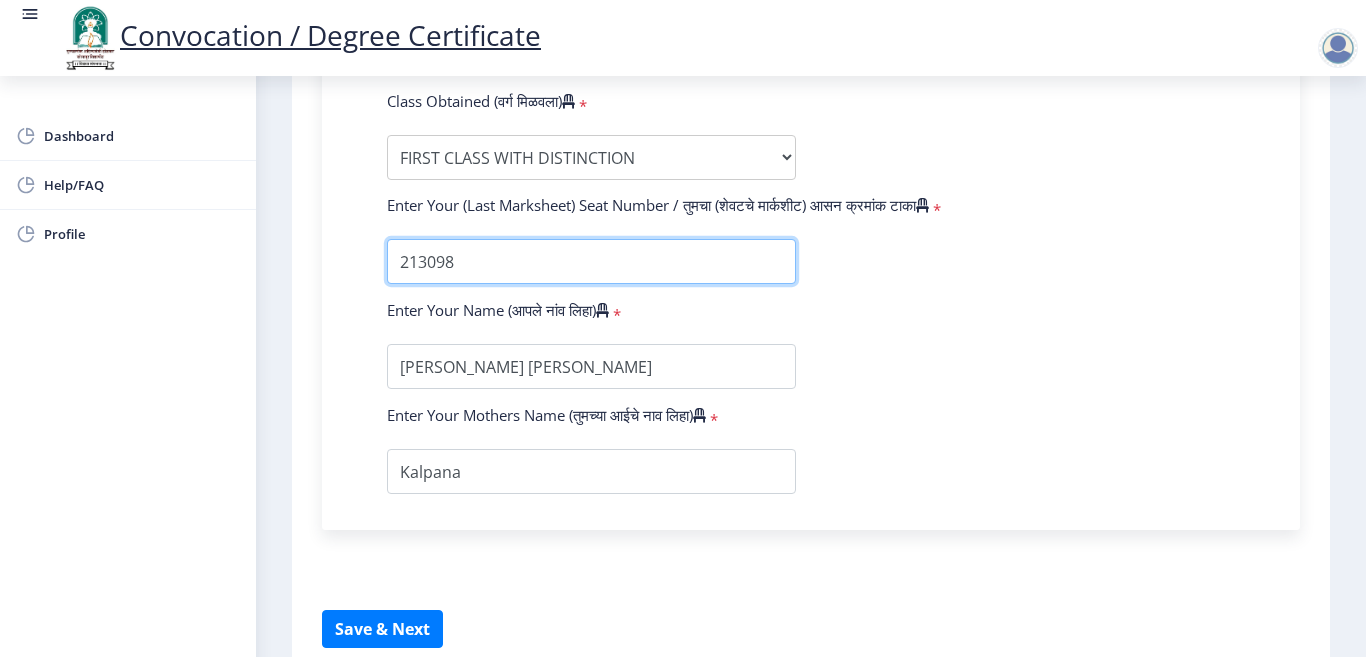 type on "213098" 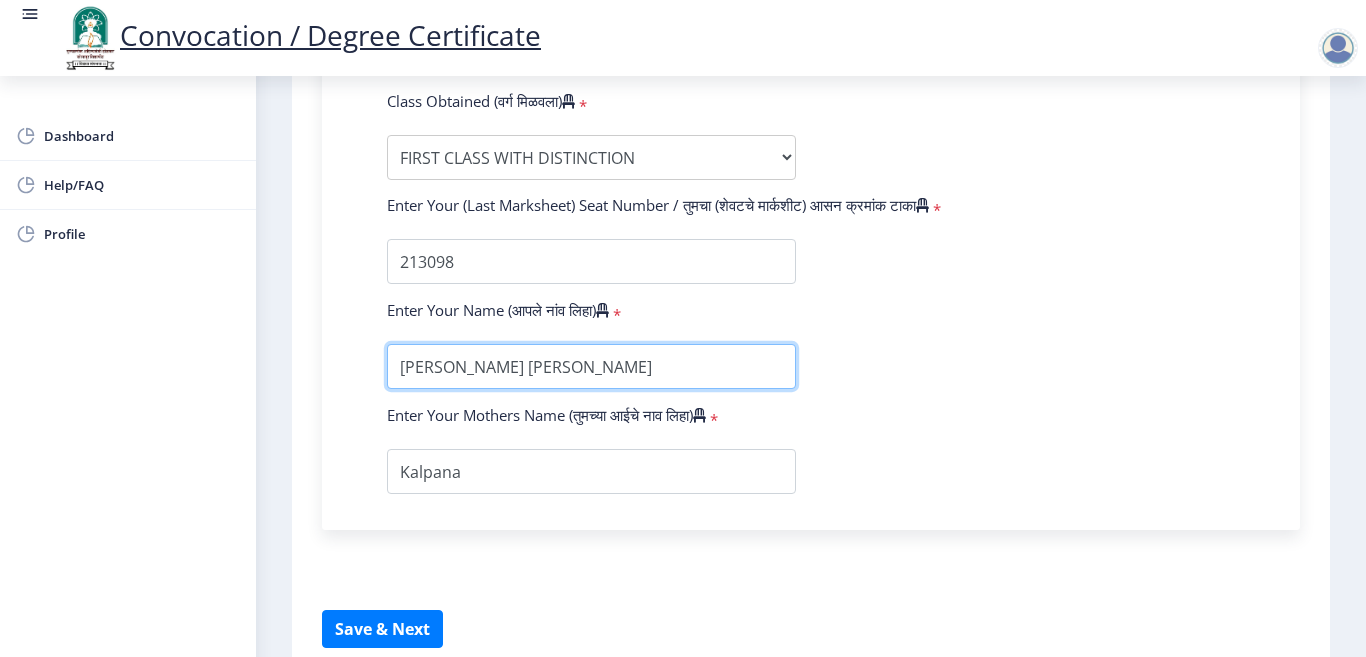 drag, startPoint x: 625, startPoint y: 369, endPoint x: 310, endPoint y: 348, distance: 315.69922 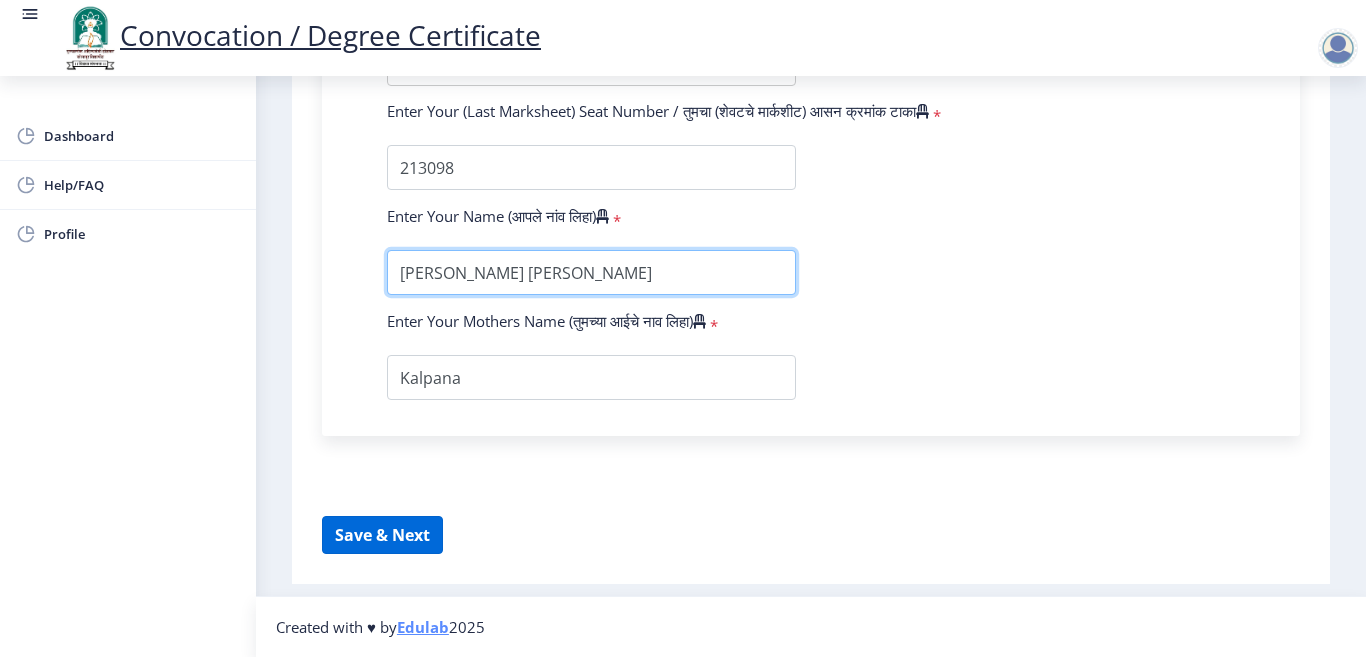 type on "[PERSON_NAME] [PERSON_NAME]" 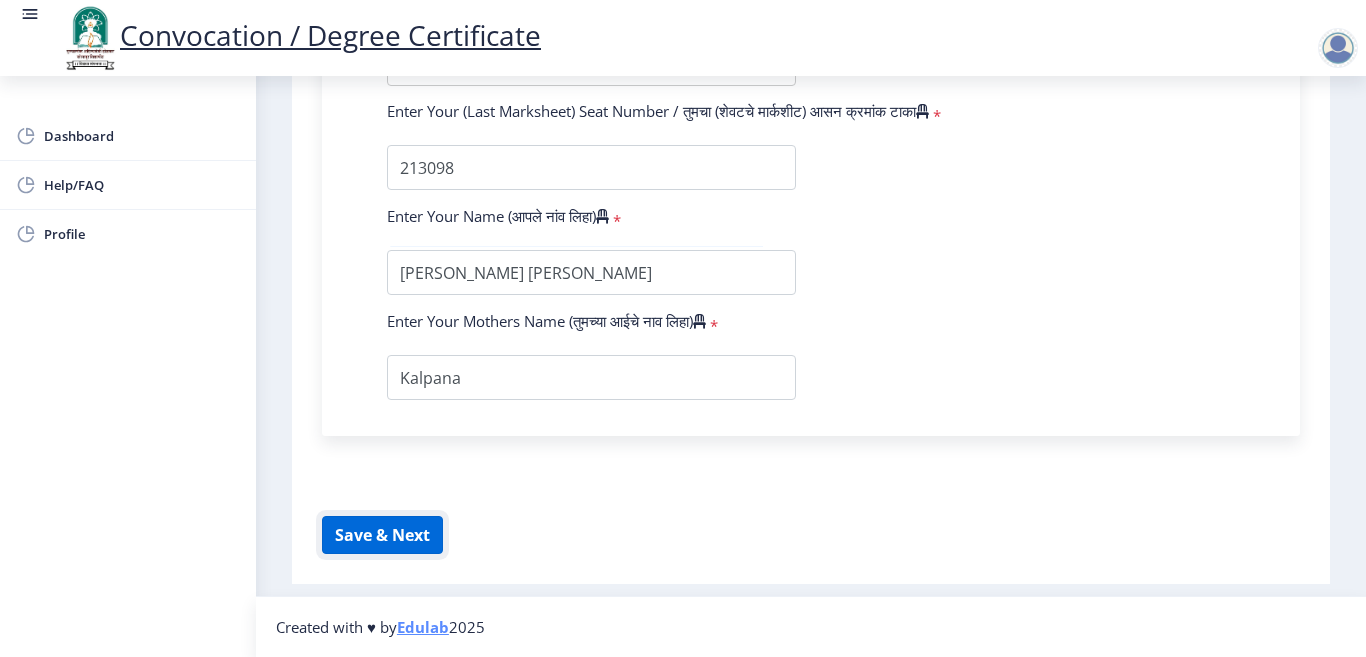 click on "Save & Next" 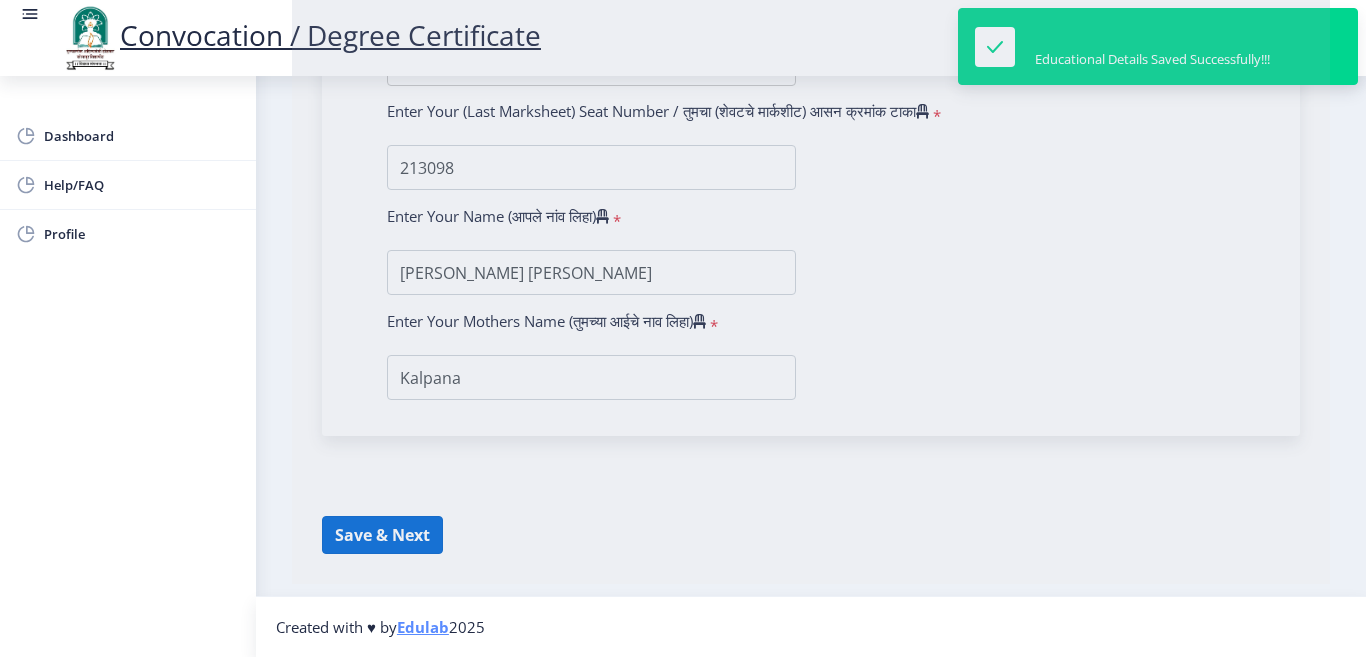 select 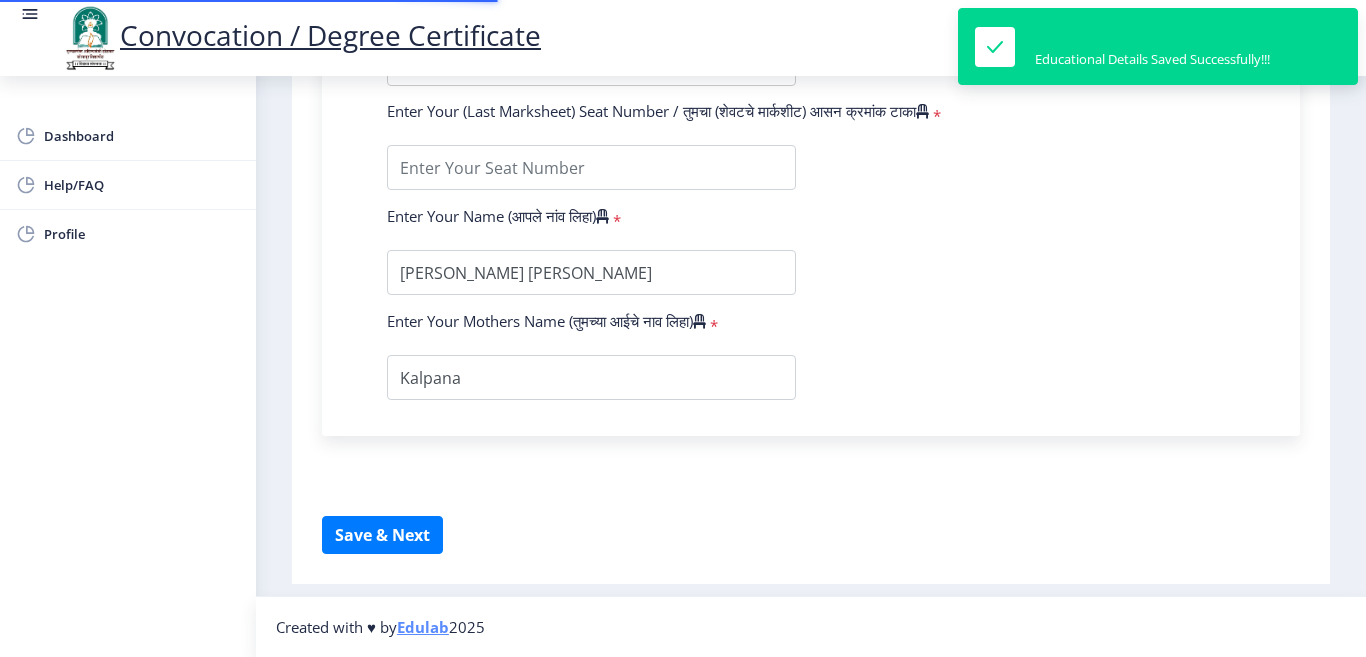 type on "2013032510004628" 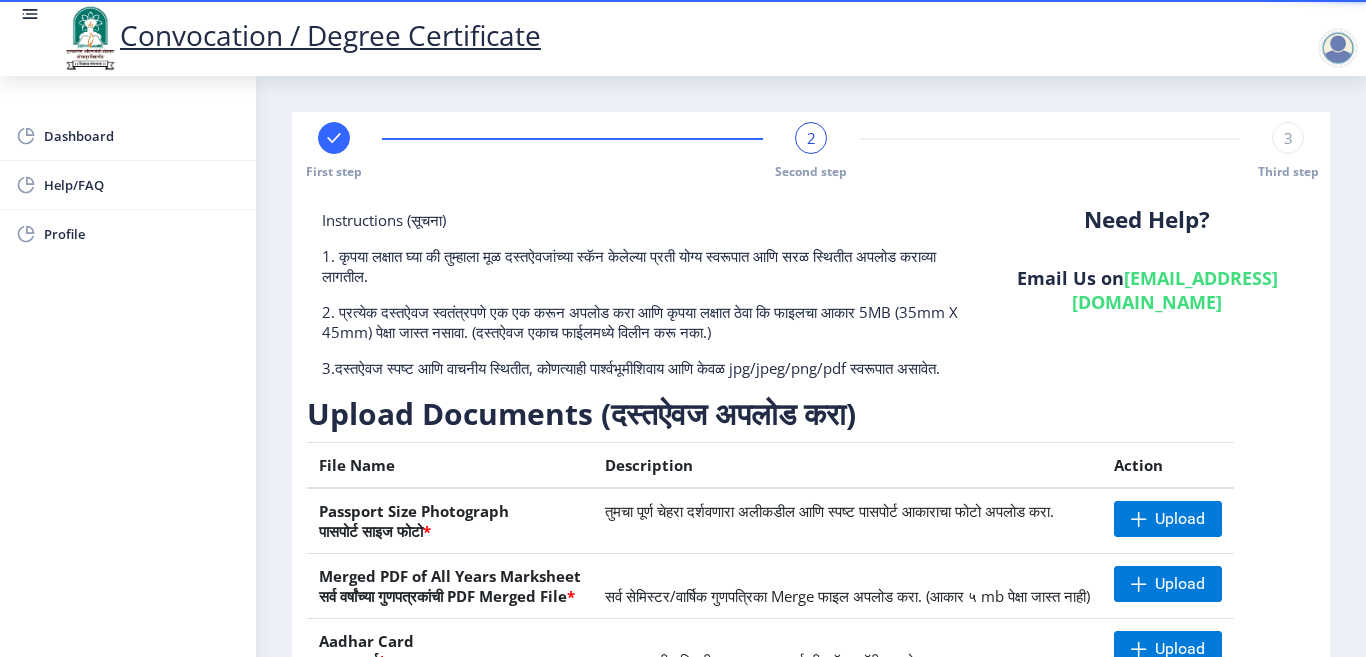 scroll, scrollTop: 200, scrollLeft: 0, axis: vertical 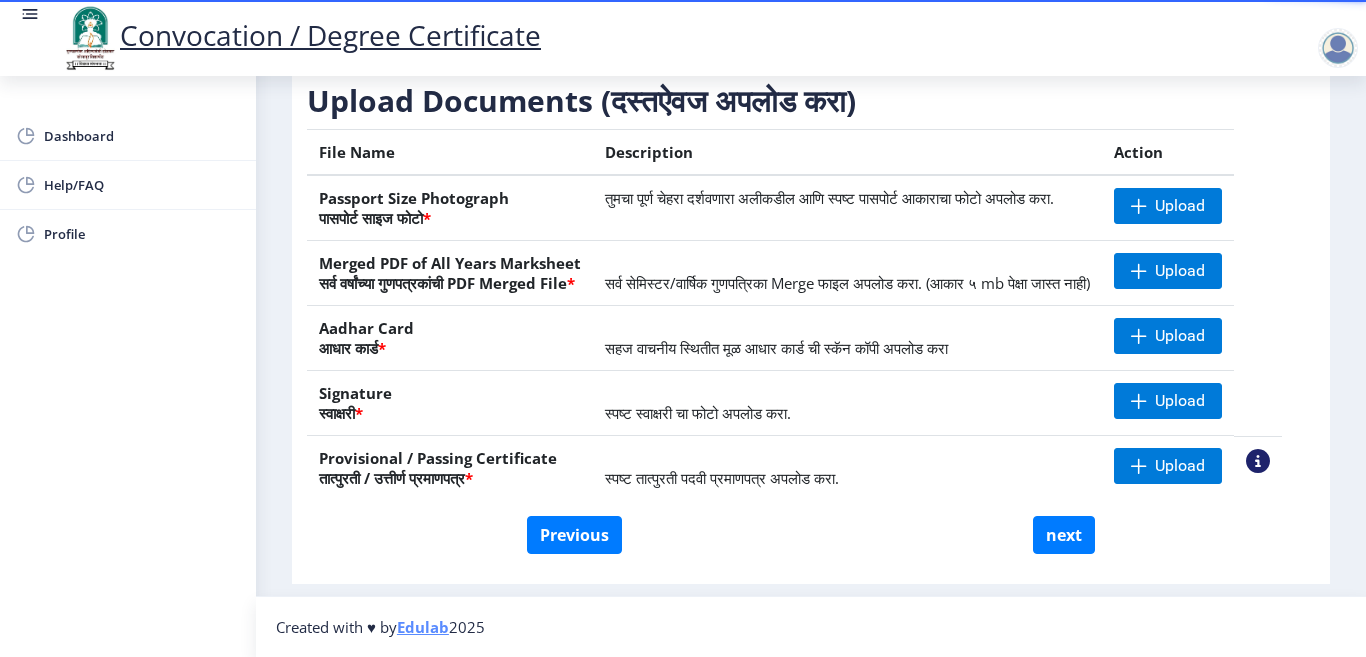 drag, startPoint x: 1357, startPoint y: 567, endPoint x: 1356, endPoint y: 589, distance: 22.022715 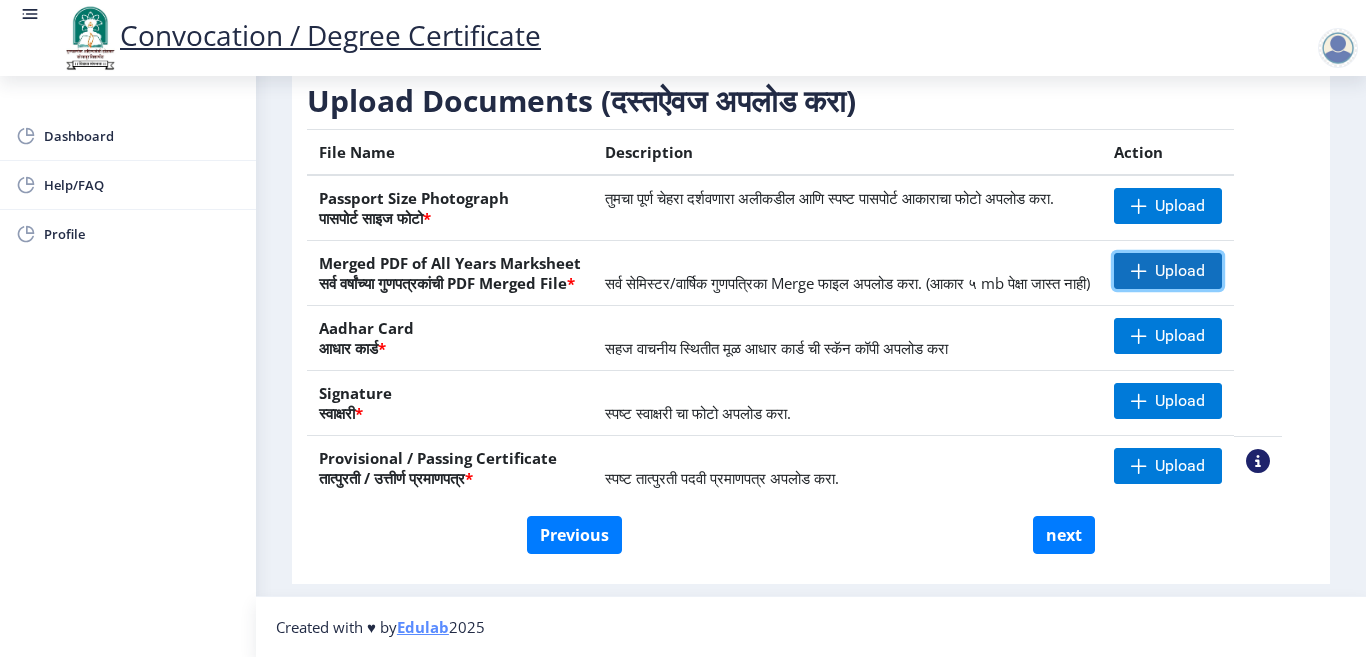 click on "Upload" 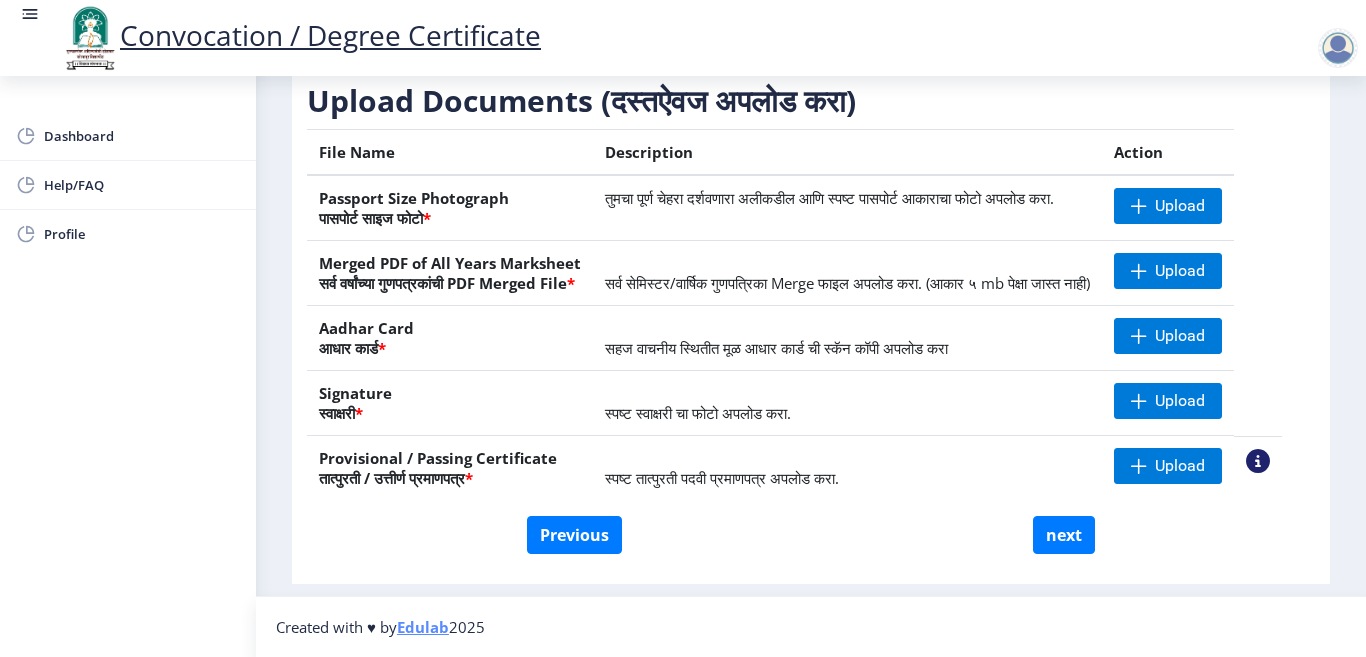 drag, startPoint x: 664, startPoint y: 281, endPoint x: 827, endPoint y: 278, distance: 163.0276 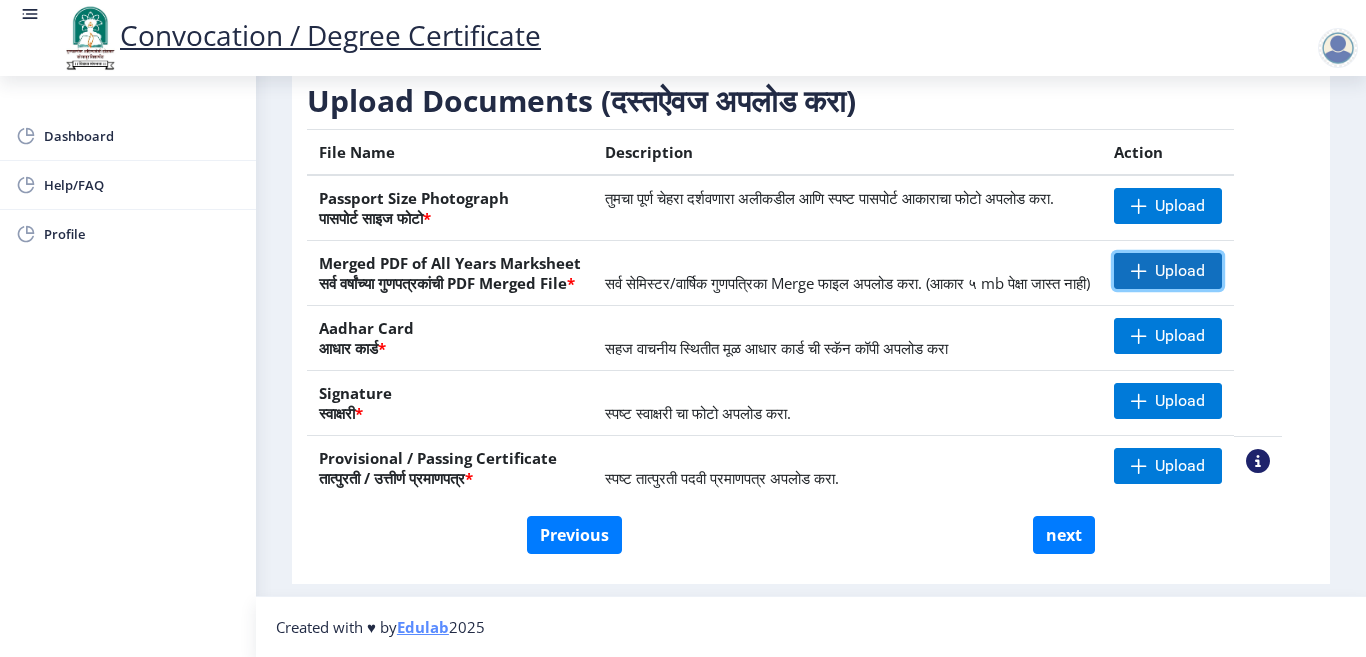click on "Upload" 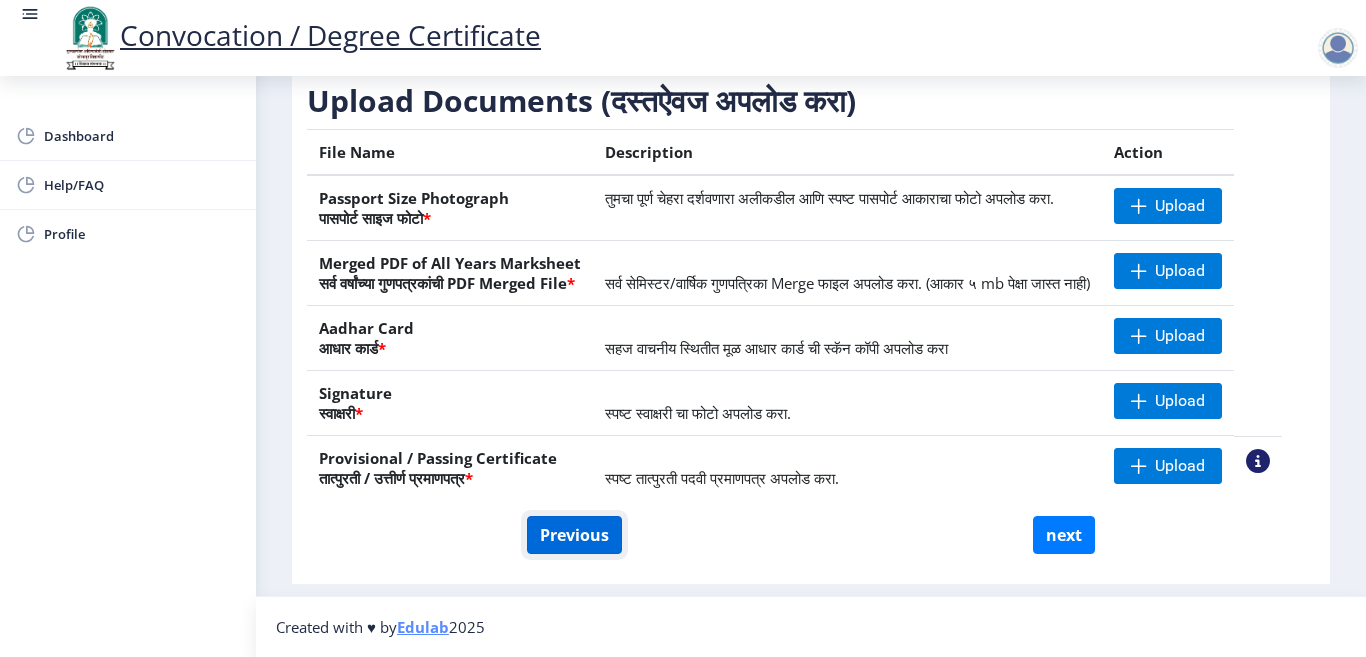 click on "Previous" 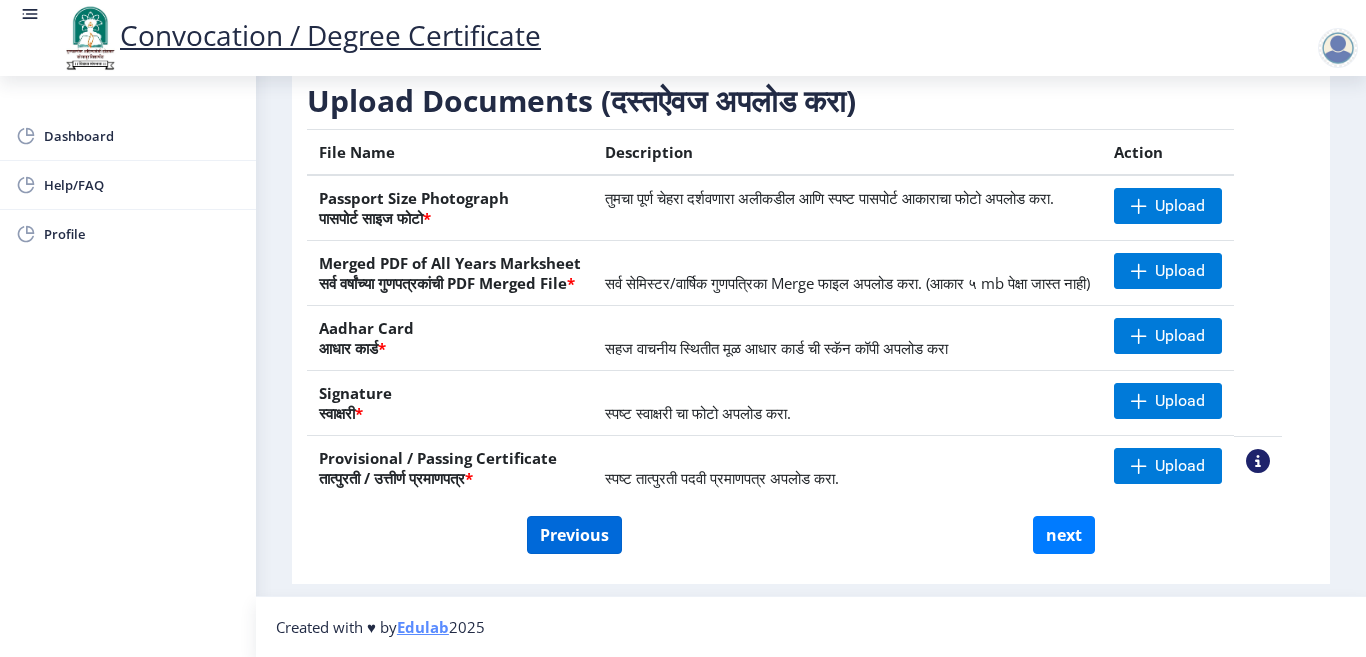 select on "Regular" 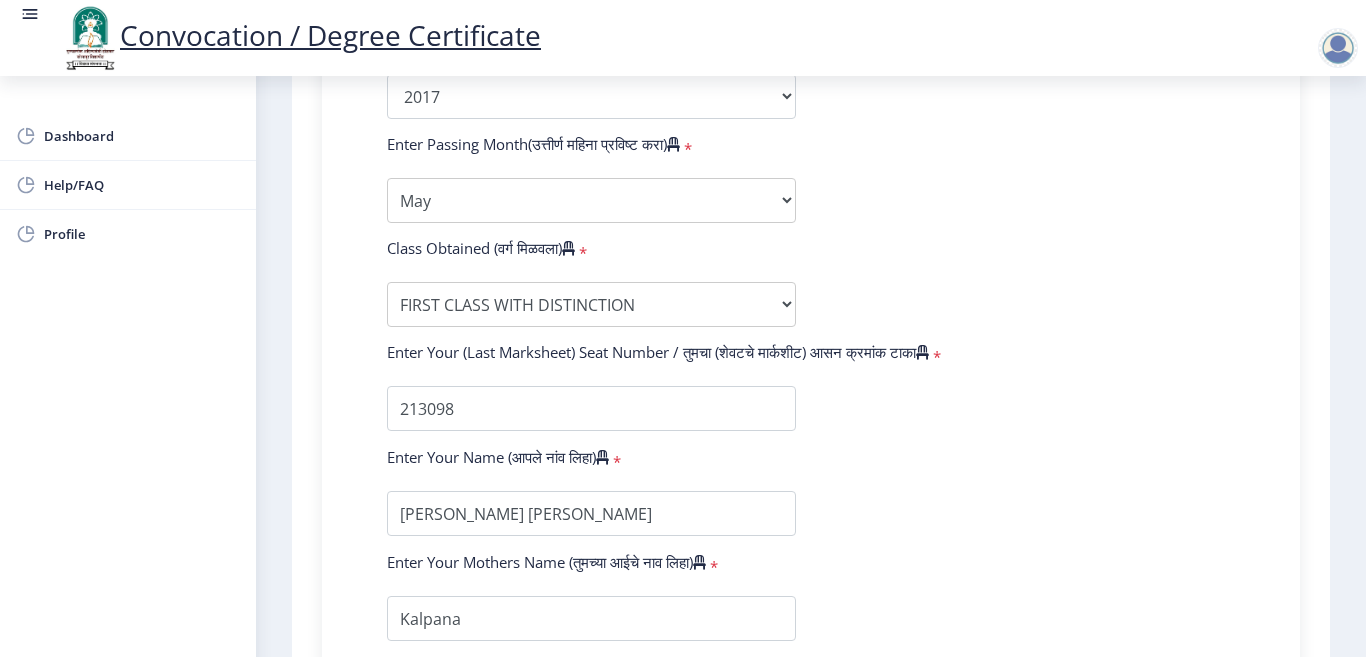 scroll, scrollTop: 1294, scrollLeft: 0, axis: vertical 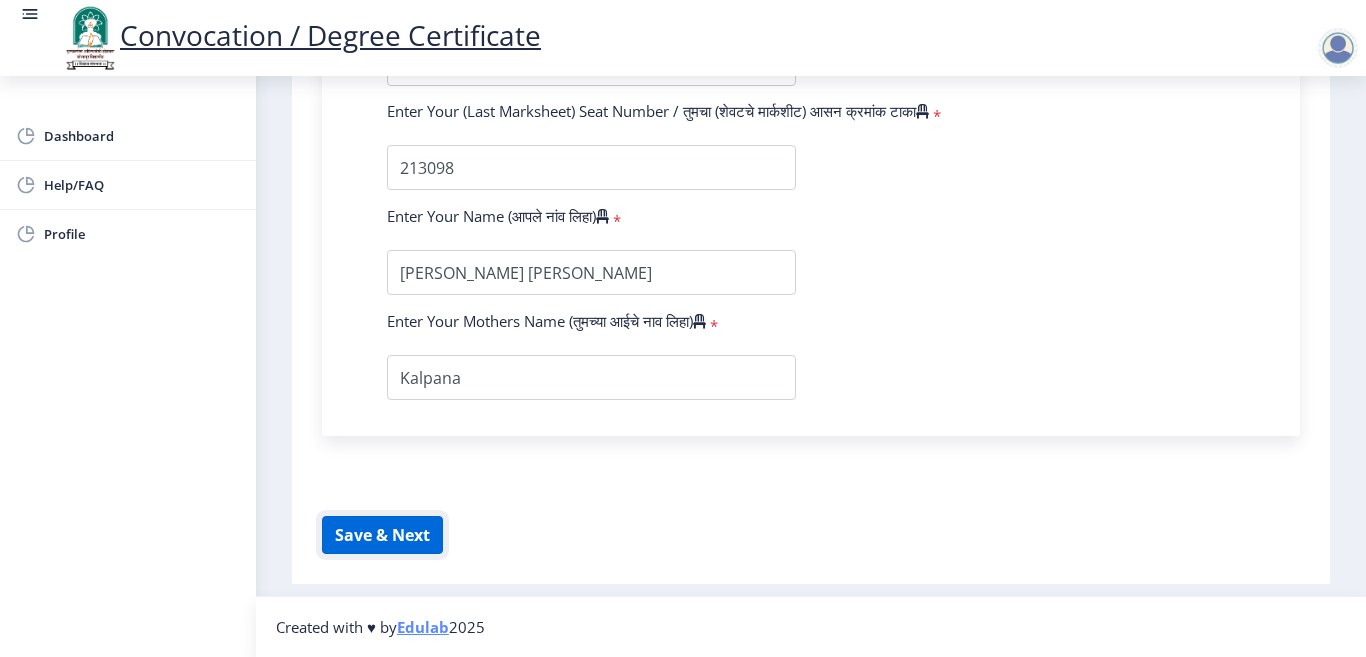 click on "Save & Next" 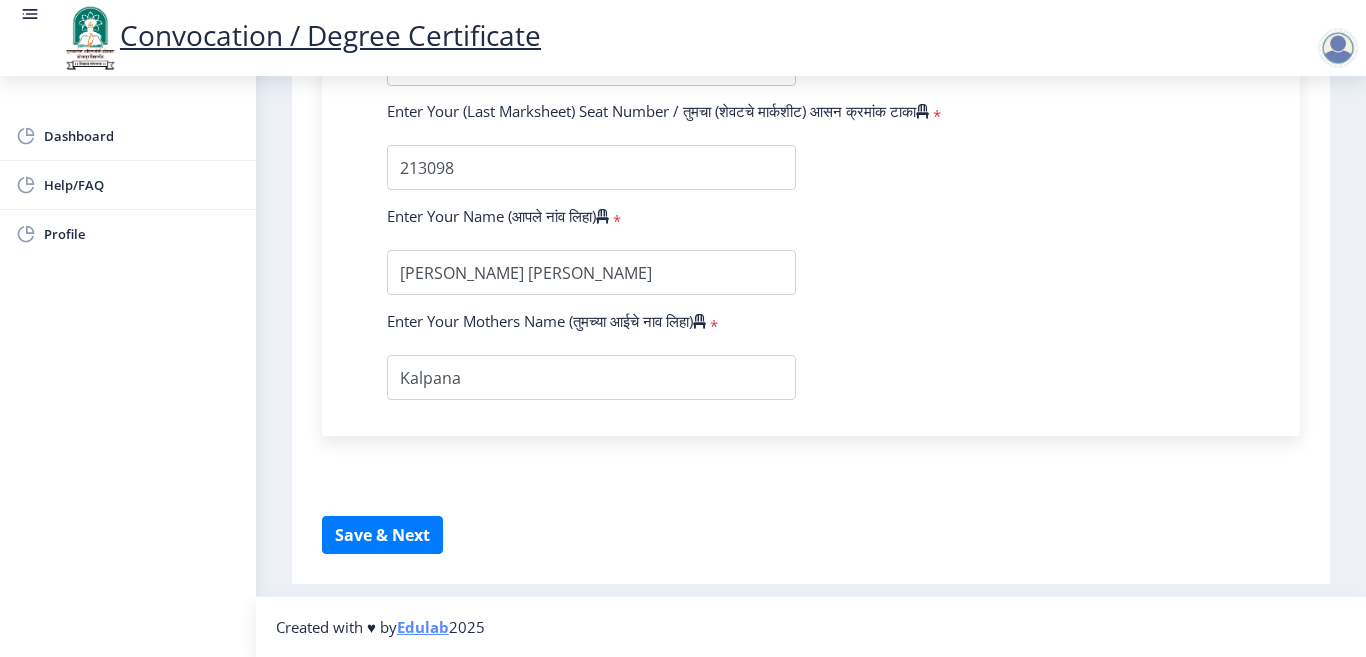 select 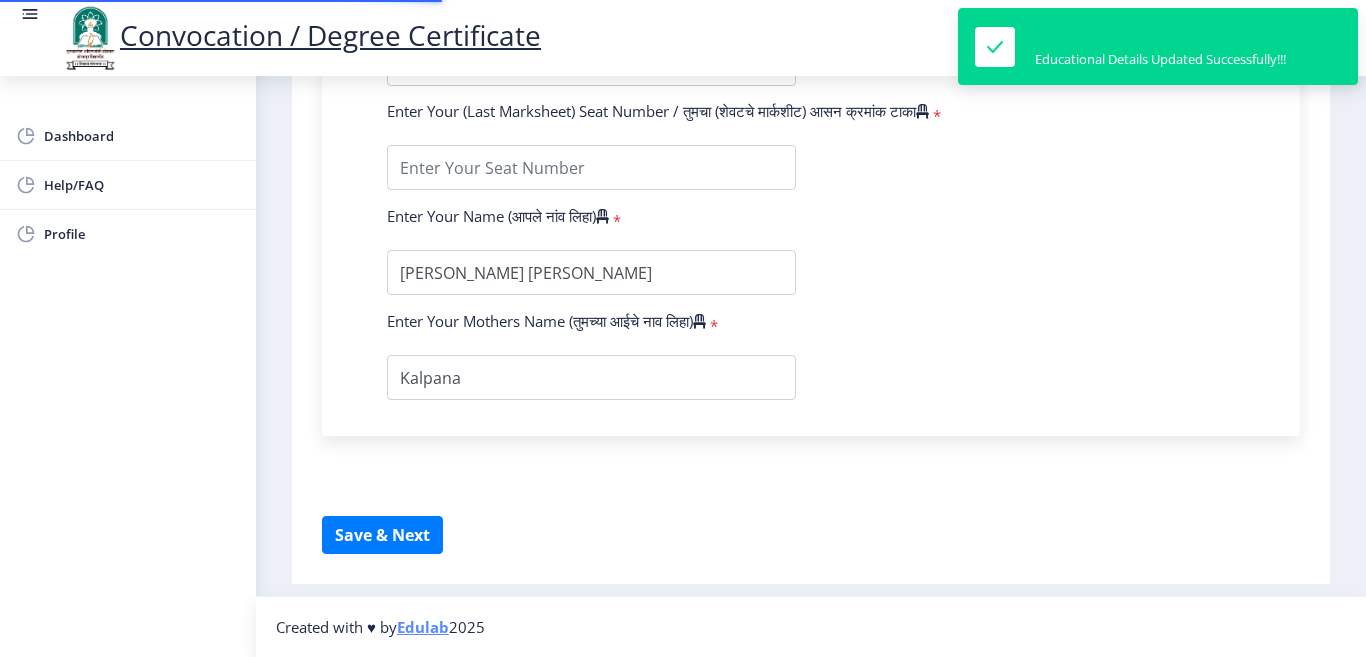 type on "2013032510004628" 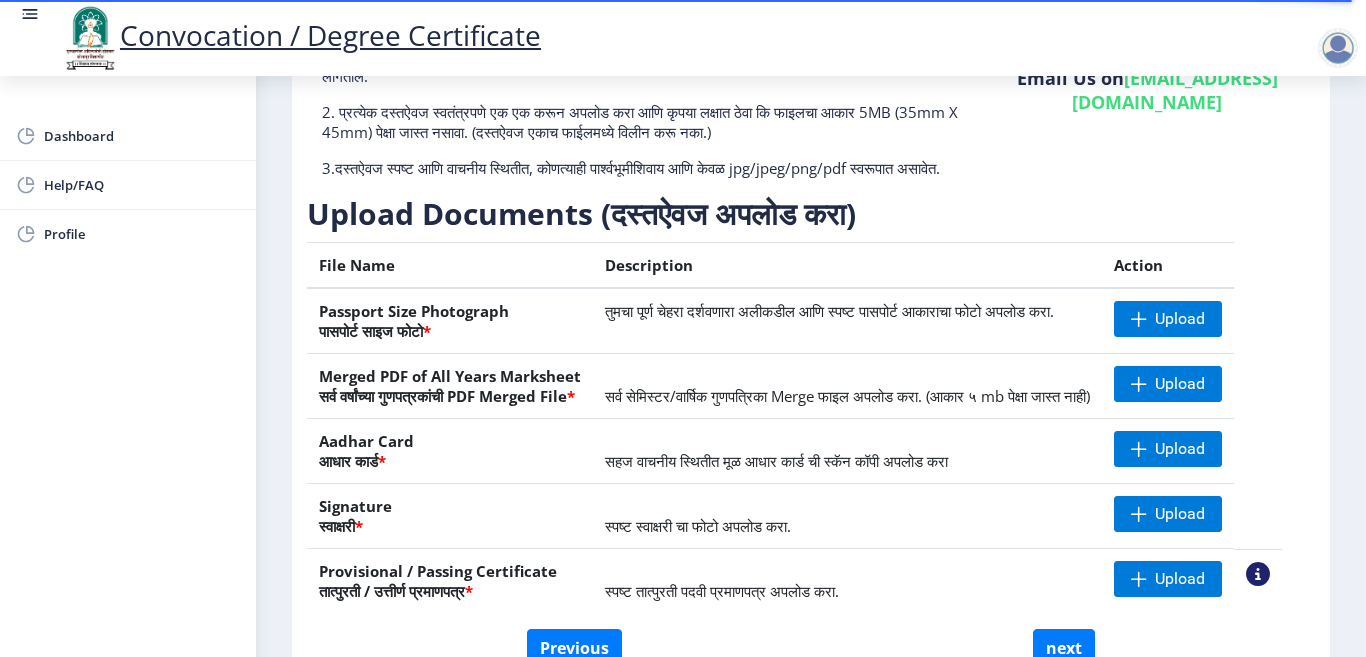 scroll, scrollTop: 353, scrollLeft: 0, axis: vertical 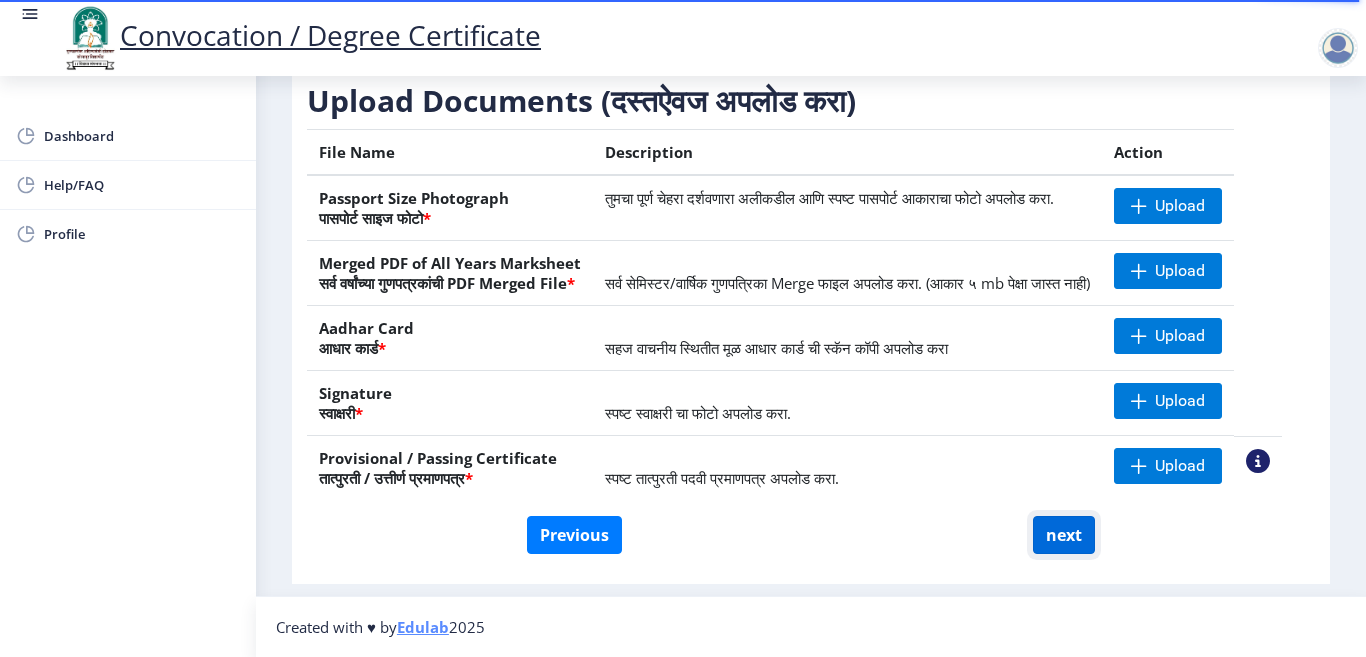 click on "next" 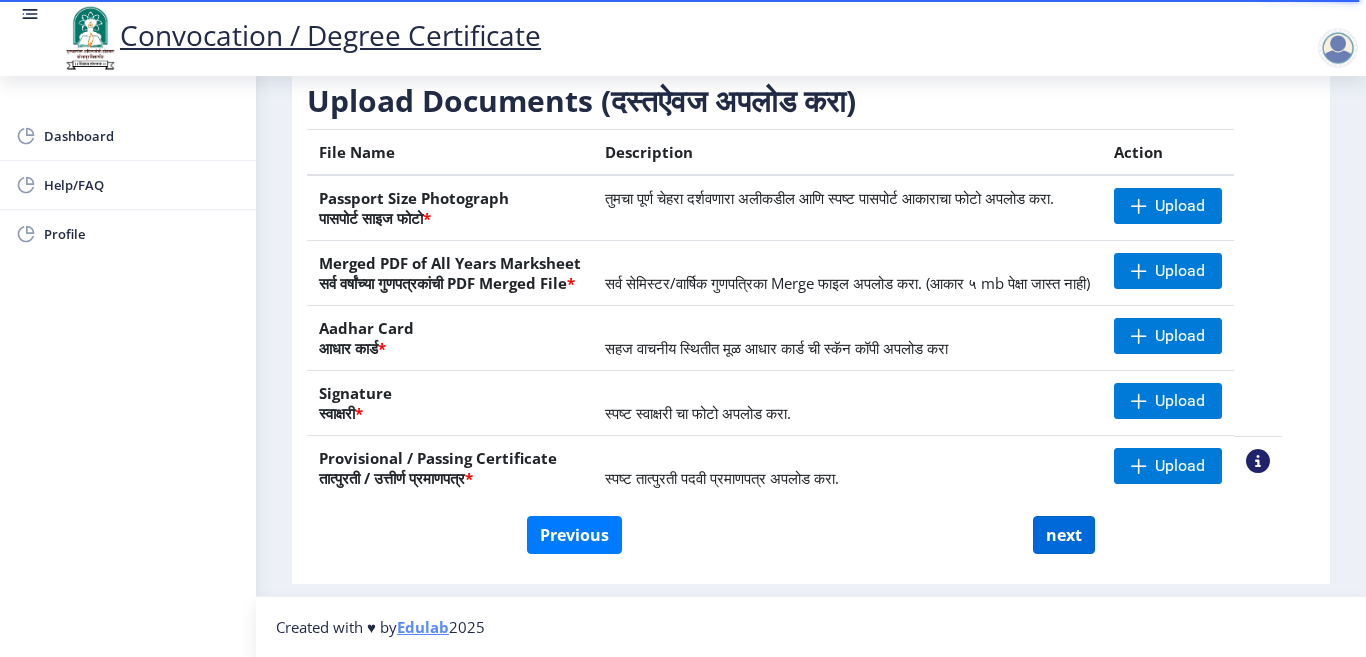 select 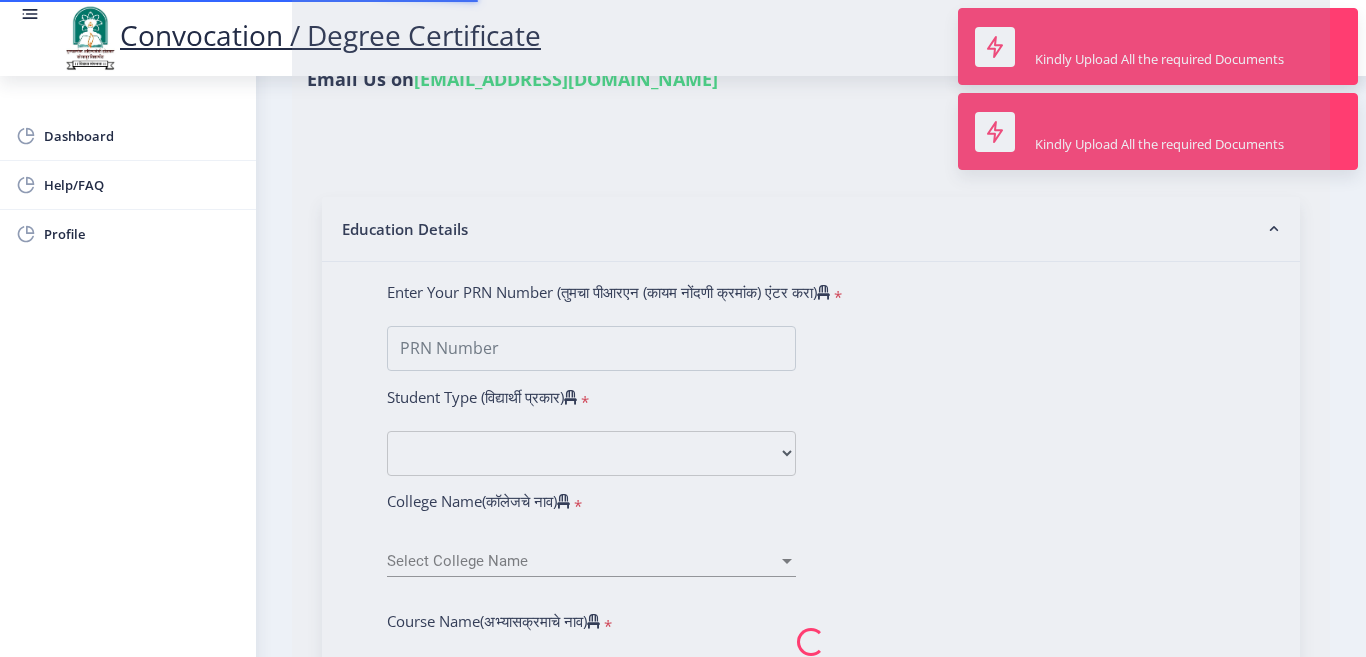 scroll, scrollTop: 0, scrollLeft: 0, axis: both 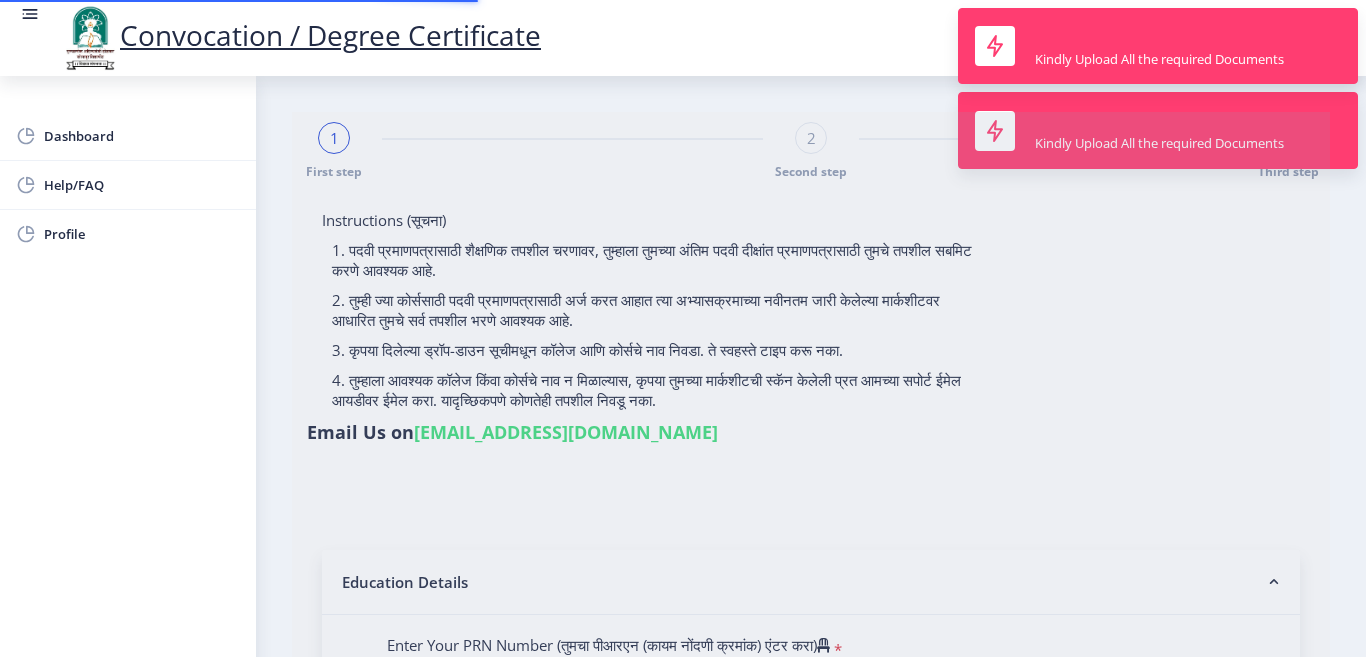 type on "2013032510004628" 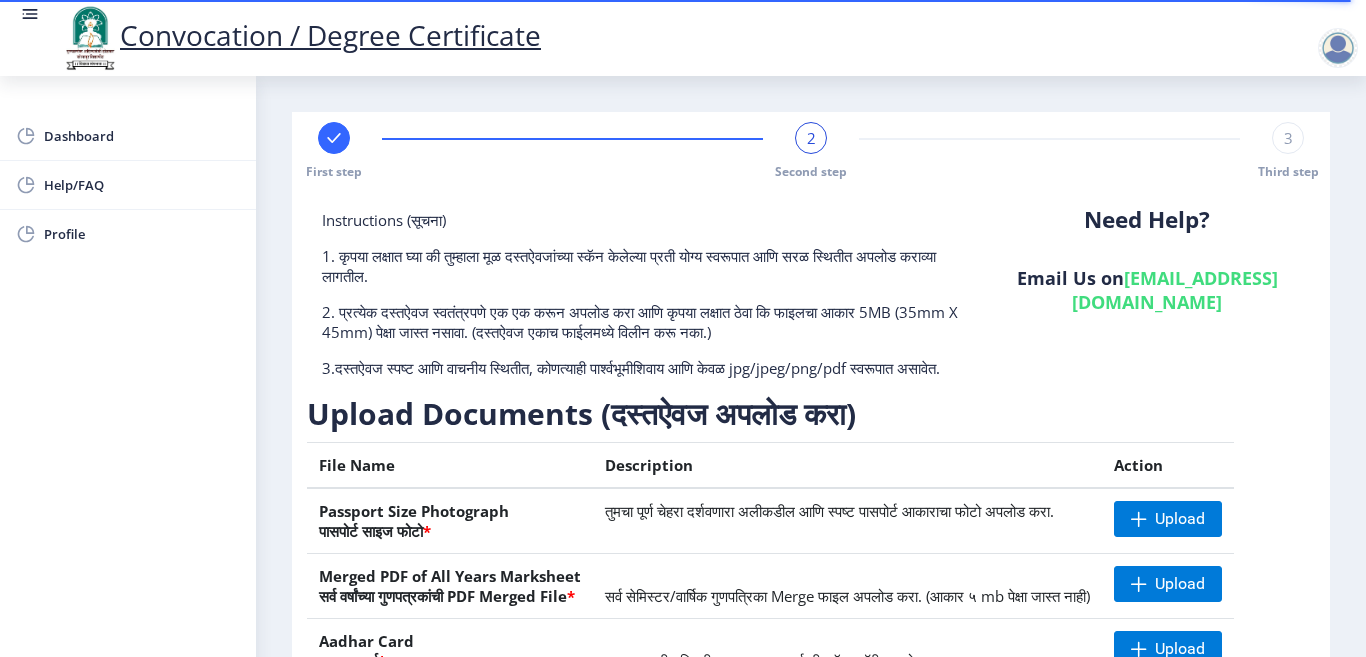 scroll, scrollTop: 353, scrollLeft: 0, axis: vertical 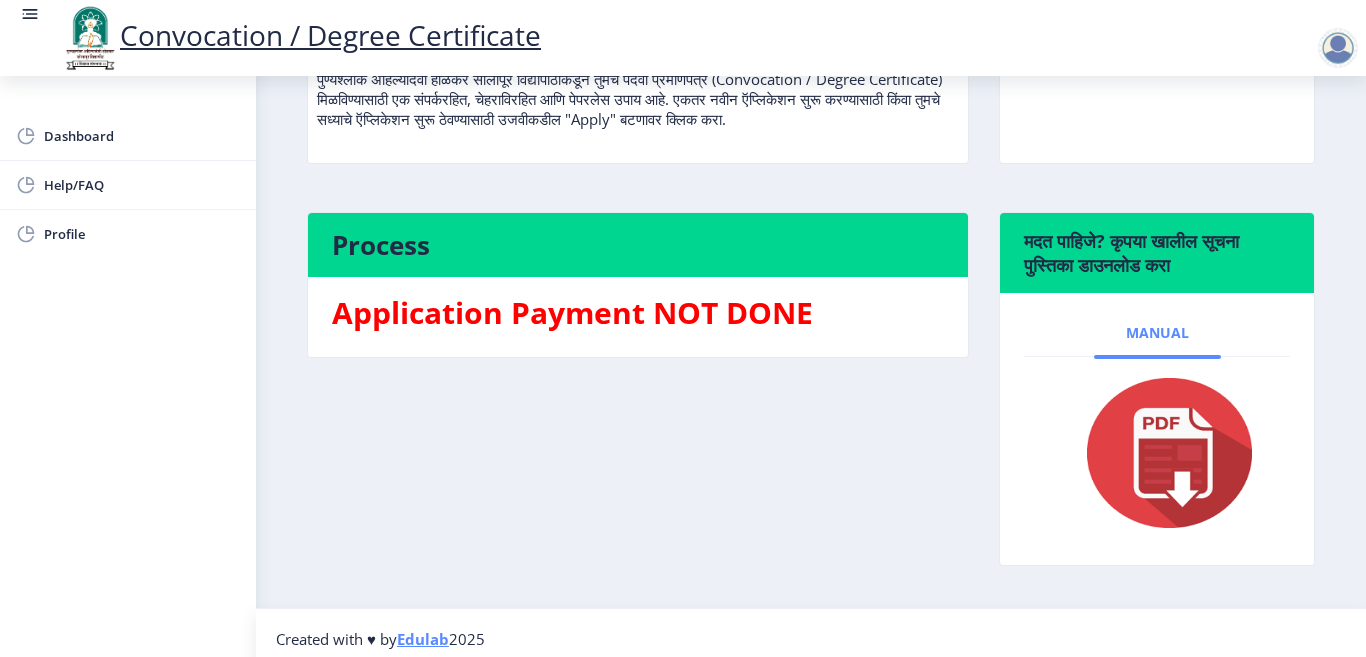 click on "Manual" 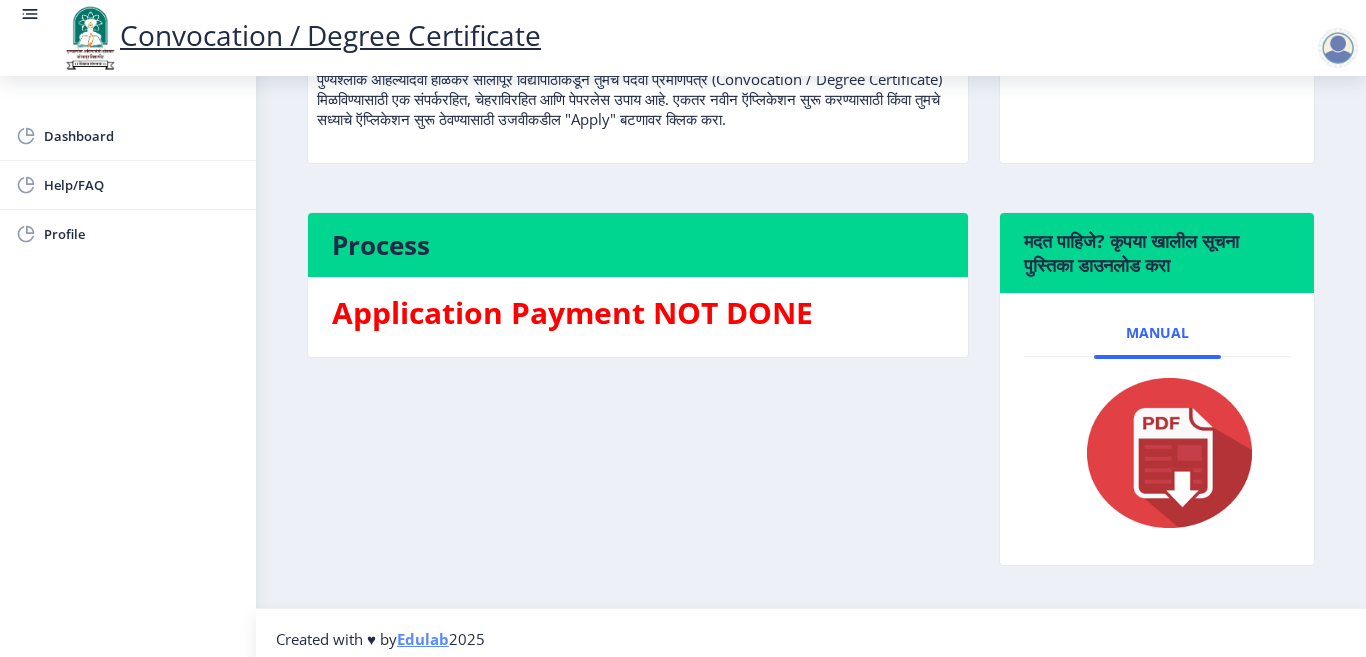 click 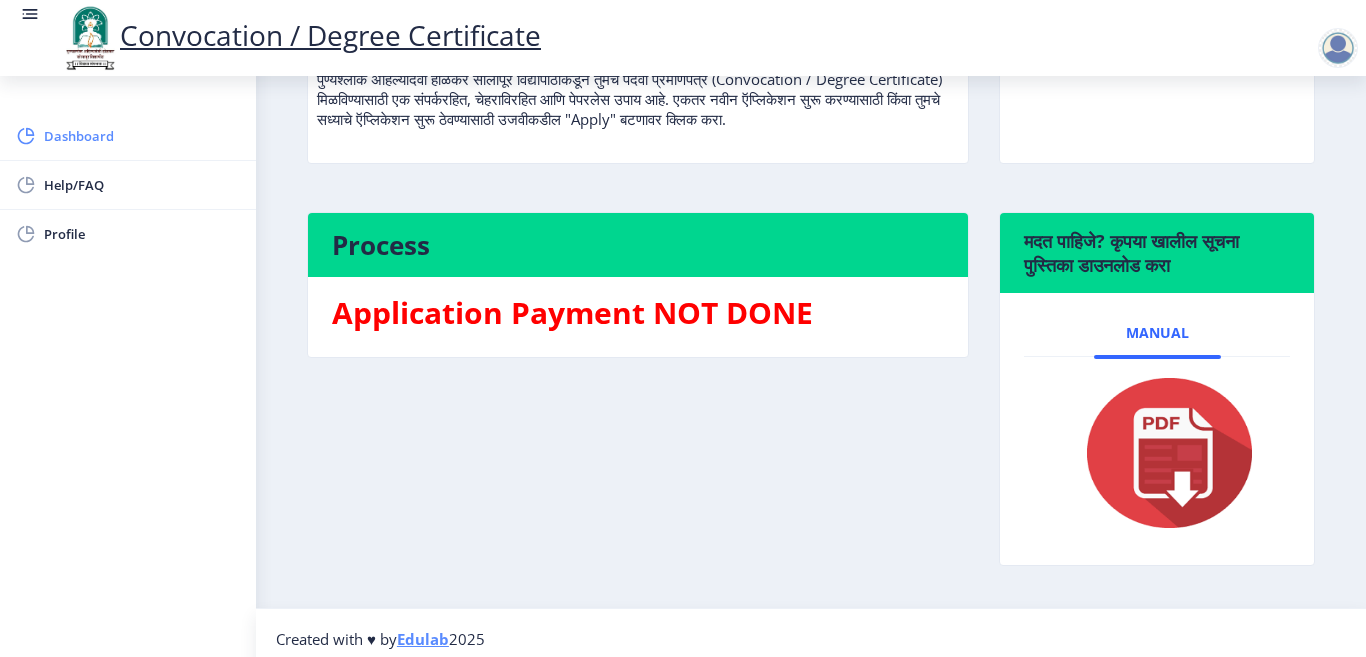 click on "Dashboard" 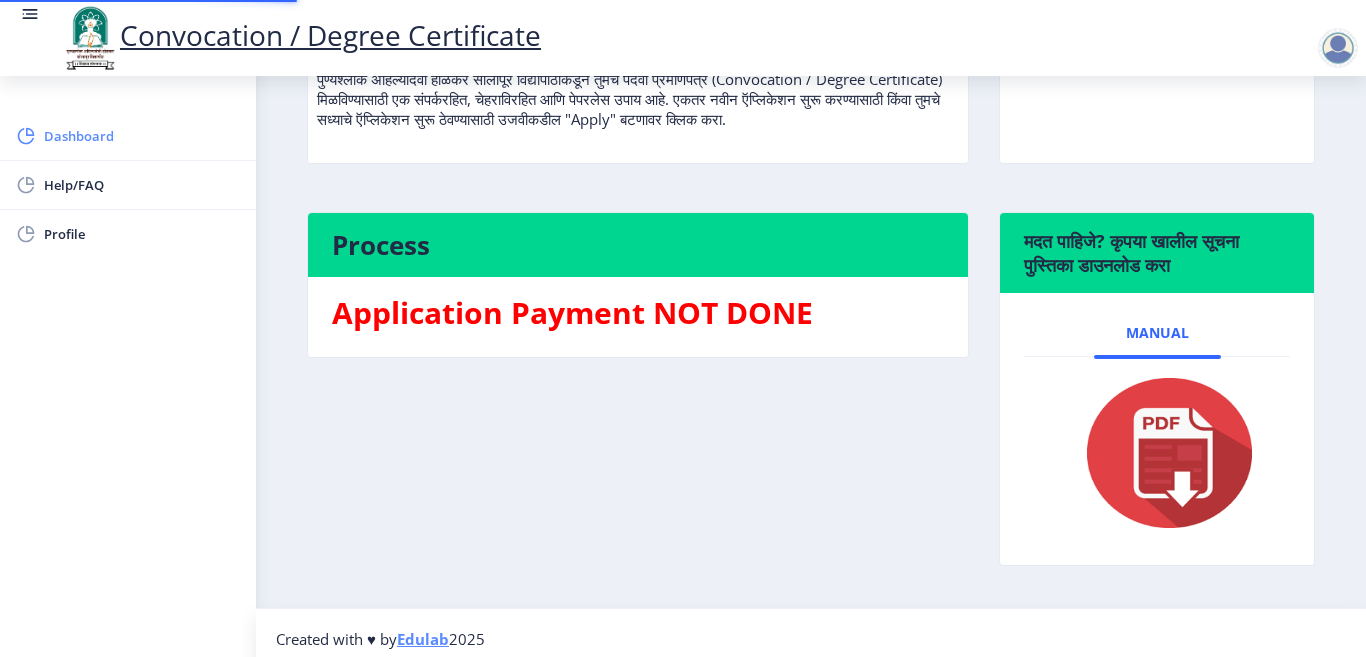 scroll, scrollTop: 0, scrollLeft: 0, axis: both 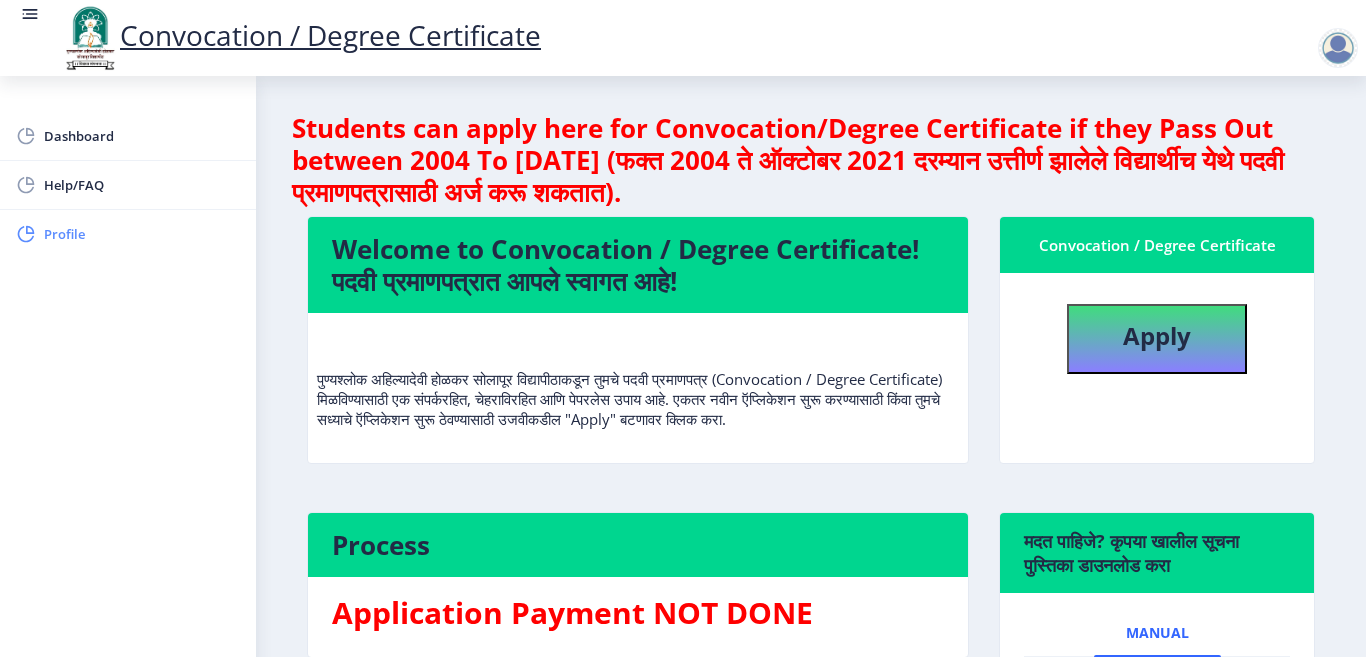click on "Profile" 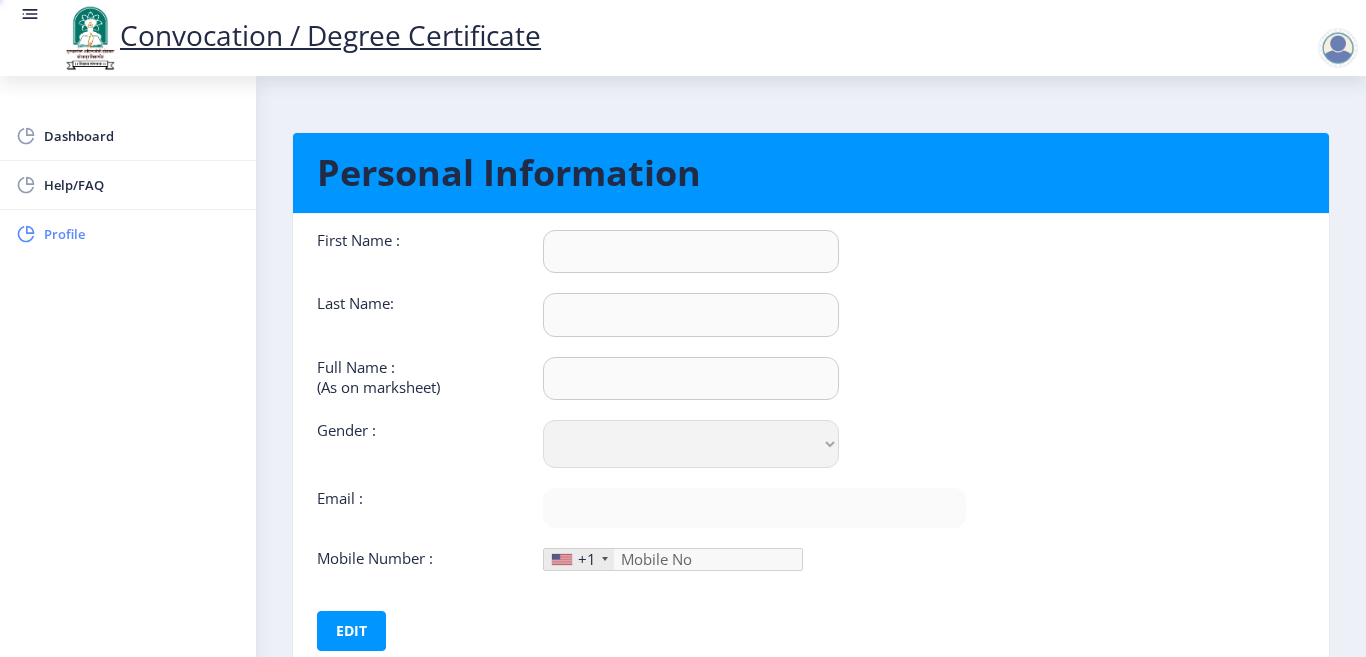 type on "Ajinkya" 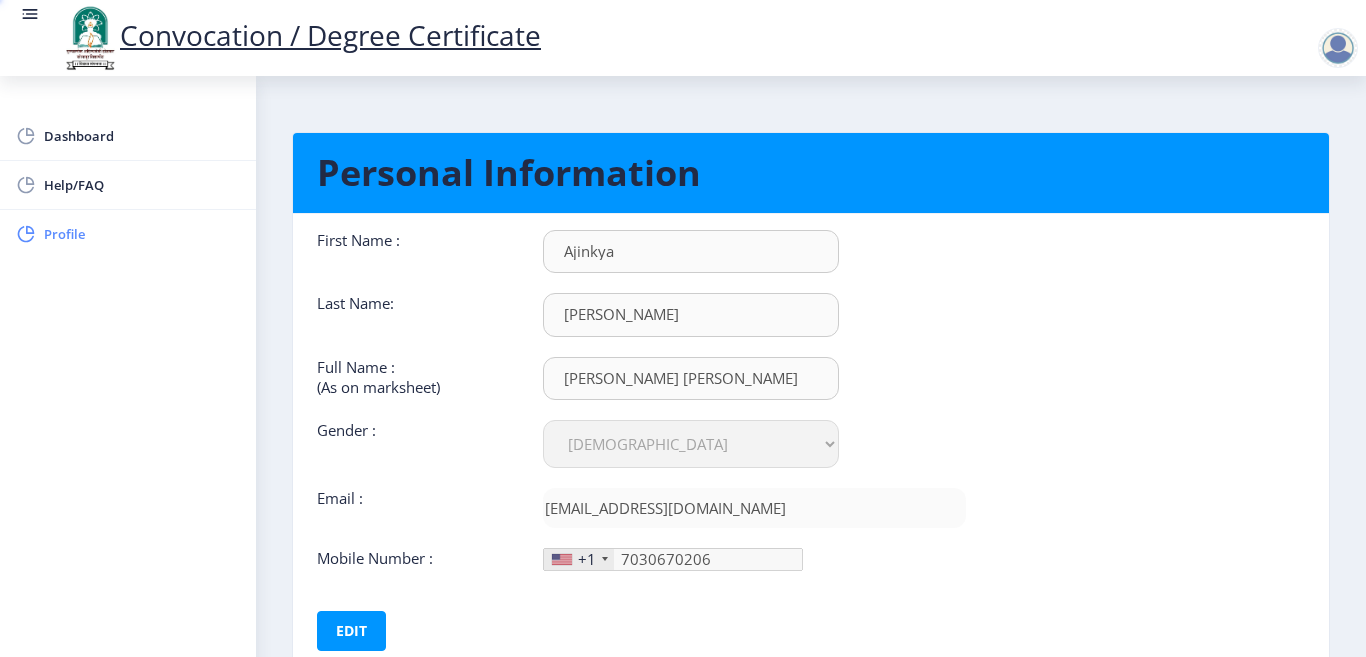 type on "[PHONE_NUMBER]" 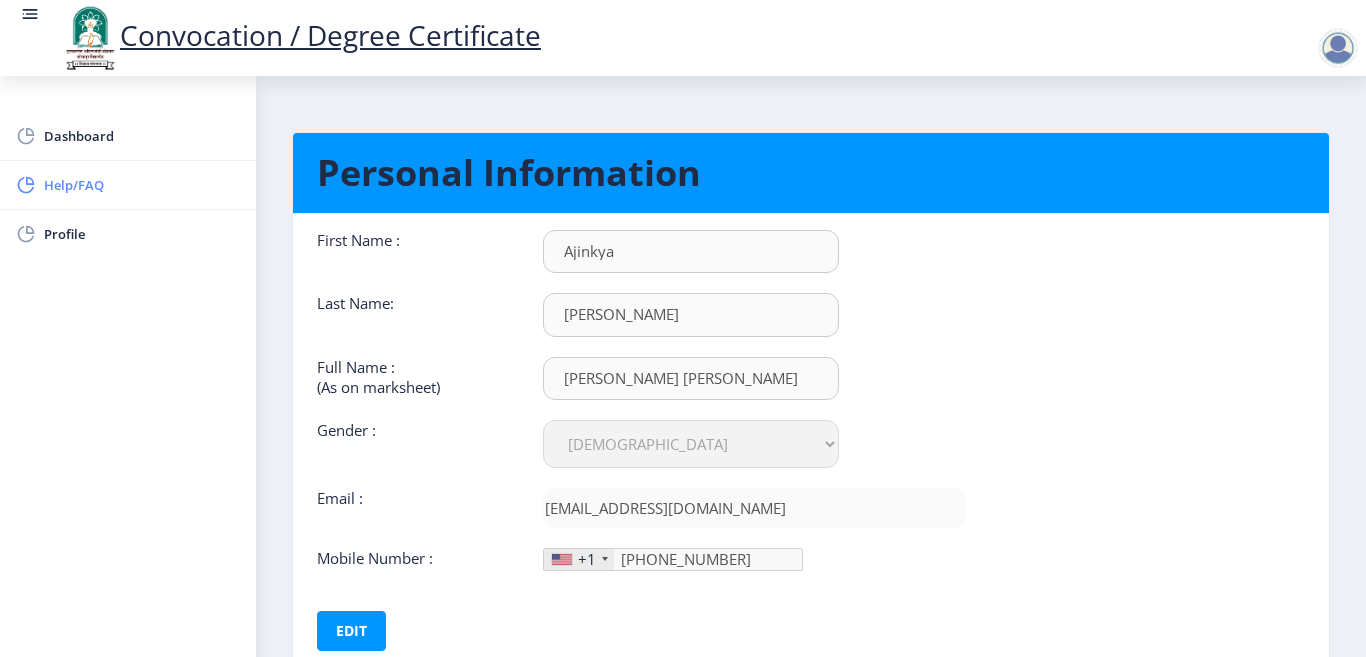 click on "Help/FAQ" 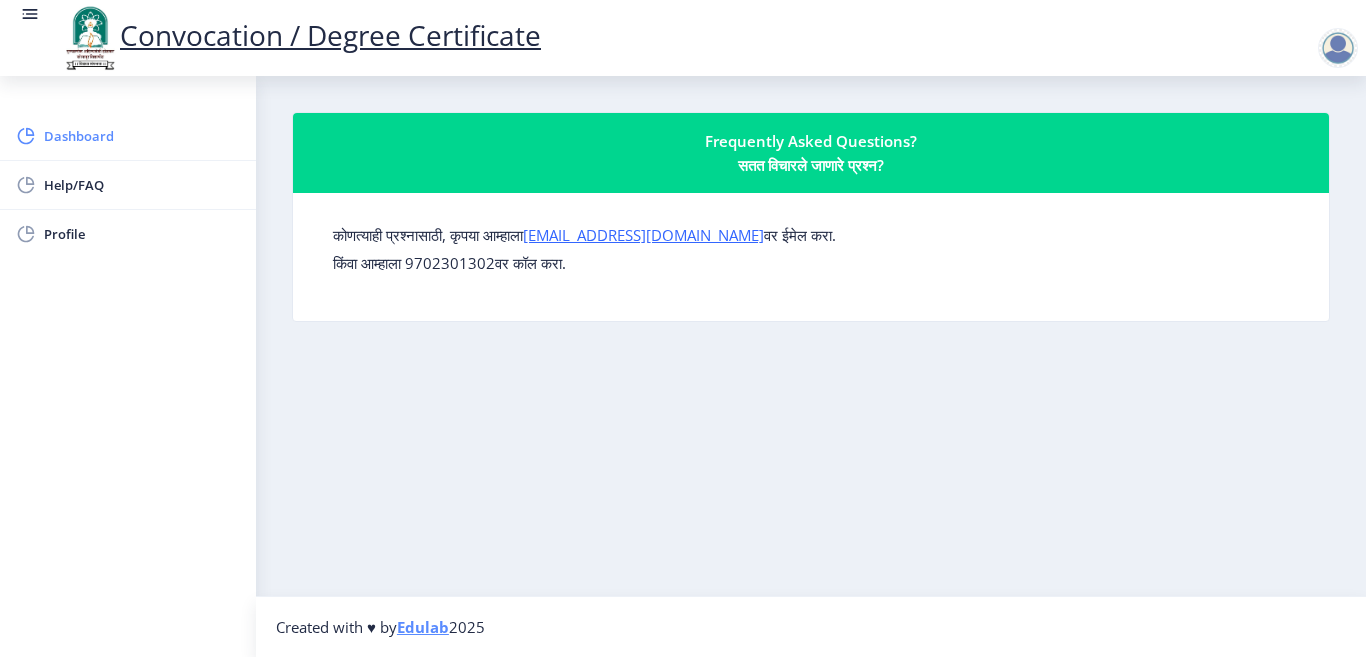 click on "Dashboard" 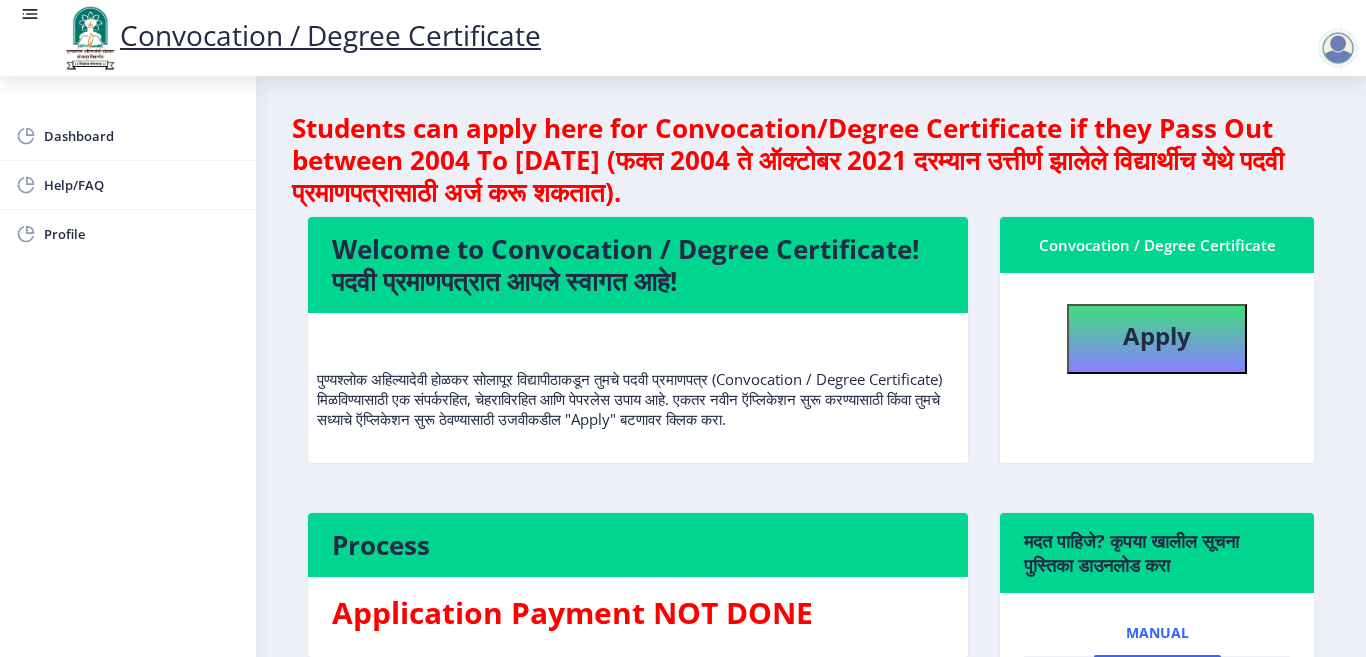 click 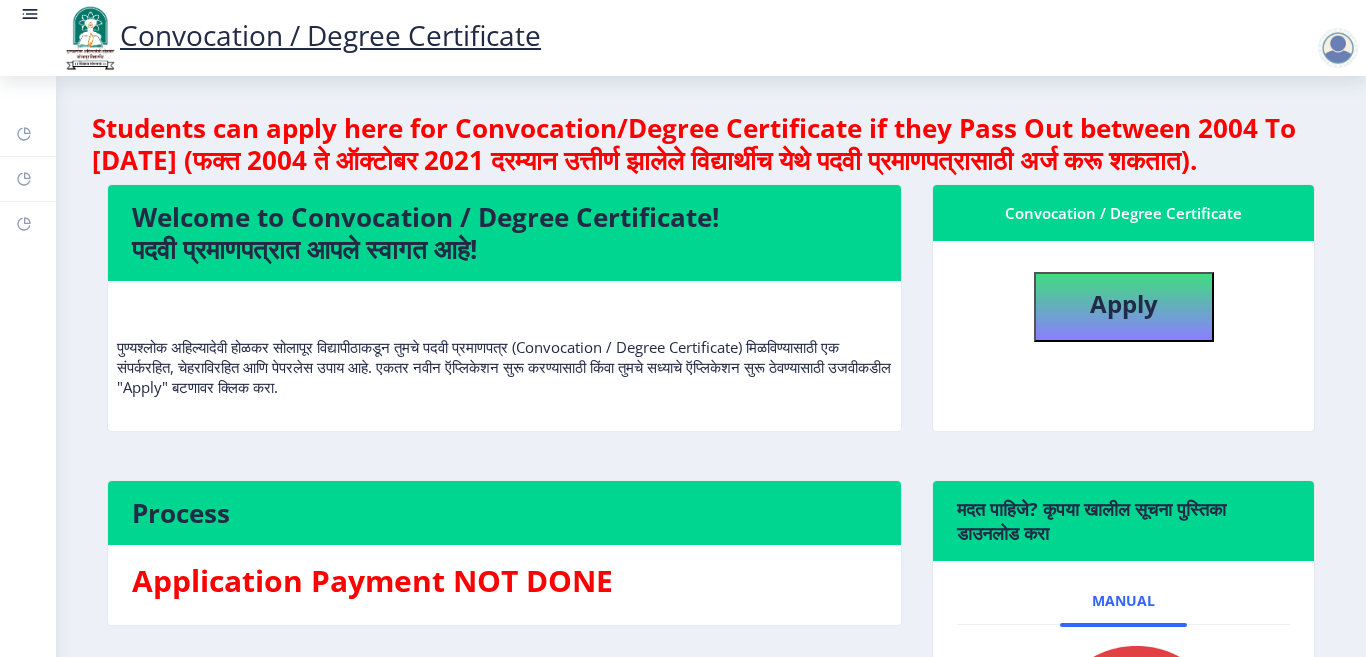 click 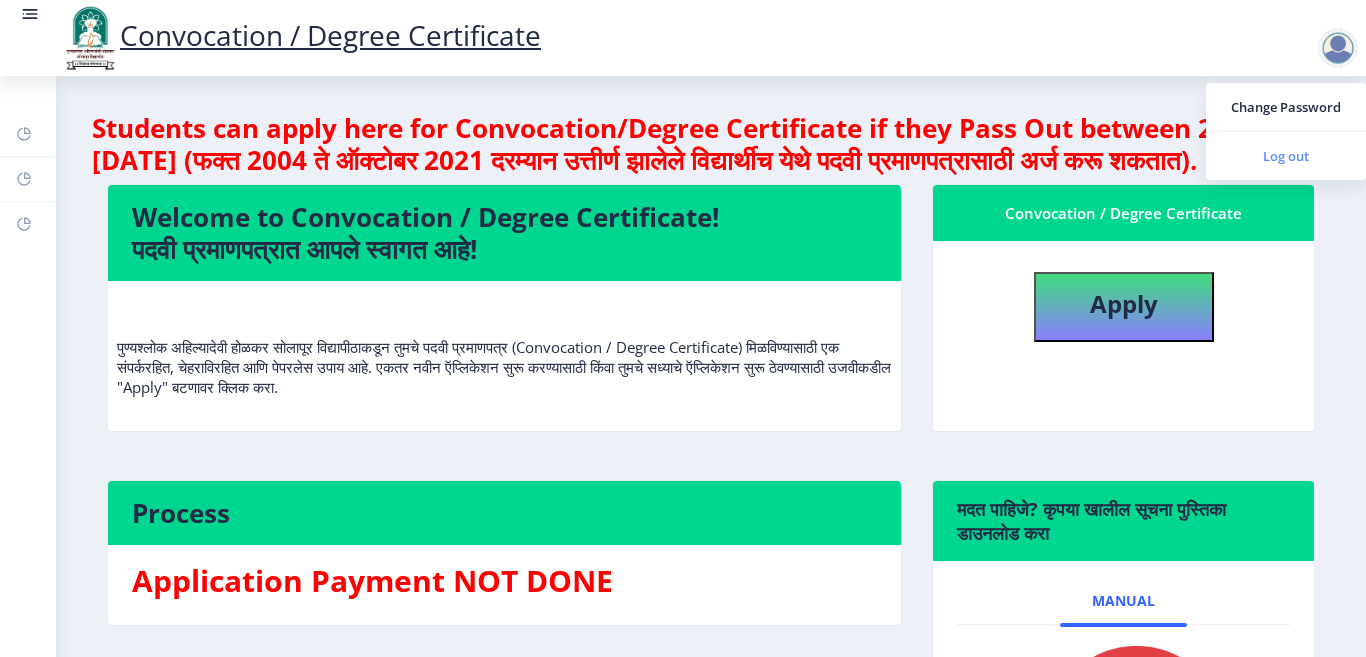 click on "Log out" at bounding box center [1286, 156] 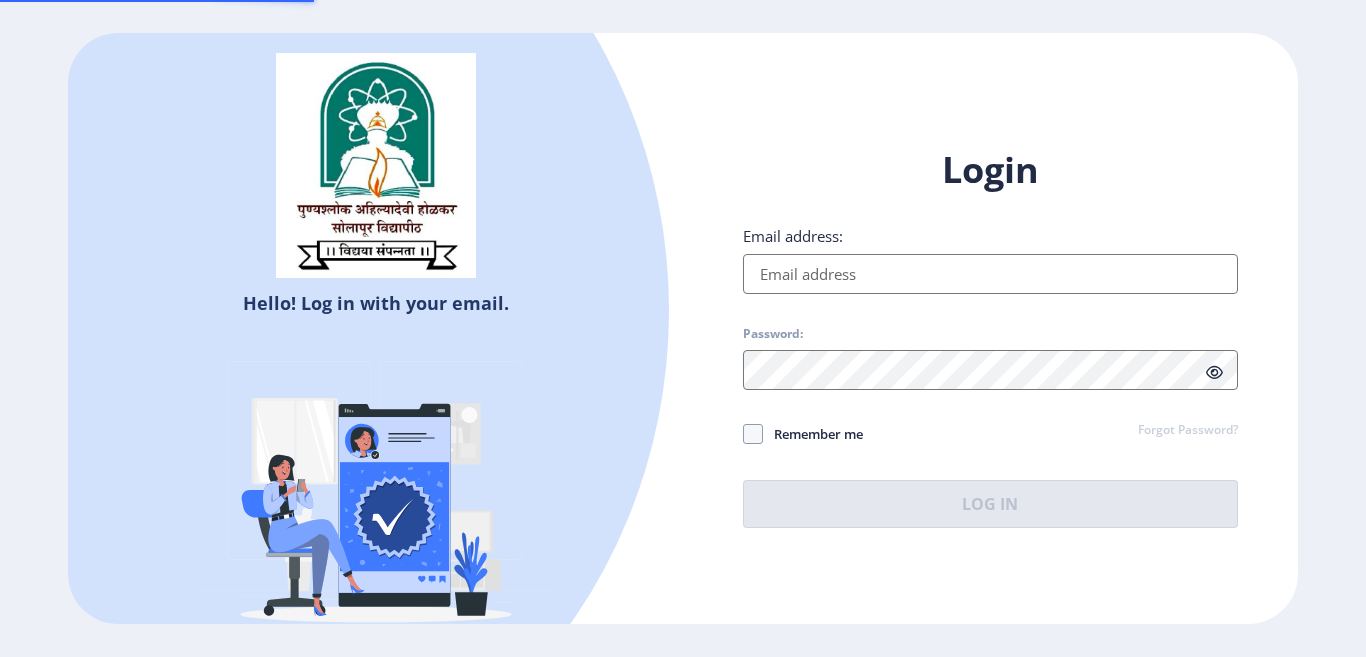 scroll, scrollTop: 0, scrollLeft: 0, axis: both 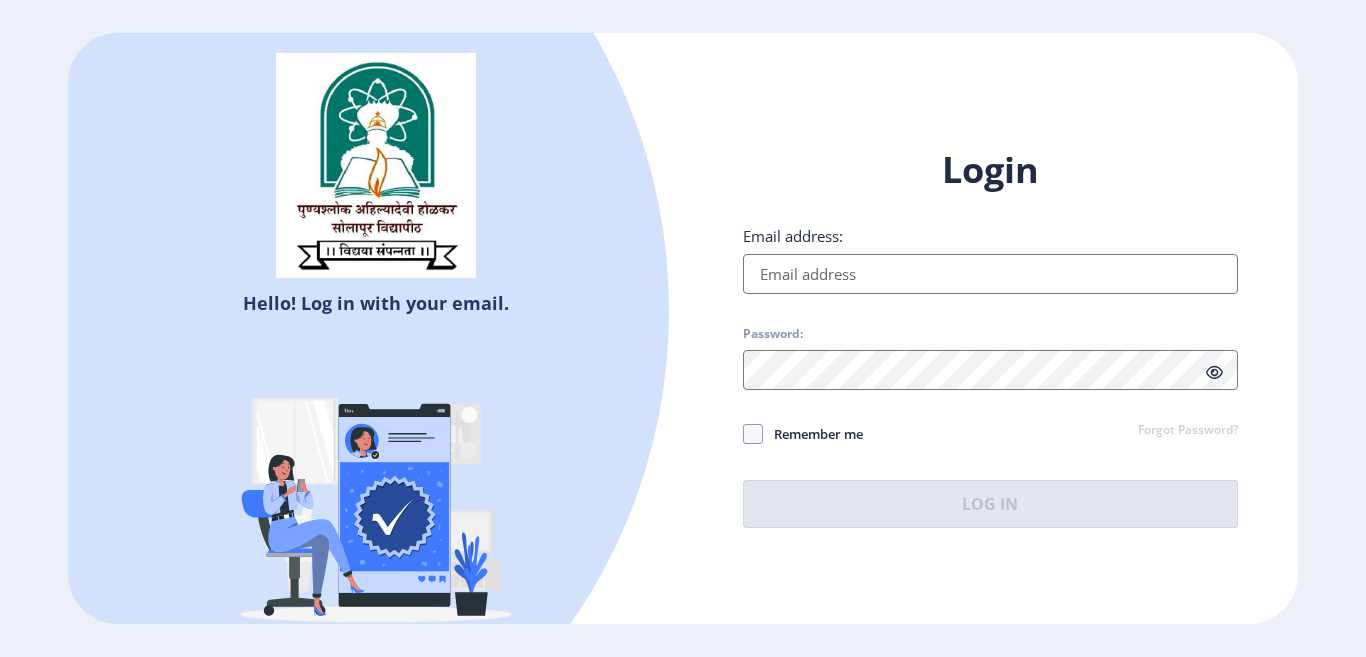 click on "Email address:" at bounding box center (990, 274) 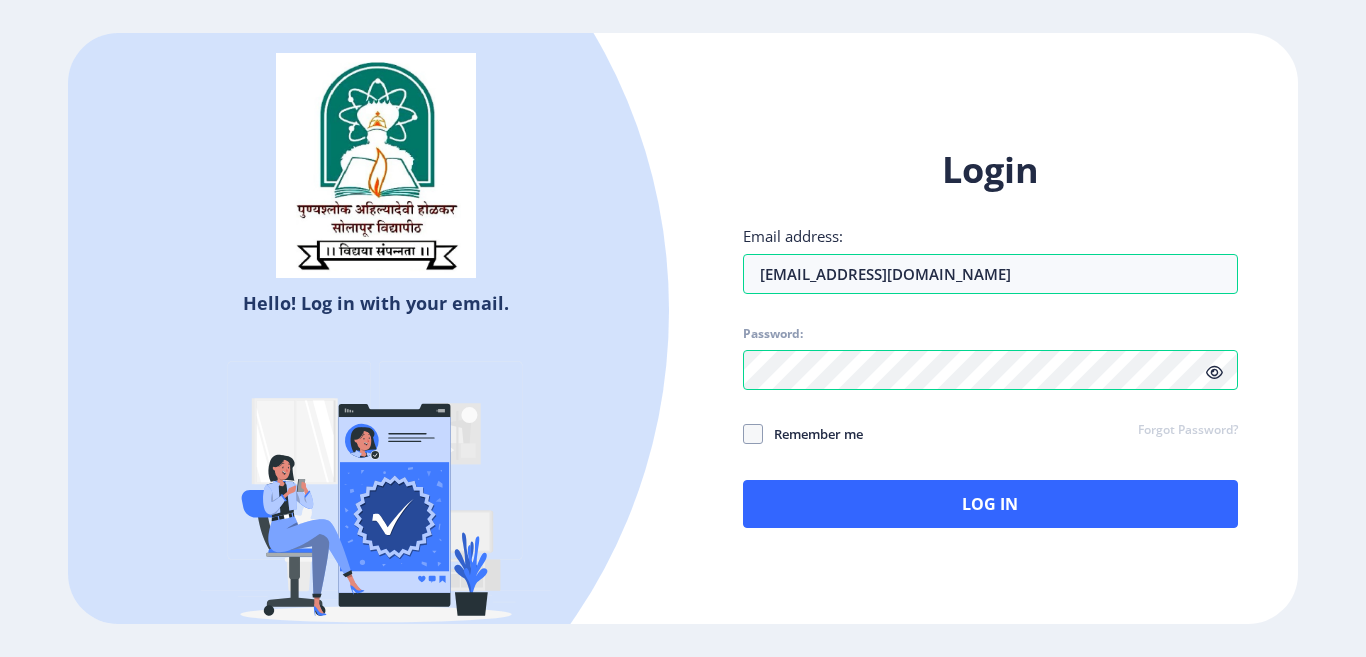 click 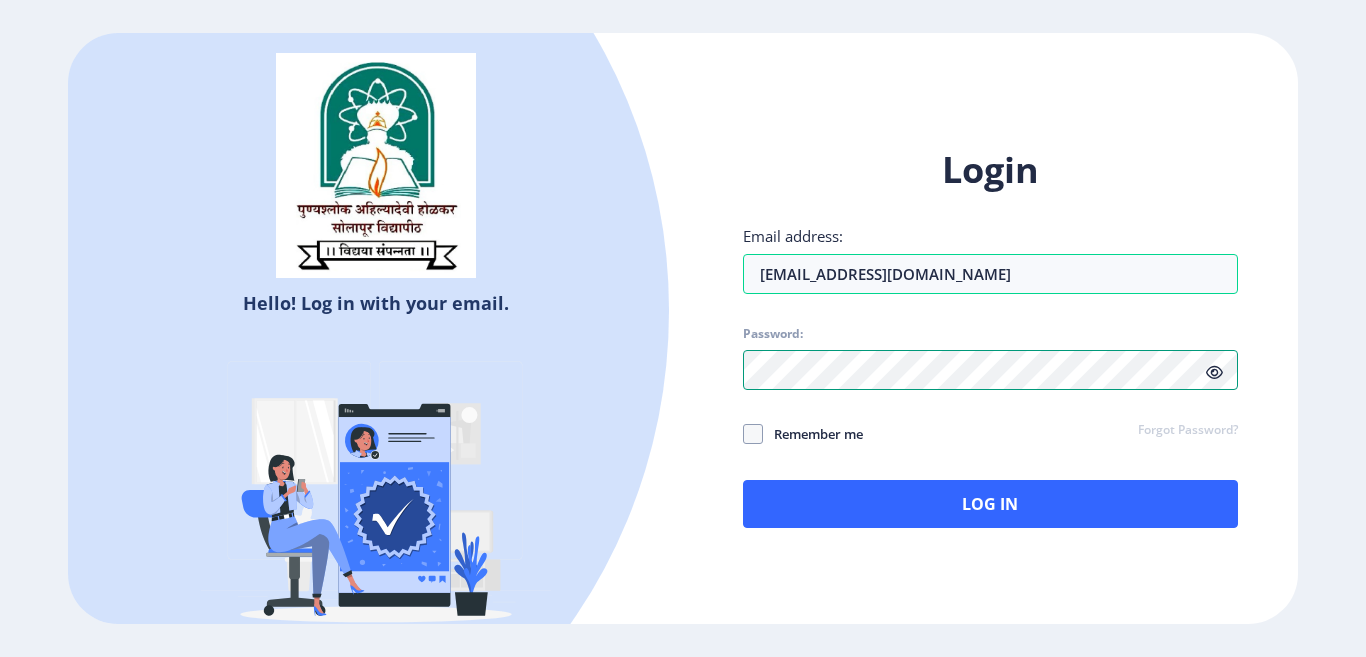 click on "Login Email address: ajinkyapanchal5@gmail.com Password: Remember me Forgot Password?  Log In   Don't have an account?  Register" 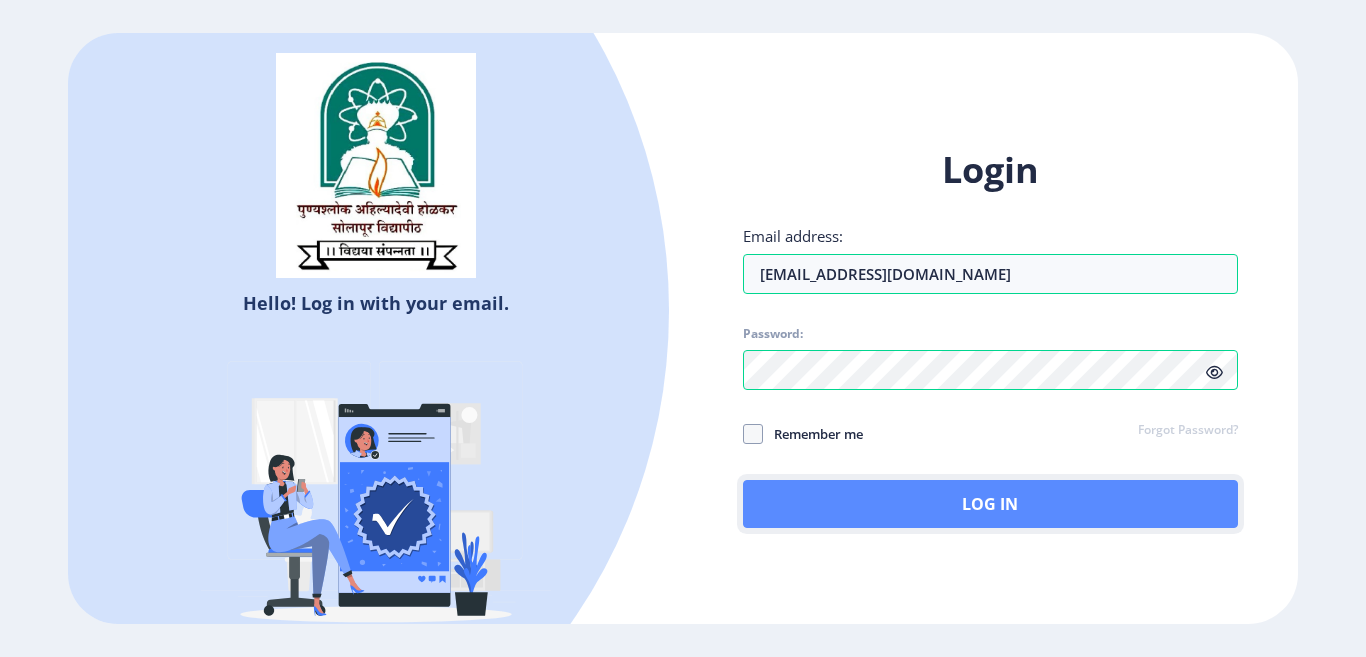 click on "Log In" 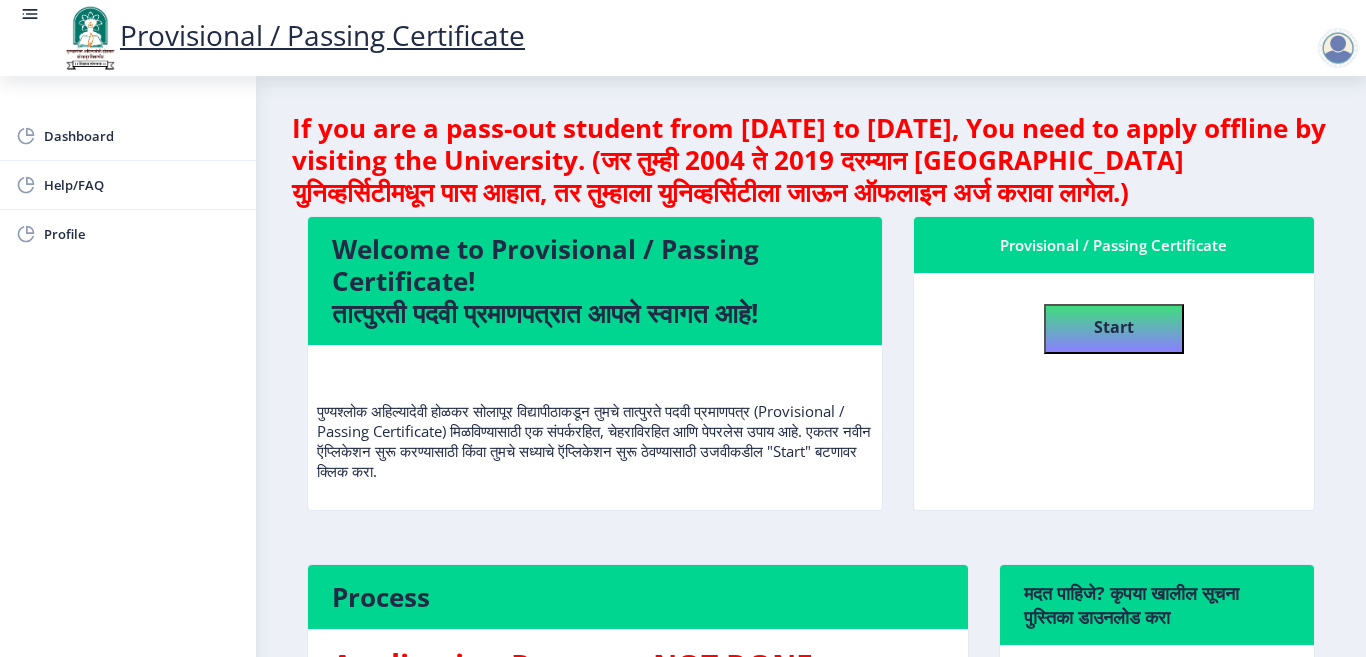 click on "Dashboard Help/FAQ Profile" 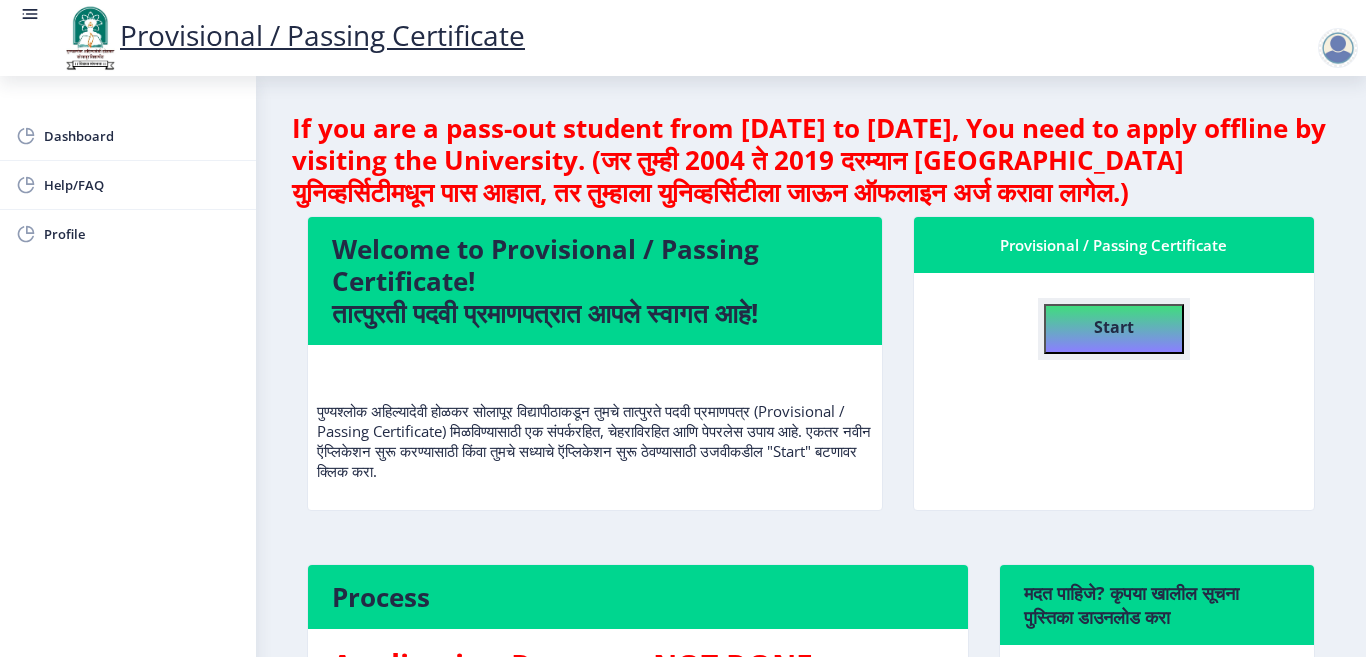 click on "Start" 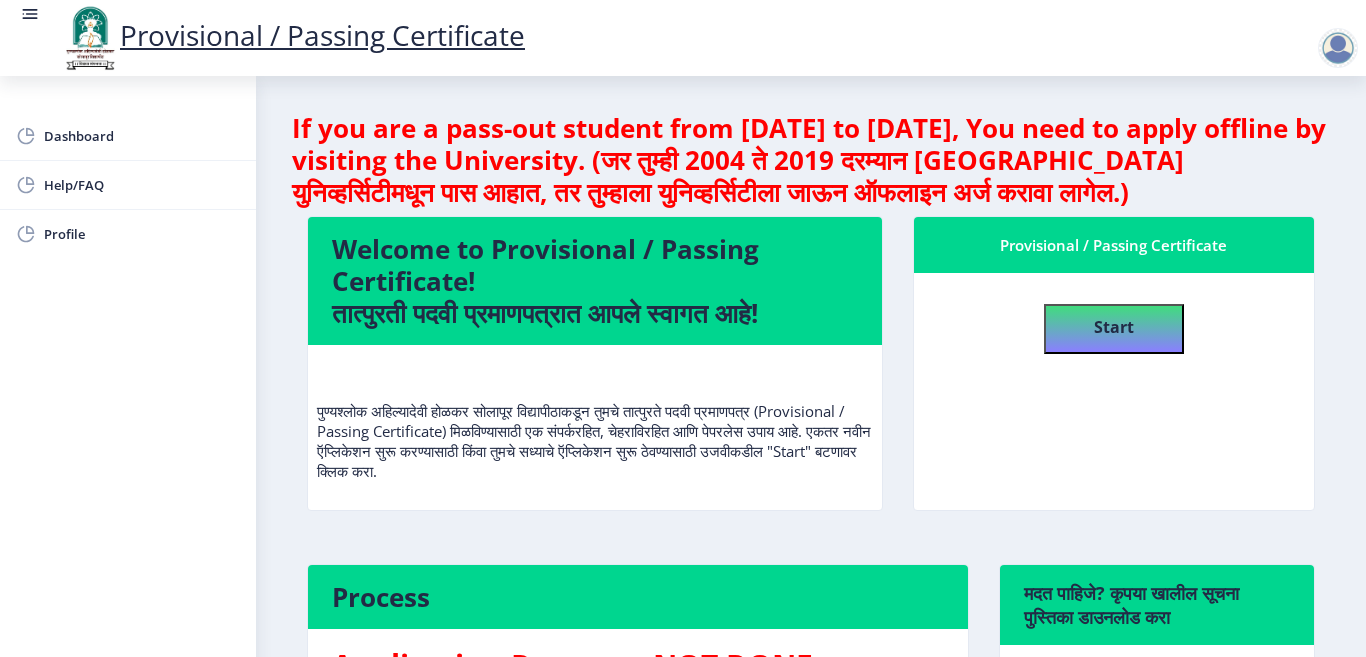 select 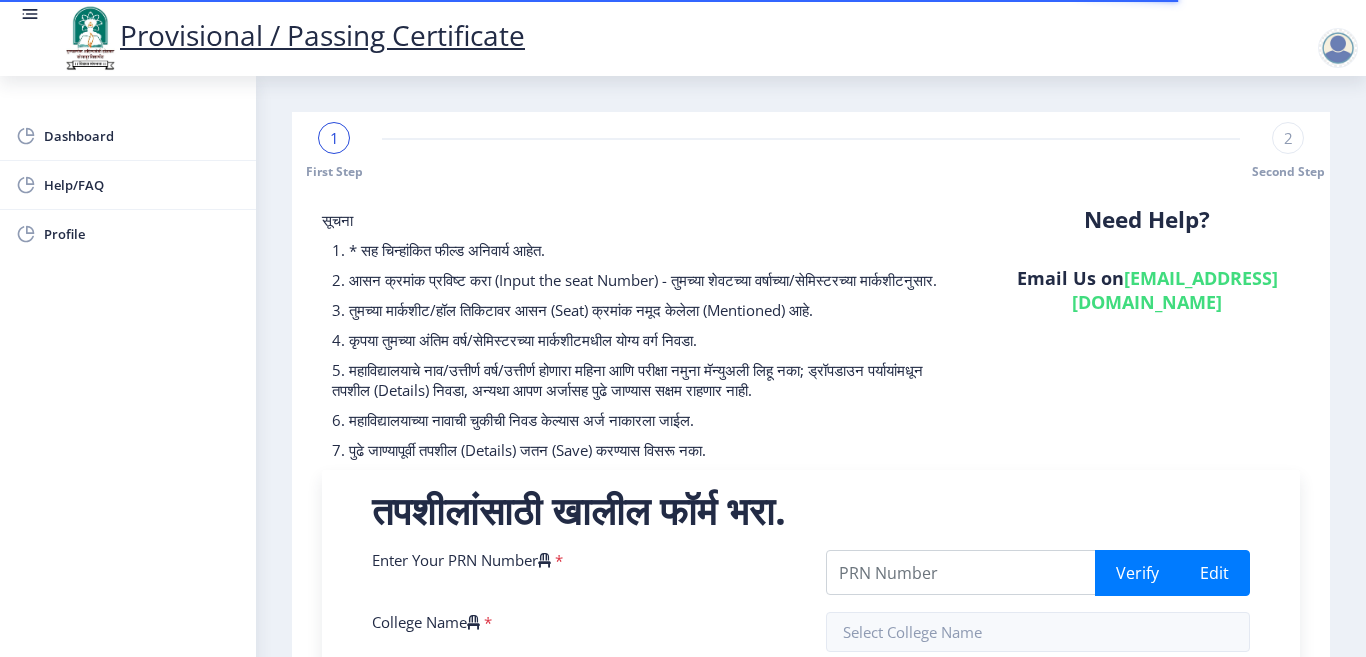 scroll, scrollTop: 300, scrollLeft: 0, axis: vertical 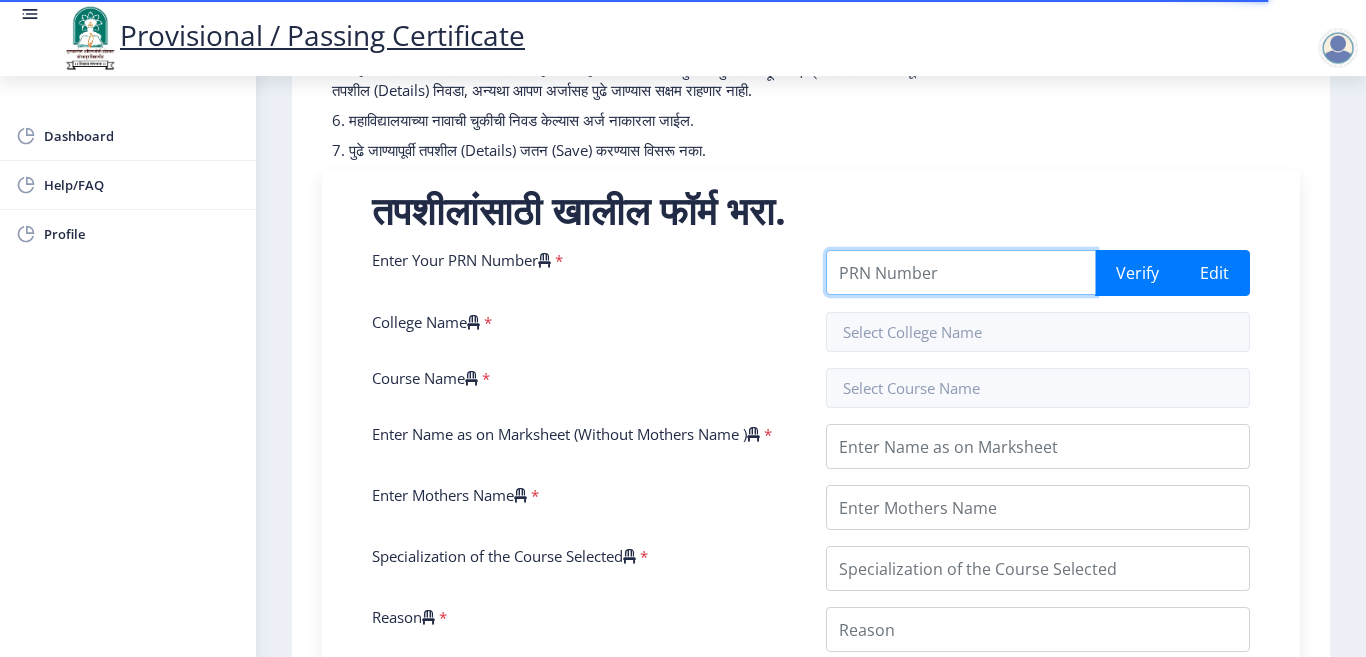 click on "Enter Your PRN Number" at bounding box center (961, 272) 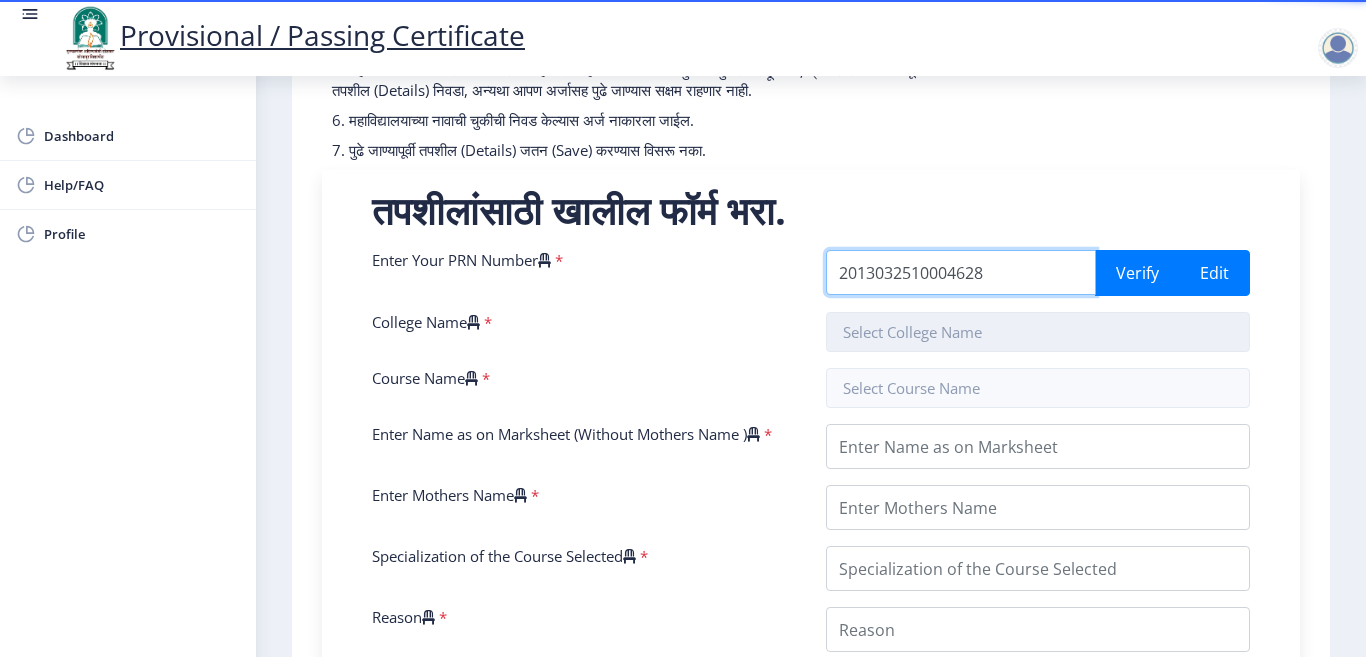 type on "2013032510004628" 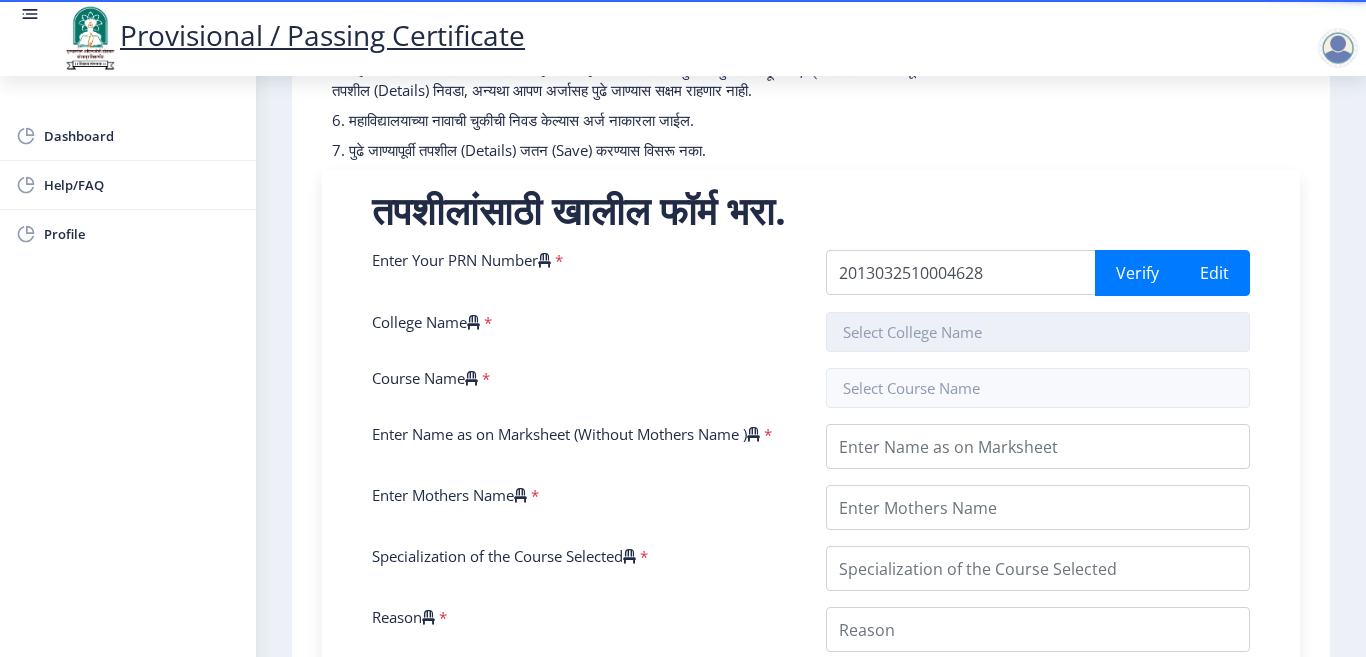 click at bounding box center (1038, 332) 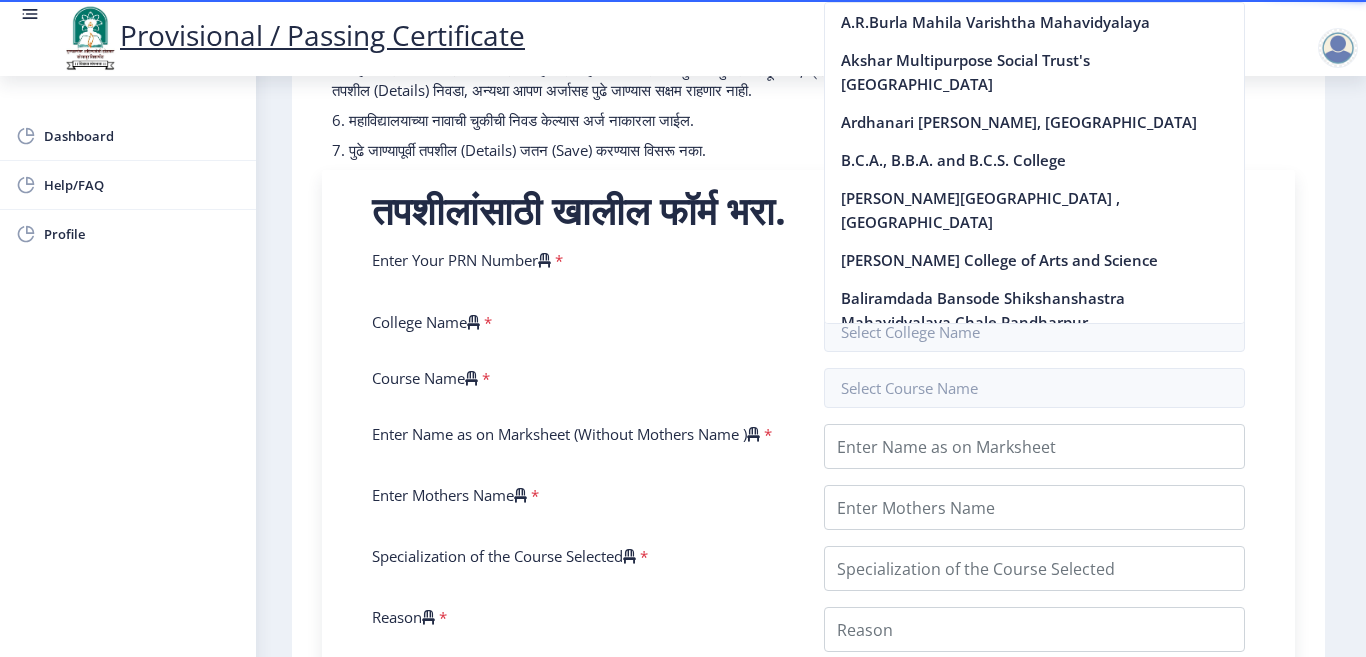 click on "College Name   *" at bounding box center [583, 332] 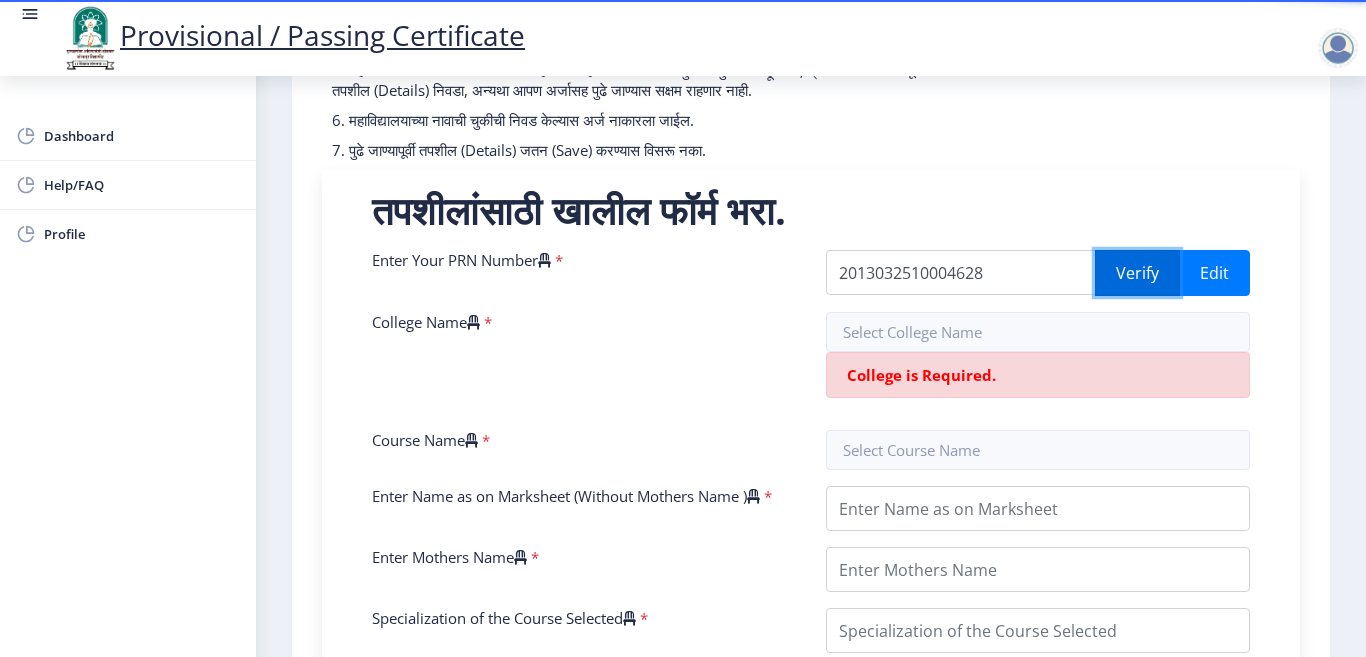 click on "Verify" at bounding box center (1137, 273) 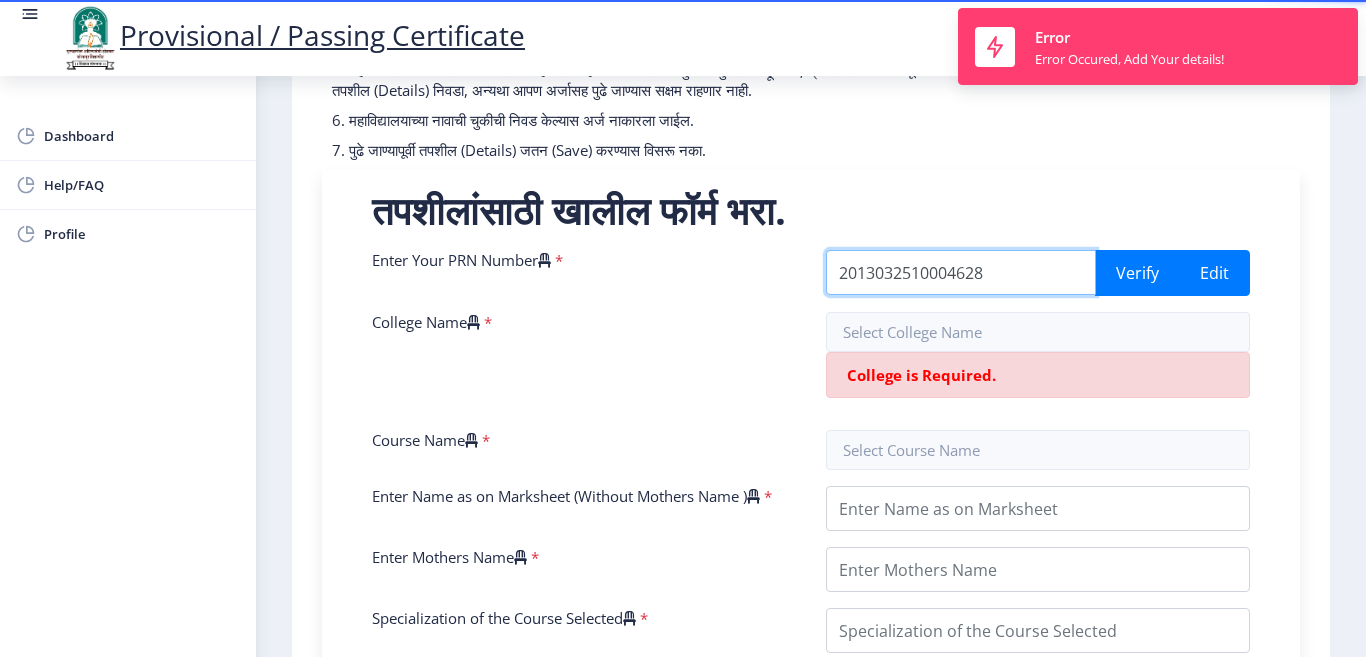 click on "2013032510004628" at bounding box center [961, 272] 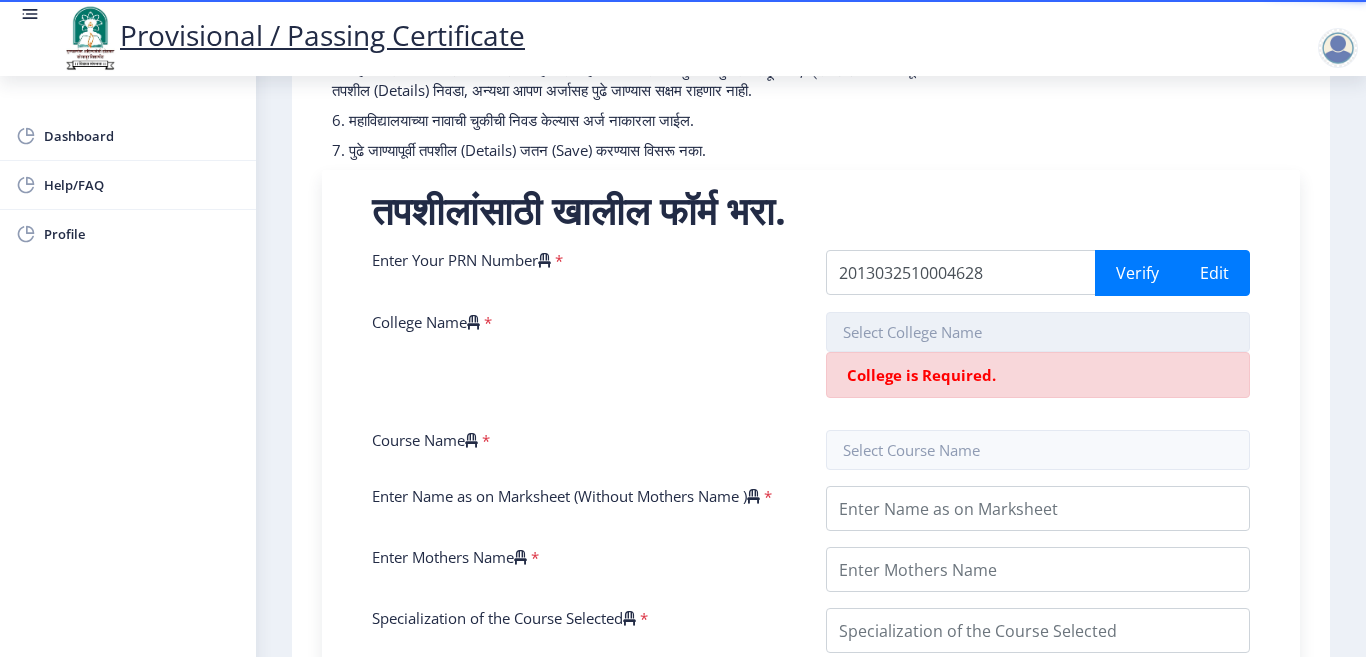 click at bounding box center [1038, 332] 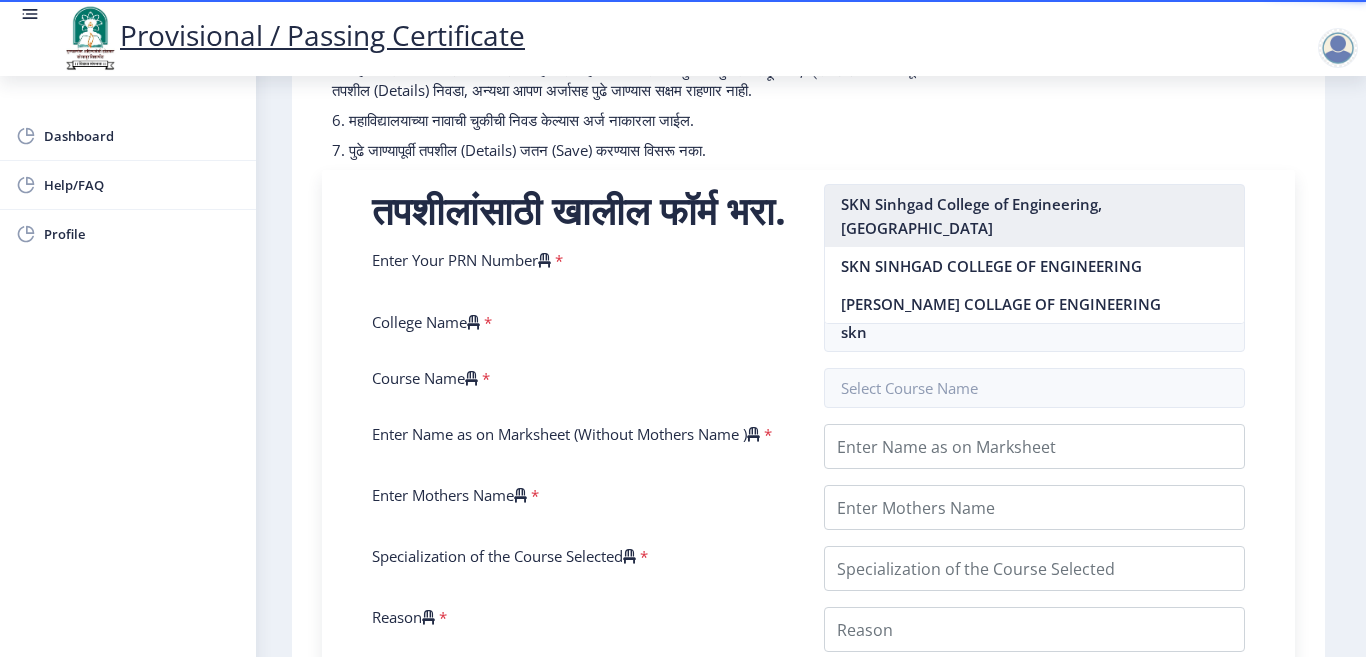 click on "SKN Sinhgad College of Engineering, Korti" at bounding box center [1035, 216] 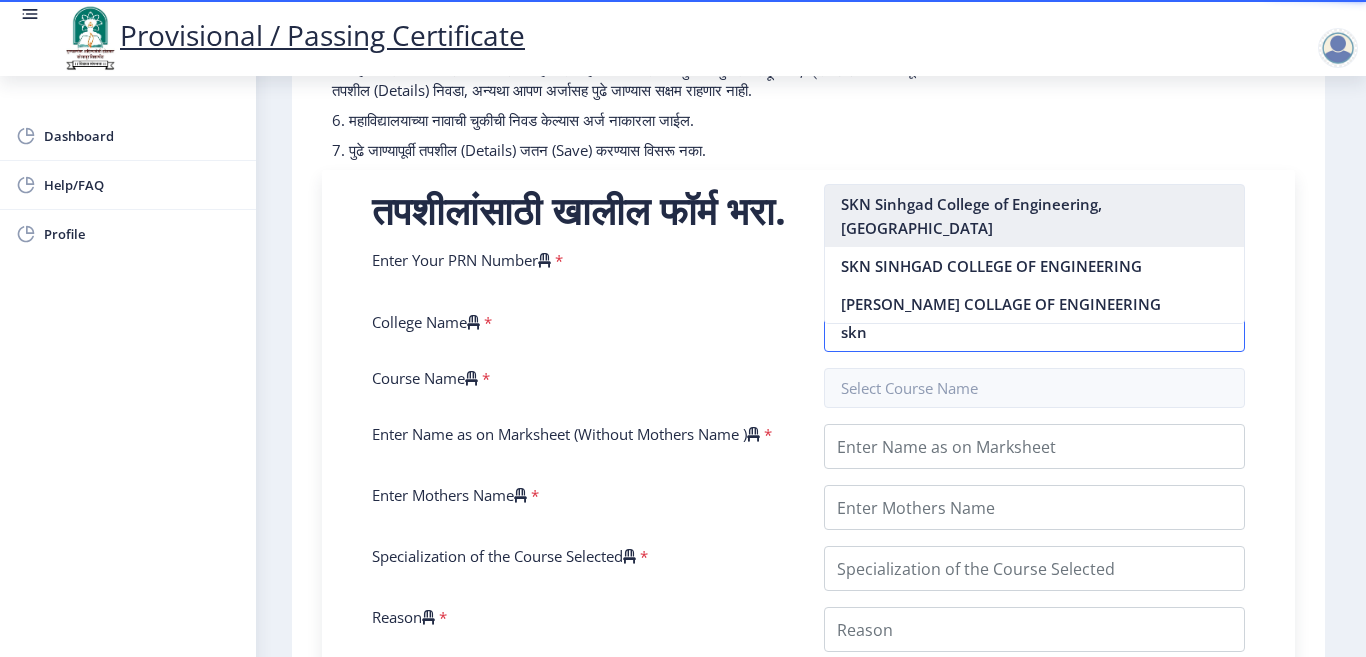 type on "SKN Sinhgad College of Engineering, Korti" 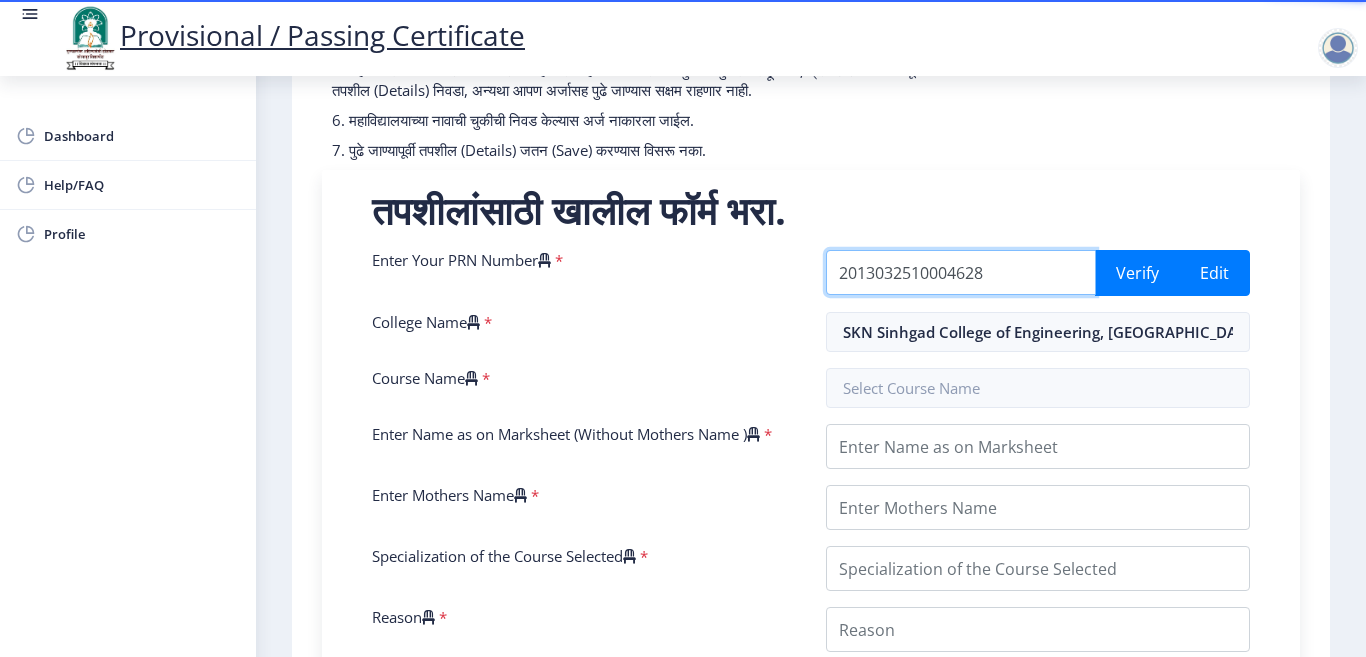 click on "2013032510004628" at bounding box center [961, 272] 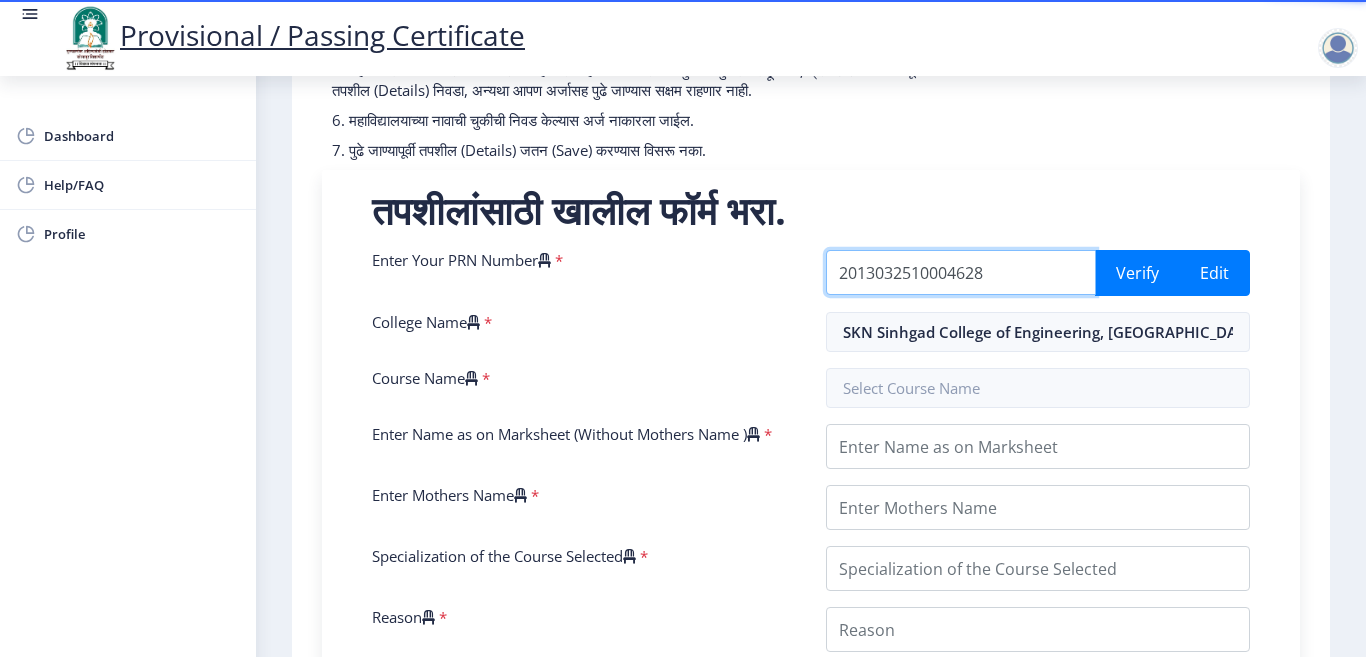 scroll, scrollTop: 500, scrollLeft: 0, axis: vertical 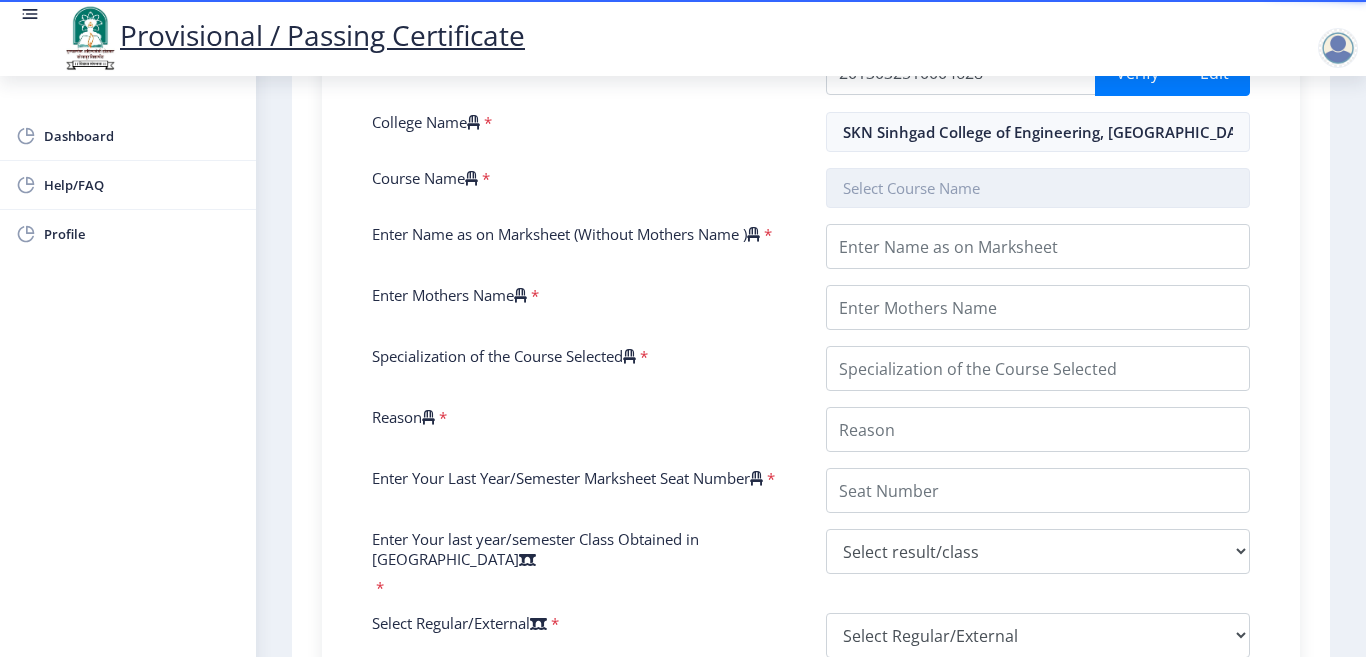 click at bounding box center (1038, 188) 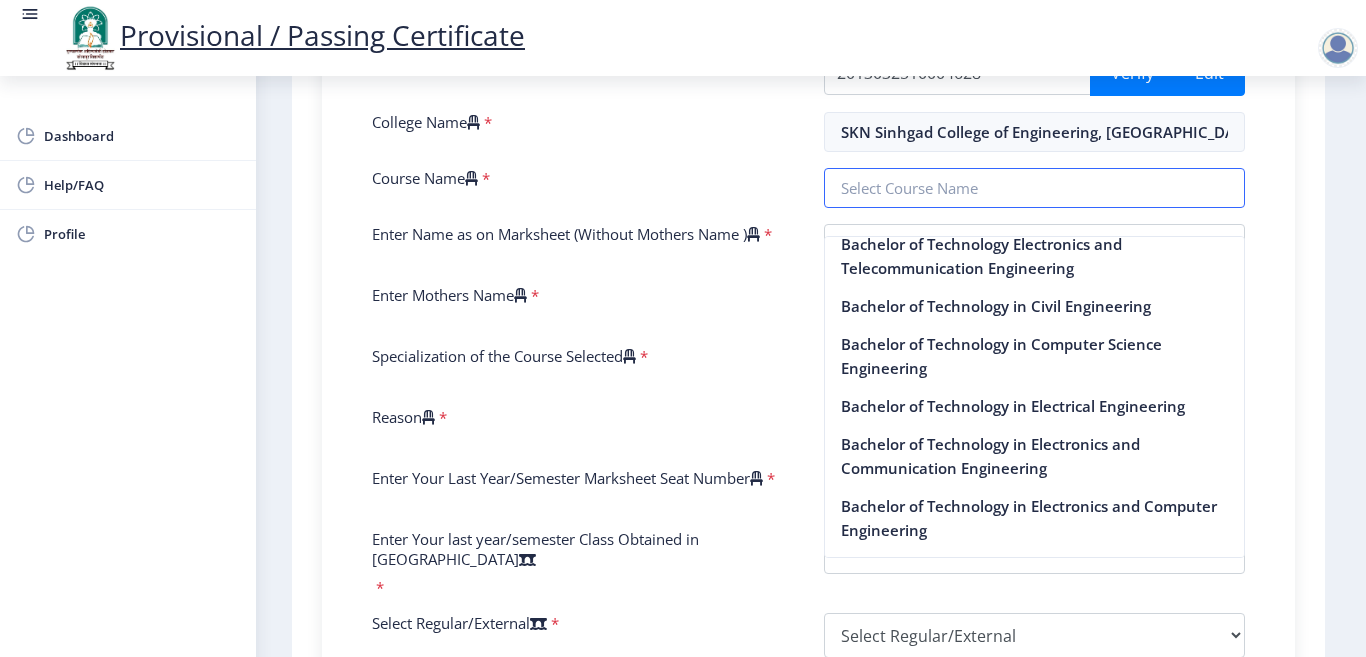 scroll, scrollTop: 696, scrollLeft: 0, axis: vertical 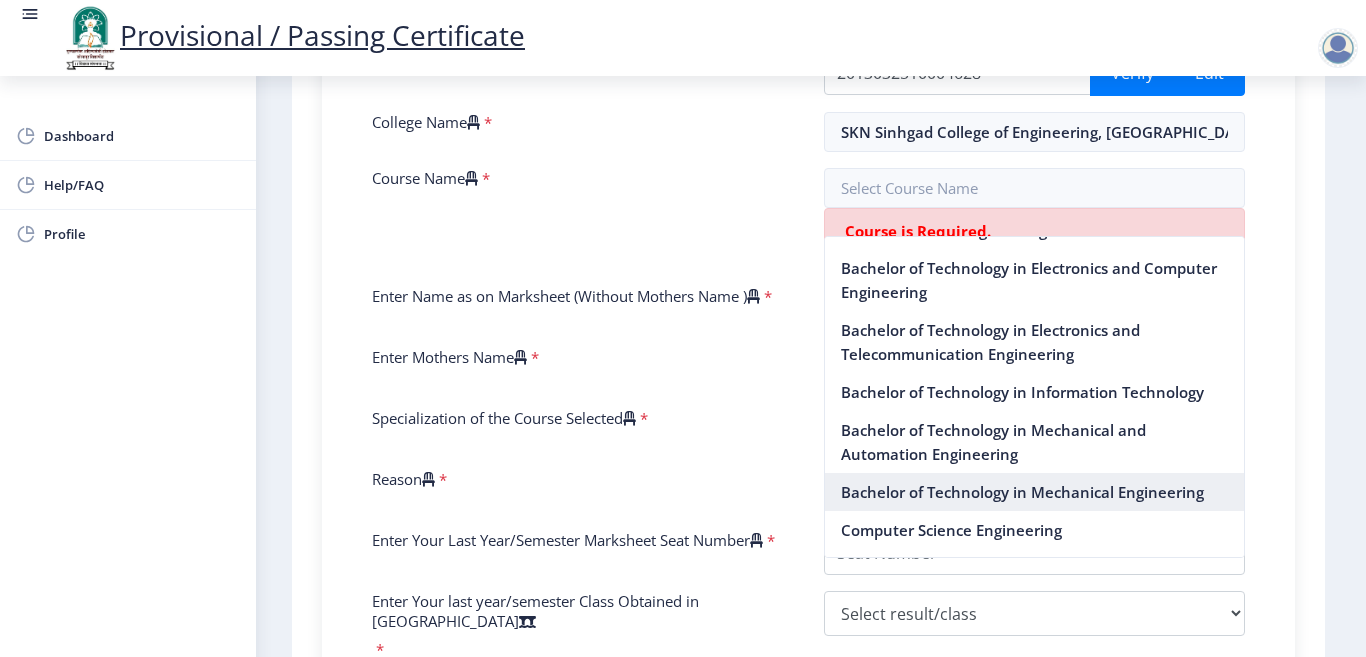 click on "Bachelor of Technology in Mechanical Engineering" at bounding box center [1035, 492] 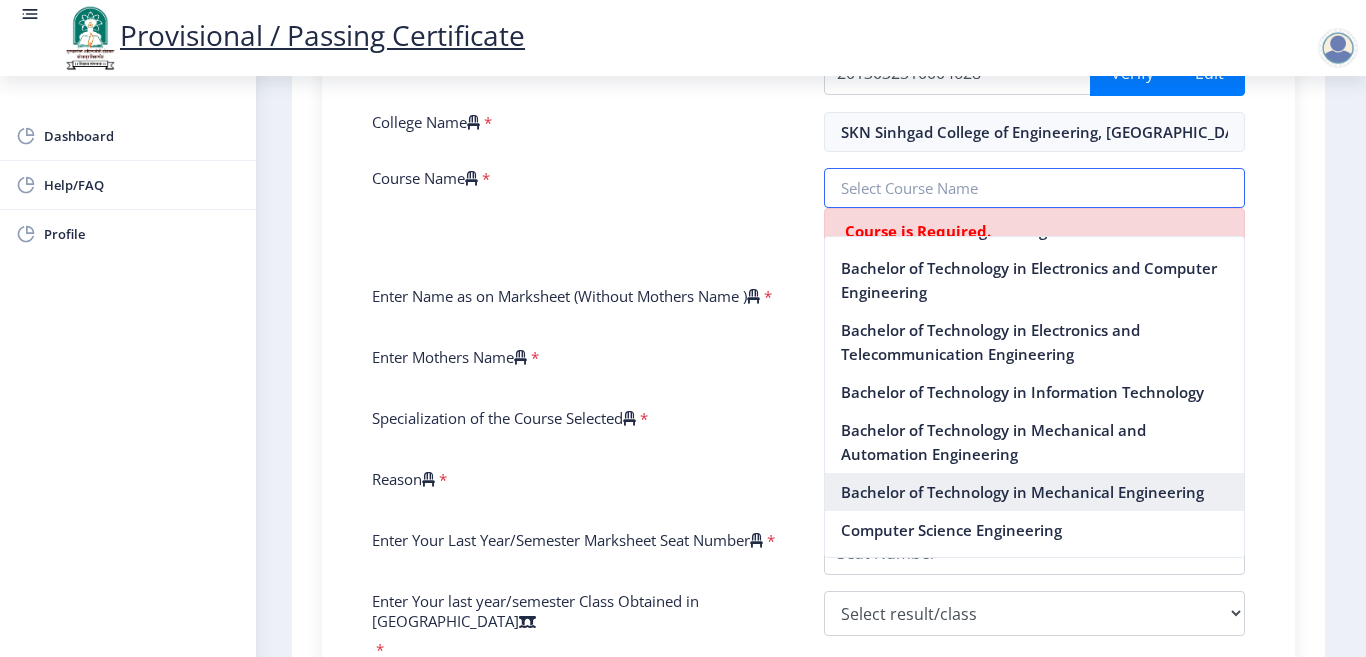 type on "Bachelor of Technology in Mechanical Engineering" 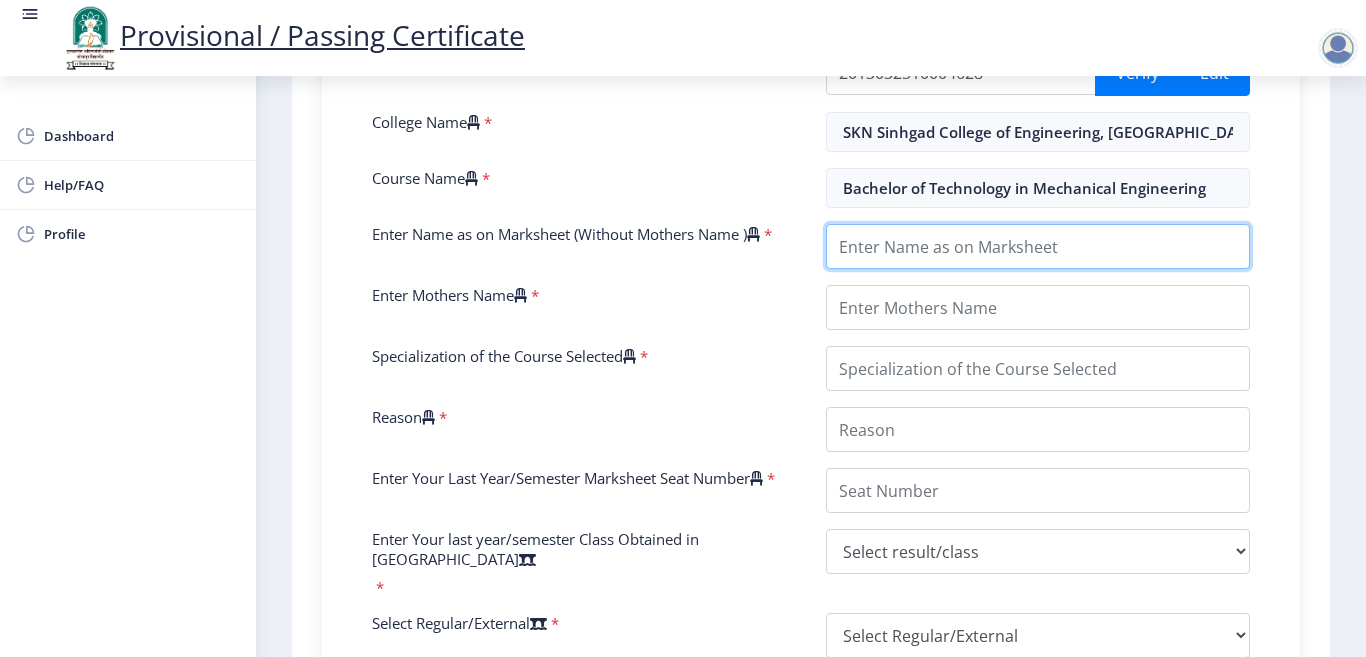 click on "Enter Name as on Marksheet (Without Mothers Name )" at bounding box center (1038, 246) 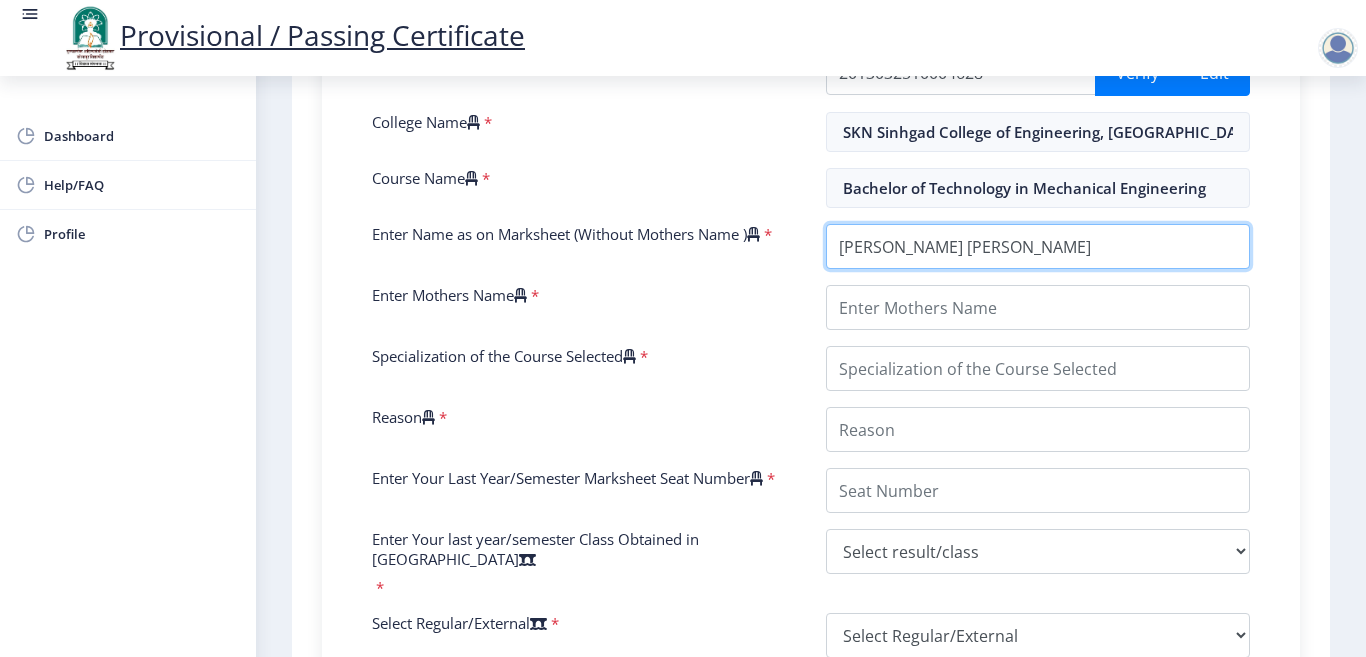 type on "[PERSON_NAME] [PERSON_NAME]" 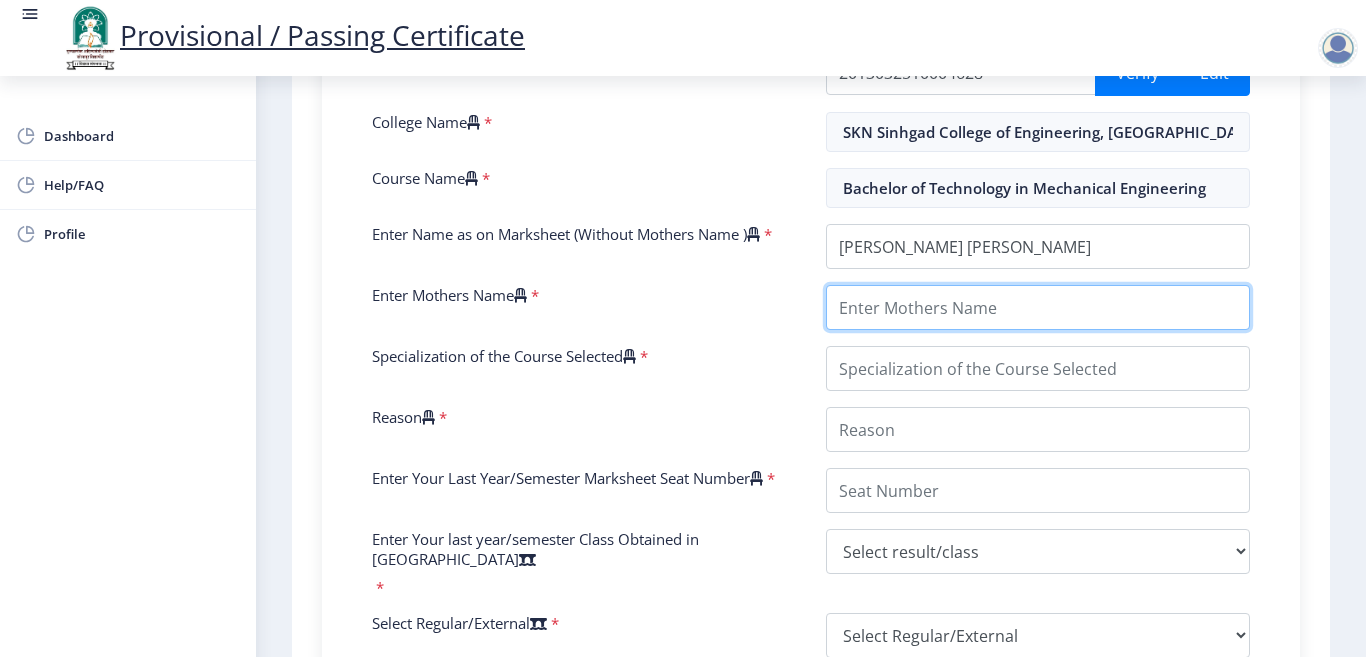 click on "Enter Mothers Name" at bounding box center [1038, 307] 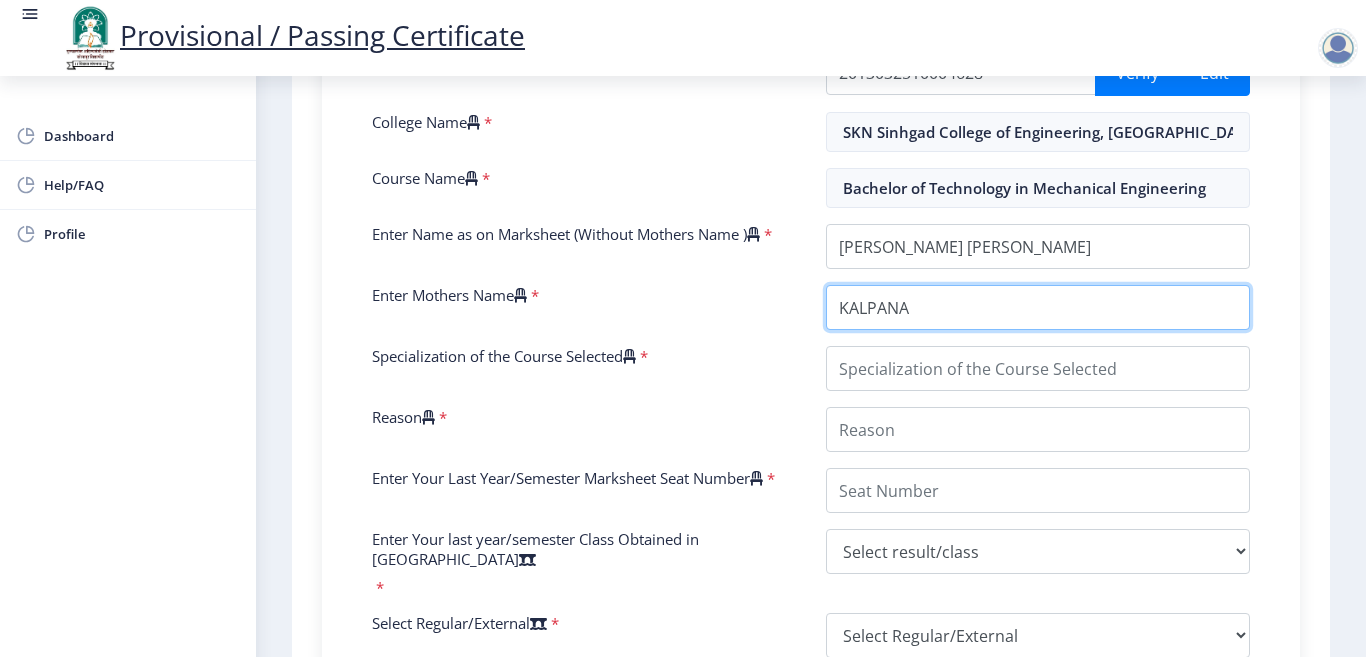 type on "KALPANA" 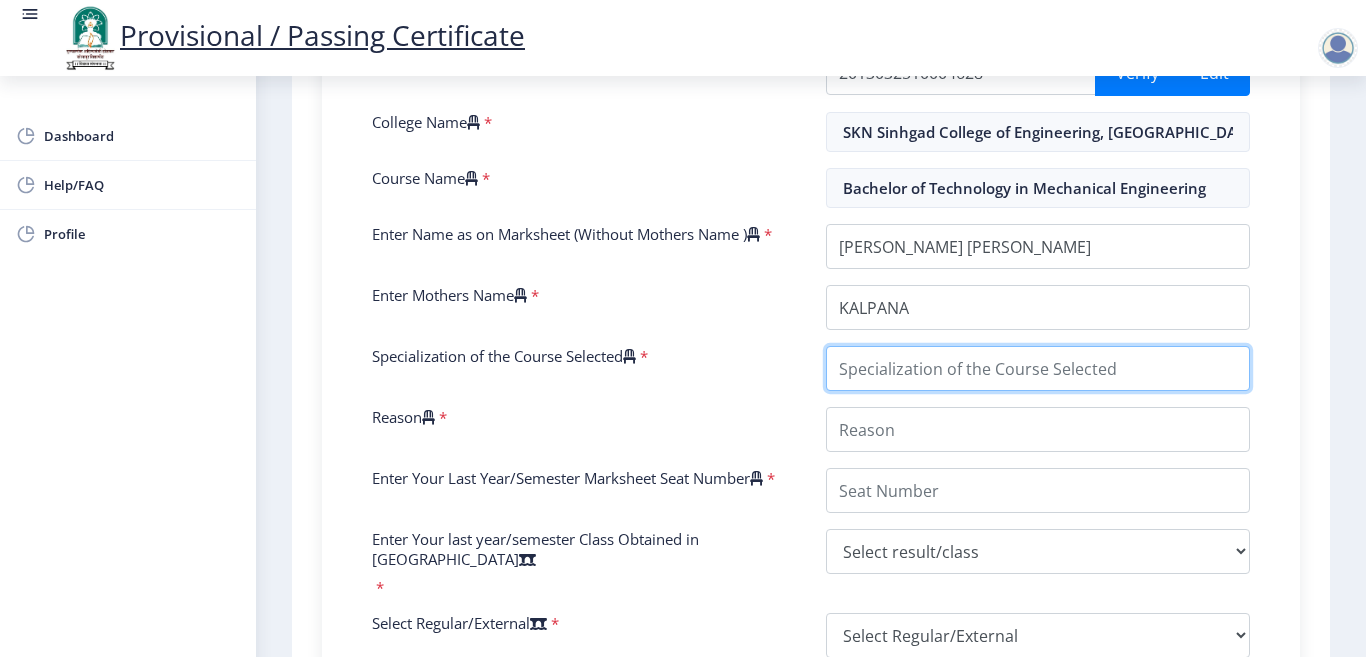 click on "Specialization of the Course Selected" at bounding box center (1038, 368) 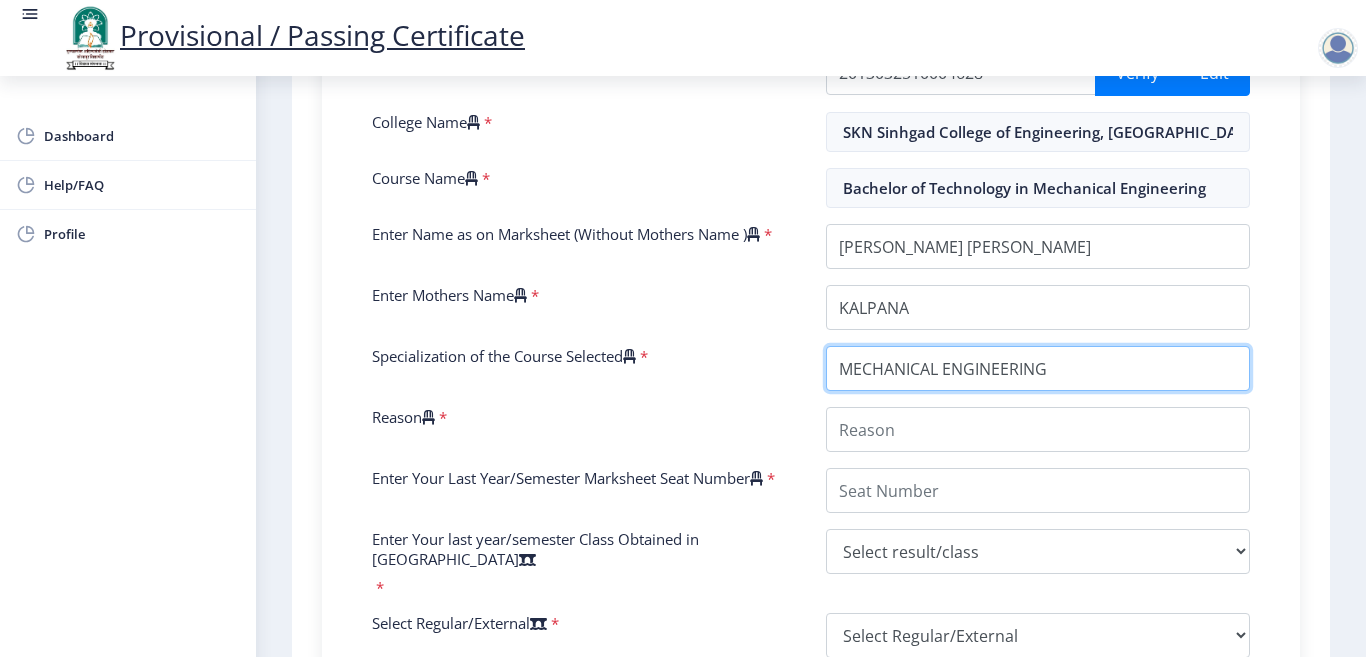 type on "MECHANICAL ENGINEERING" 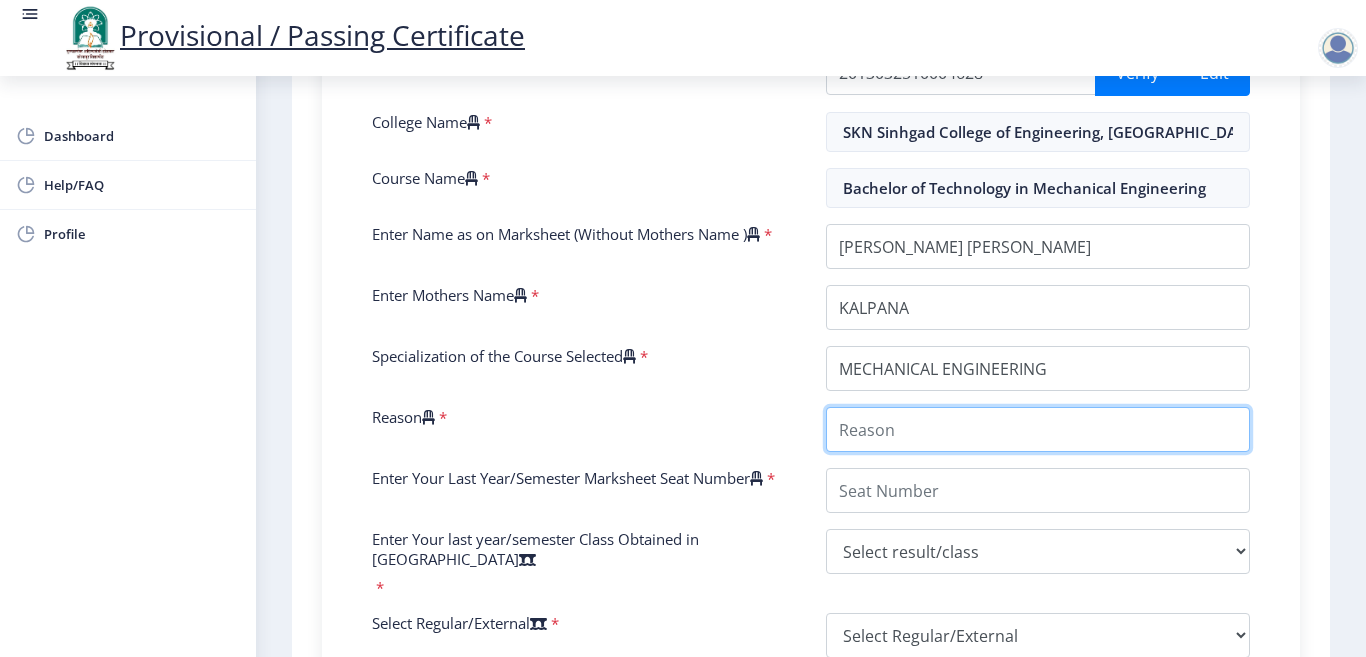 click on "Reason" at bounding box center (1038, 429) 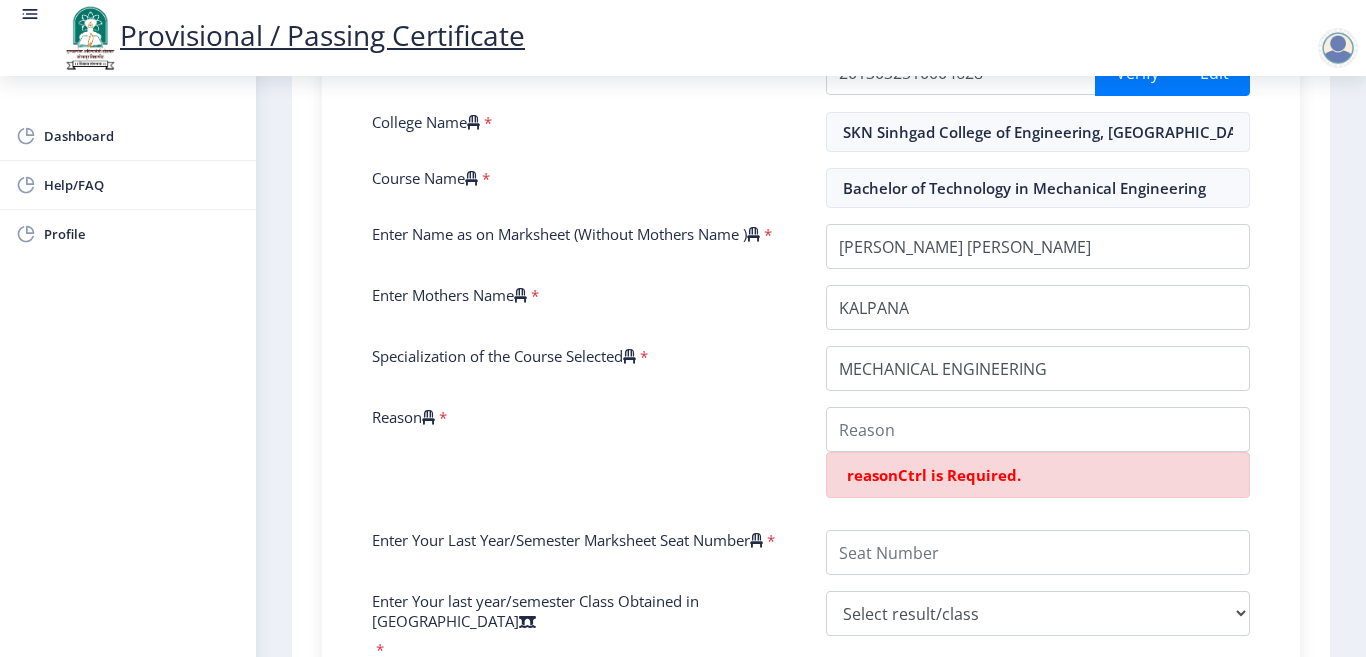 click at bounding box center (428, 417) 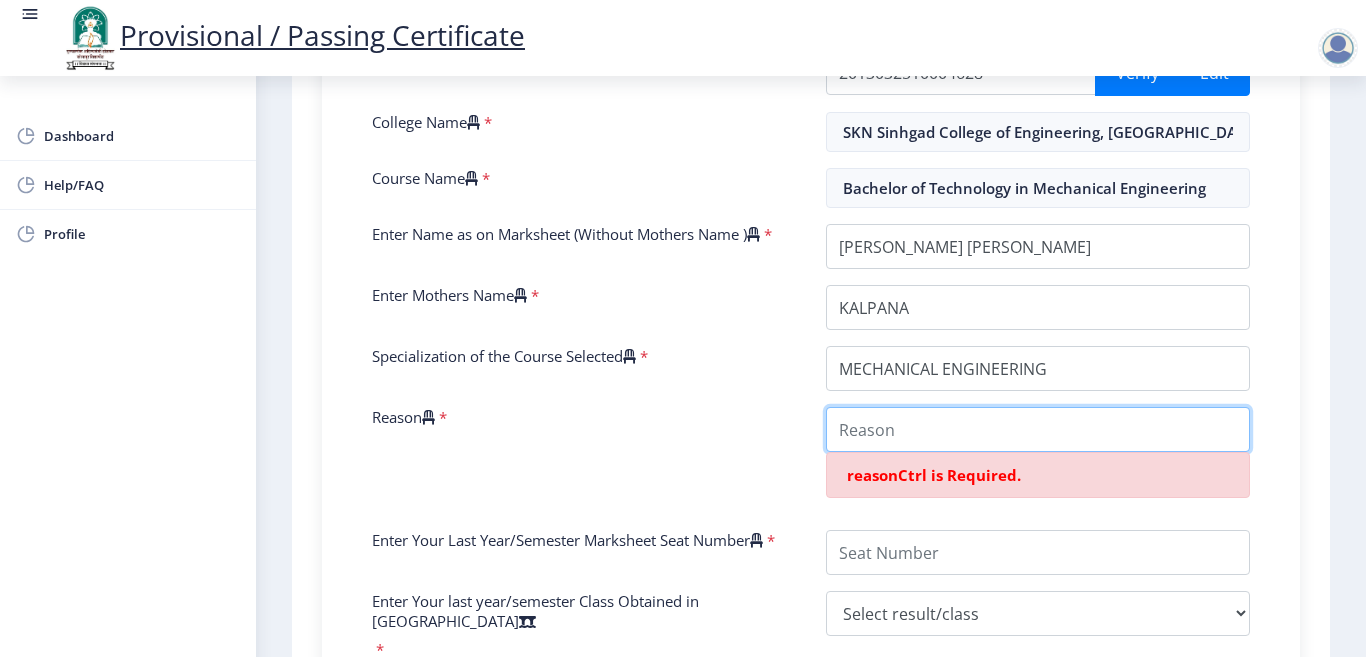 click on "Reason" at bounding box center (1038, 429) 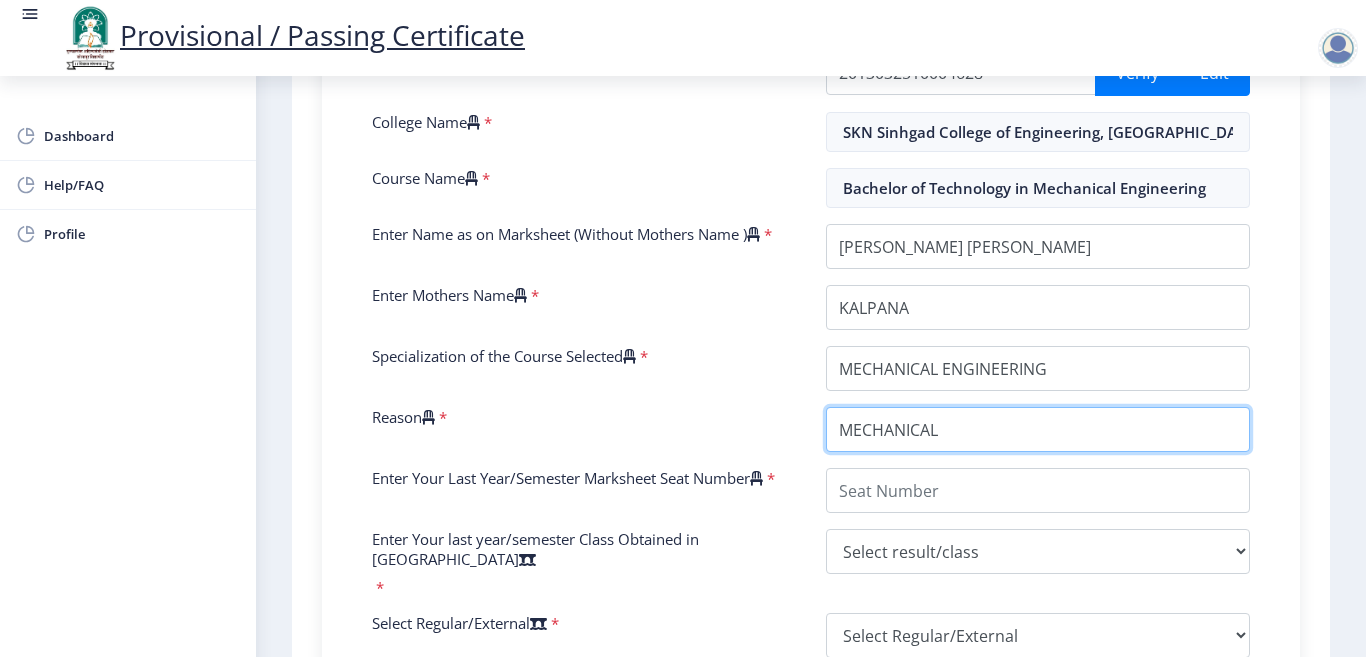 type on "MECHANICAL" 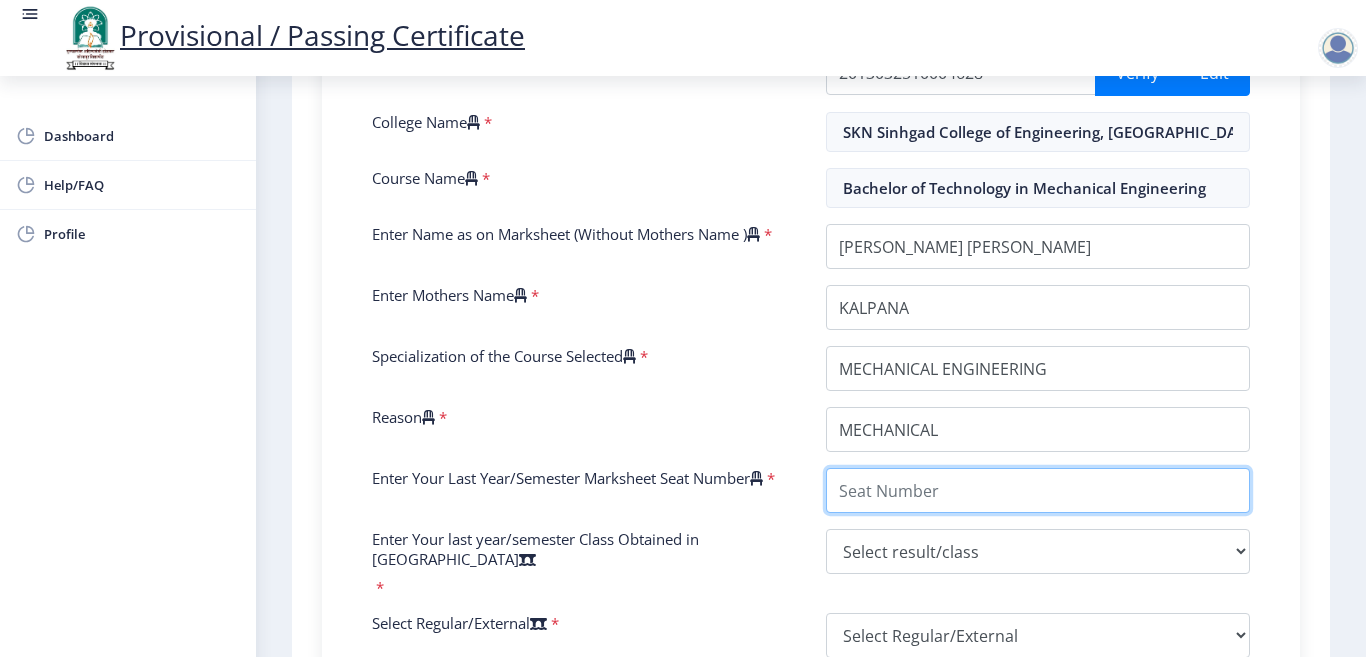click on "Enter Your Last Year/Semester Marksheet Seat Number" at bounding box center (1038, 490) 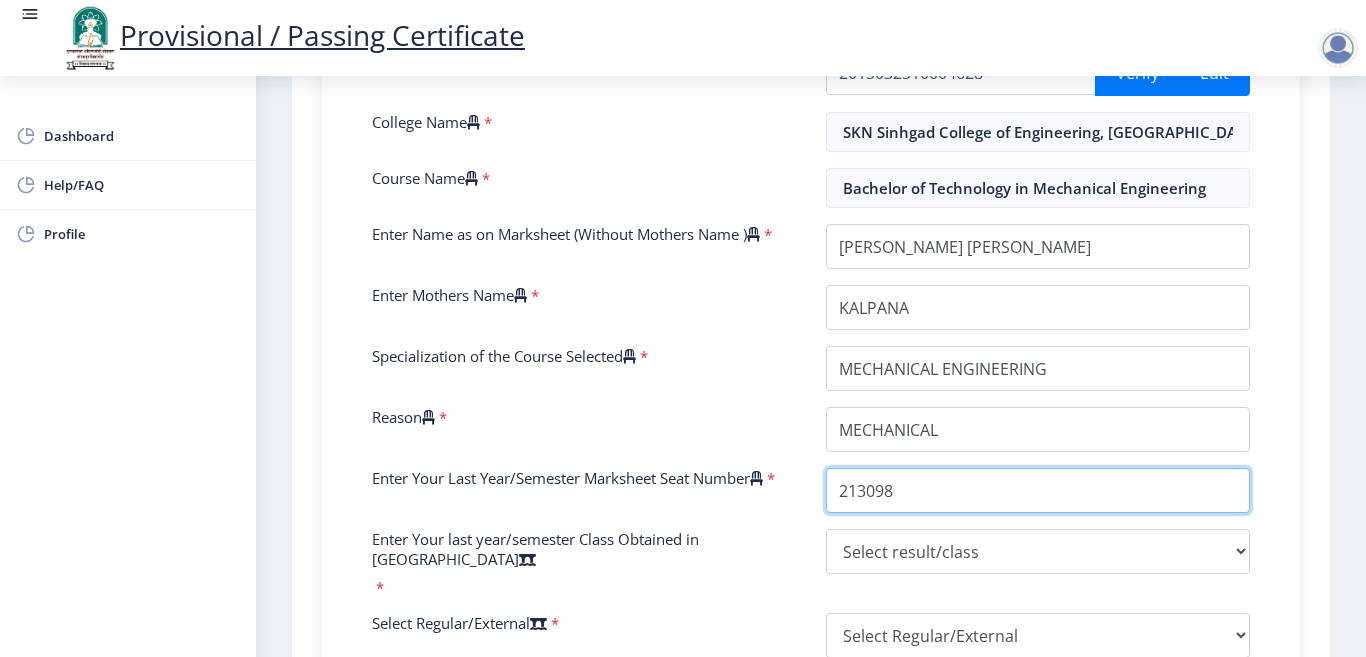 type on "213098" 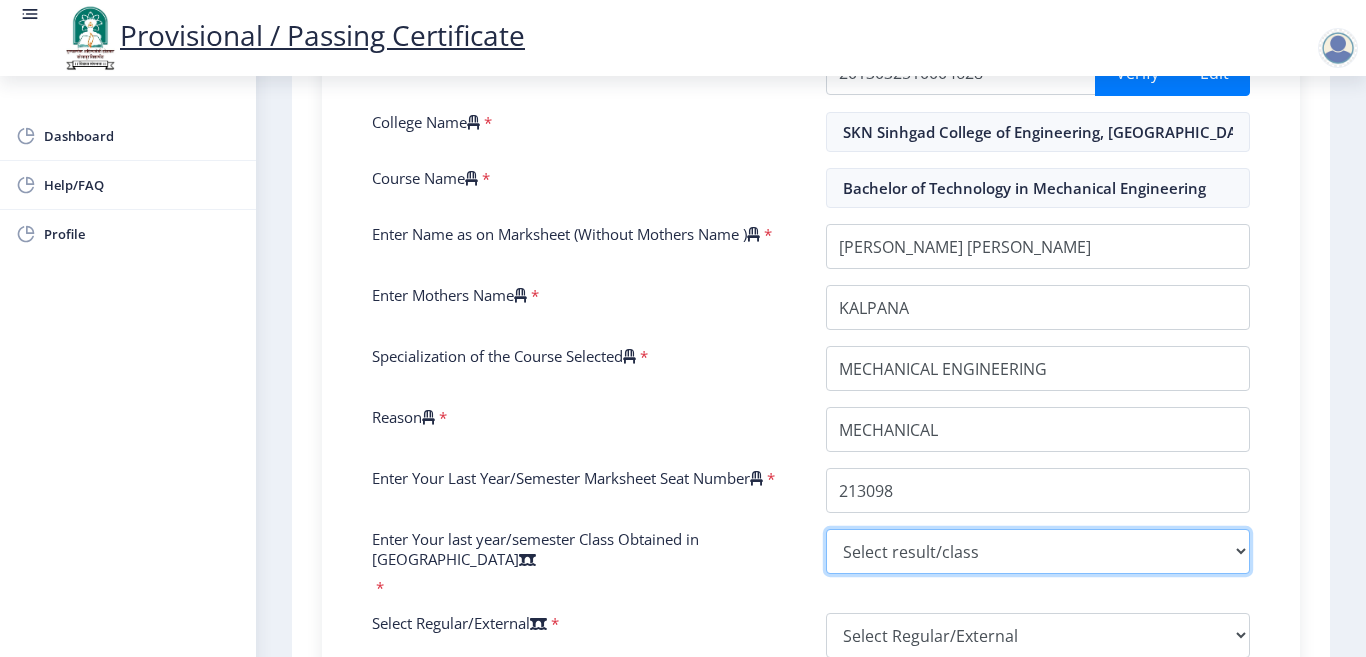 click on "Select result/class  DISTINCTION   FIRST CLASS   HIGHER SECOND CLASS   SECOND CLASS   PASS CLASS   SUCCESSFUL   OUTSTANDING - EXEMPLARY  Grade O Grade A+ Grade A Grade B+ Grade B Grade C+ Grade C Grade F/FC Grade F Grade D Grade E FIRST CLASS WITH DISTINCTION" at bounding box center (1038, 551) 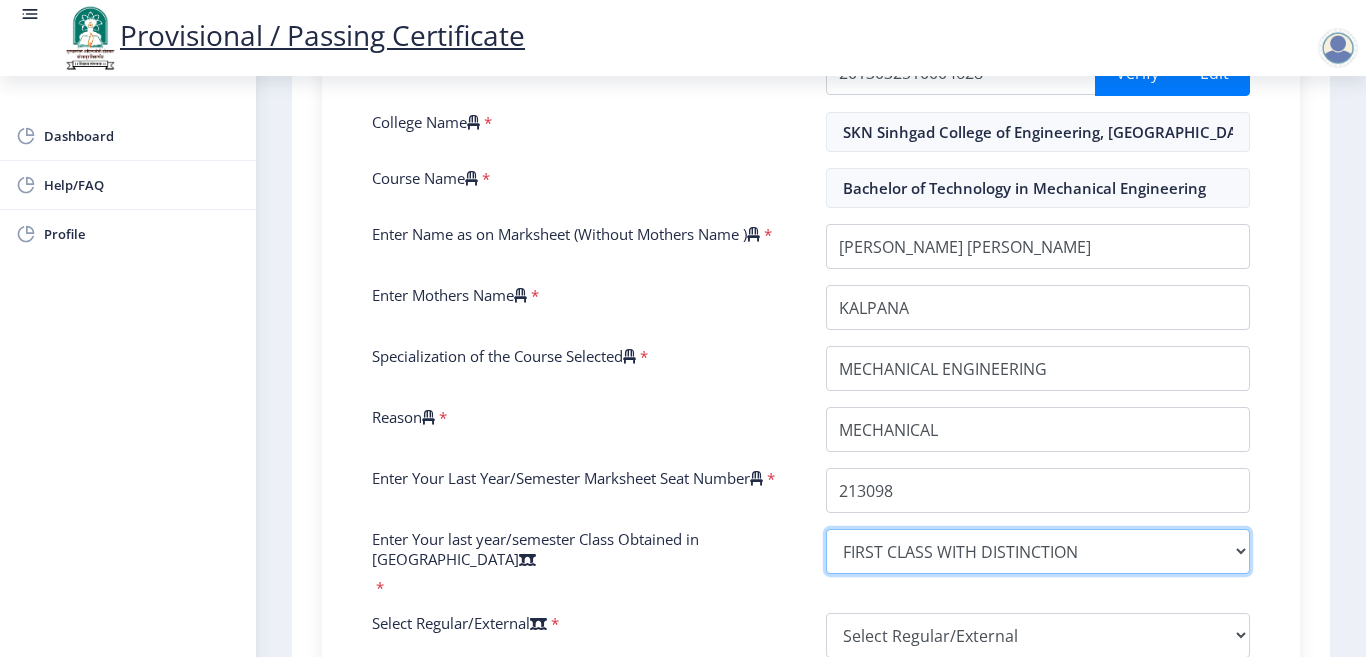 click on "Select result/class  DISTINCTION   FIRST CLASS   HIGHER SECOND CLASS   SECOND CLASS   PASS CLASS   SUCCESSFUL   OUTSTANDING - EXEMPLARY  Grade O Grade A+ Grade A Grade B+ Grade B Grade C+ Grade C Grade F/FC Grade F Grade D Grade E FIRST CLASS WITH DISTINCTION" at bounding box center [1038, 551] 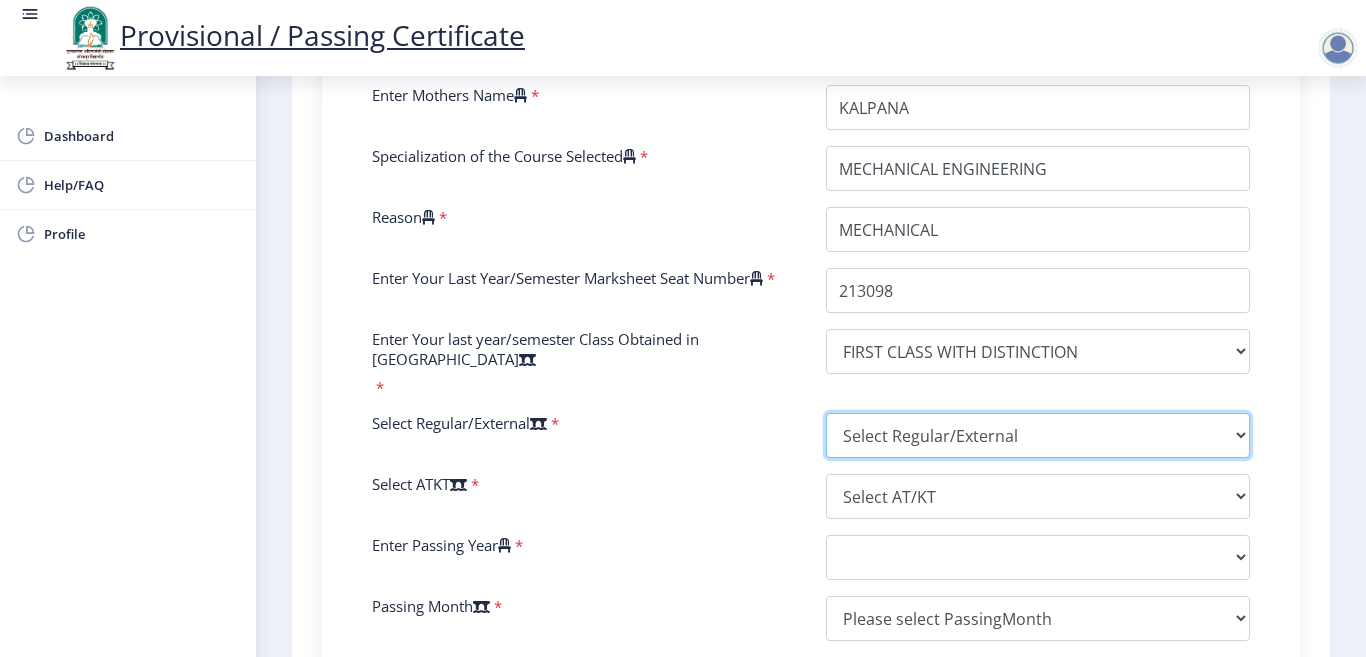 click on "Select Regular/External   Regular  External  Special" at bounding box center (1038, 435) 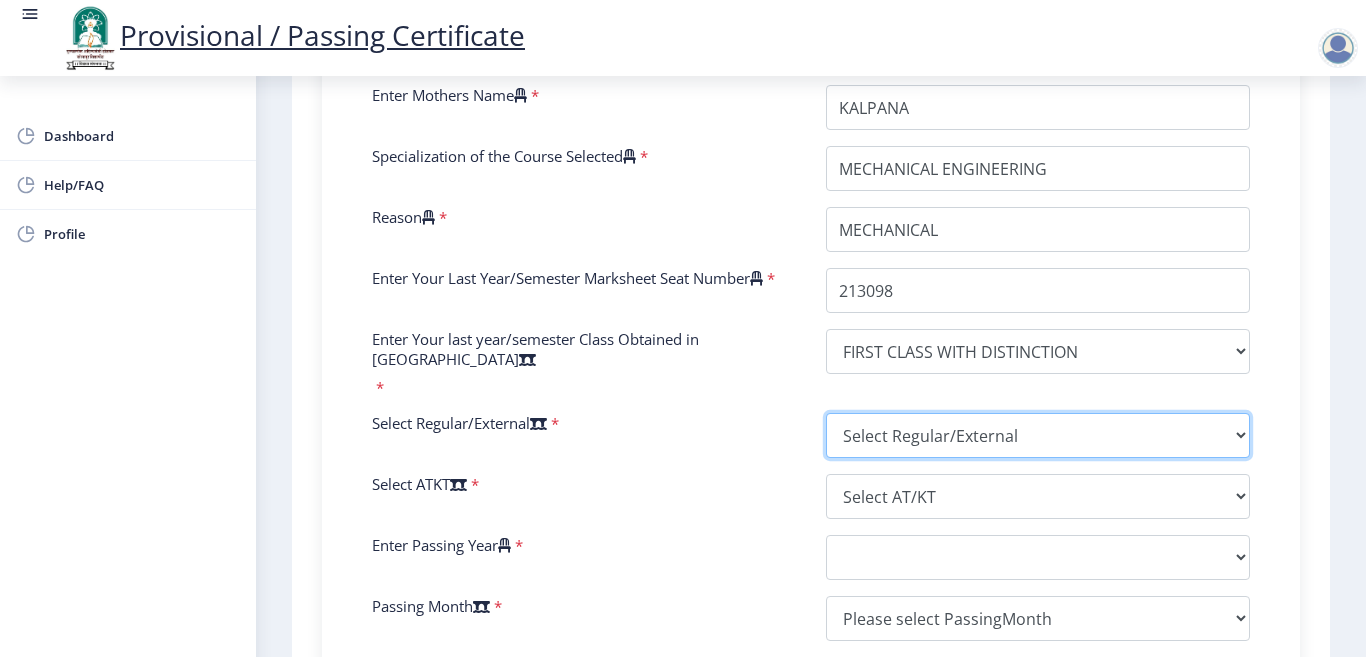 select on "Regular" 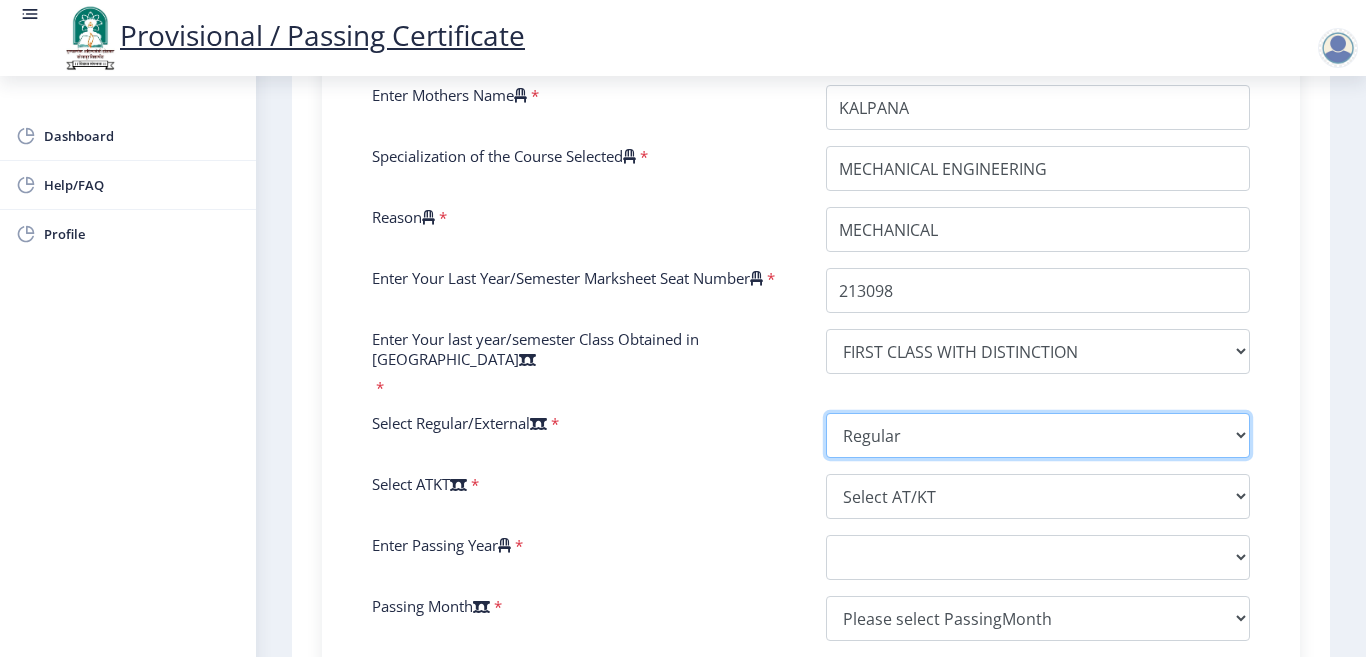 click on "Select Regular/External   Regular  External  Special" at bounding box center [1038, 435] 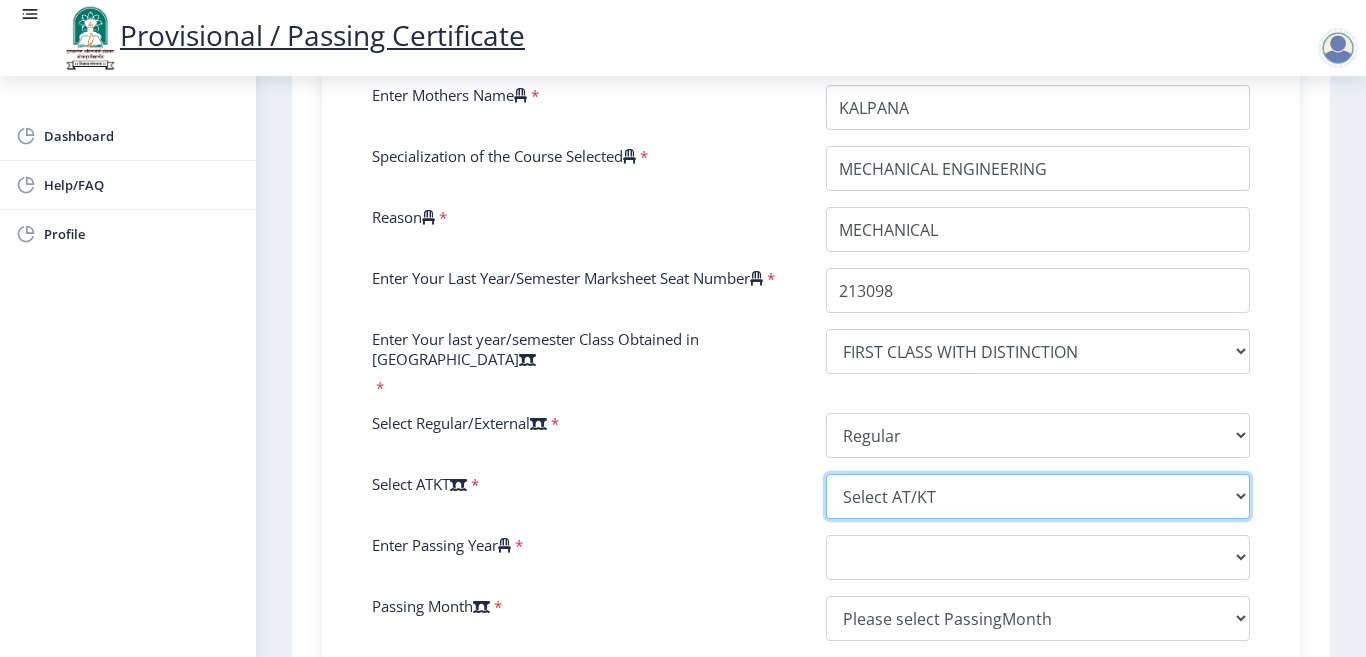 click on "Select AT/KT   None ATKT" at bounding box center (1038, 496) 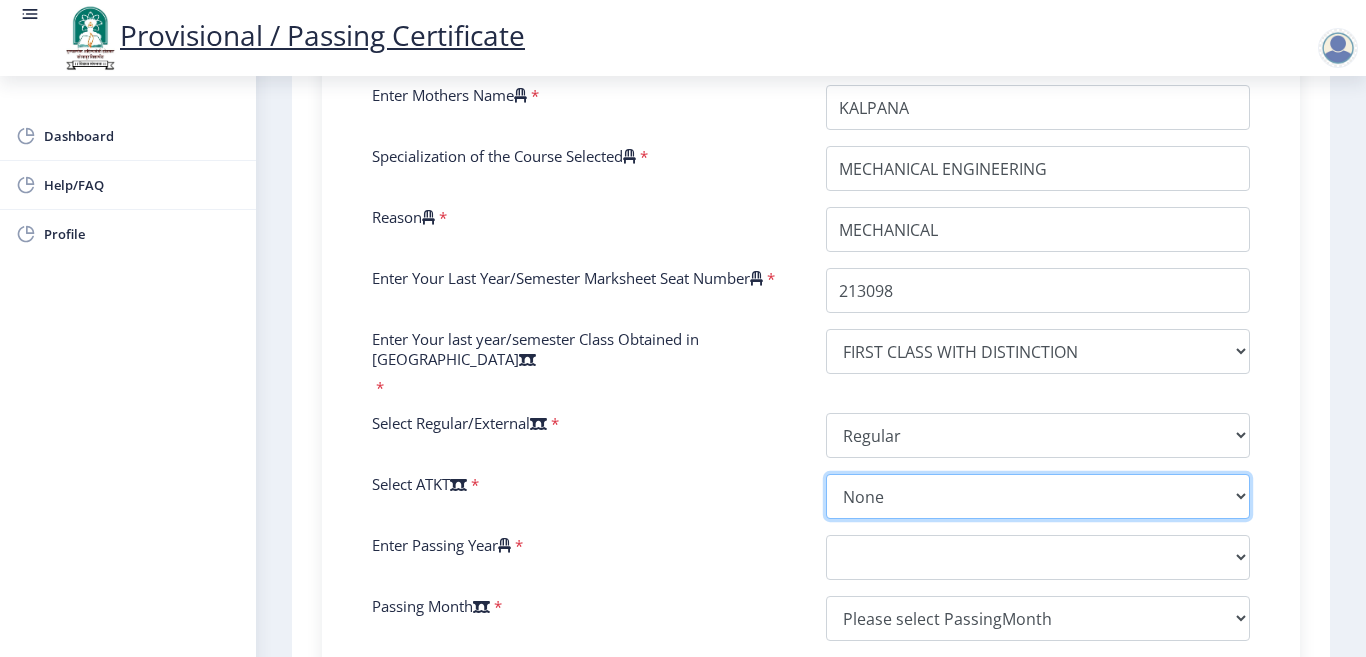 click on "Select AT/KT   None ATKT" at bounding box center (1038, 496) 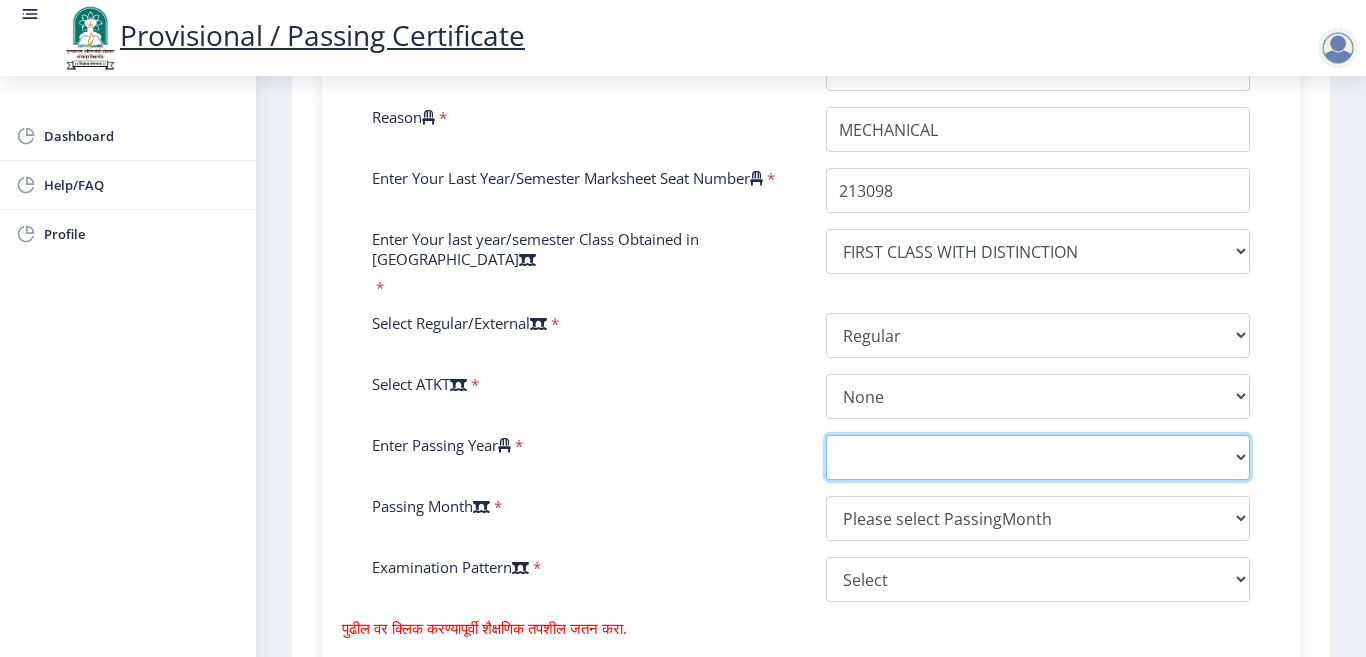 click on "2025   2024   2023   2022   2021   2020   2019   2018   2017   2016   2015   2014   2013   2012   2011   2010   2009   2008   2007   2006   2005   2004   2003   2002   2001   2000   1999   1998   1997   1996   1995   1994   1993   1992   1991   1990   1989   1988   1987   1986   1985   1984   1983   1982   1981   1980   1979   1978   1977   1976   1975   1974   1973   1972   1971   1970   1969   1968   1967" at bounding box center (1038, 457) 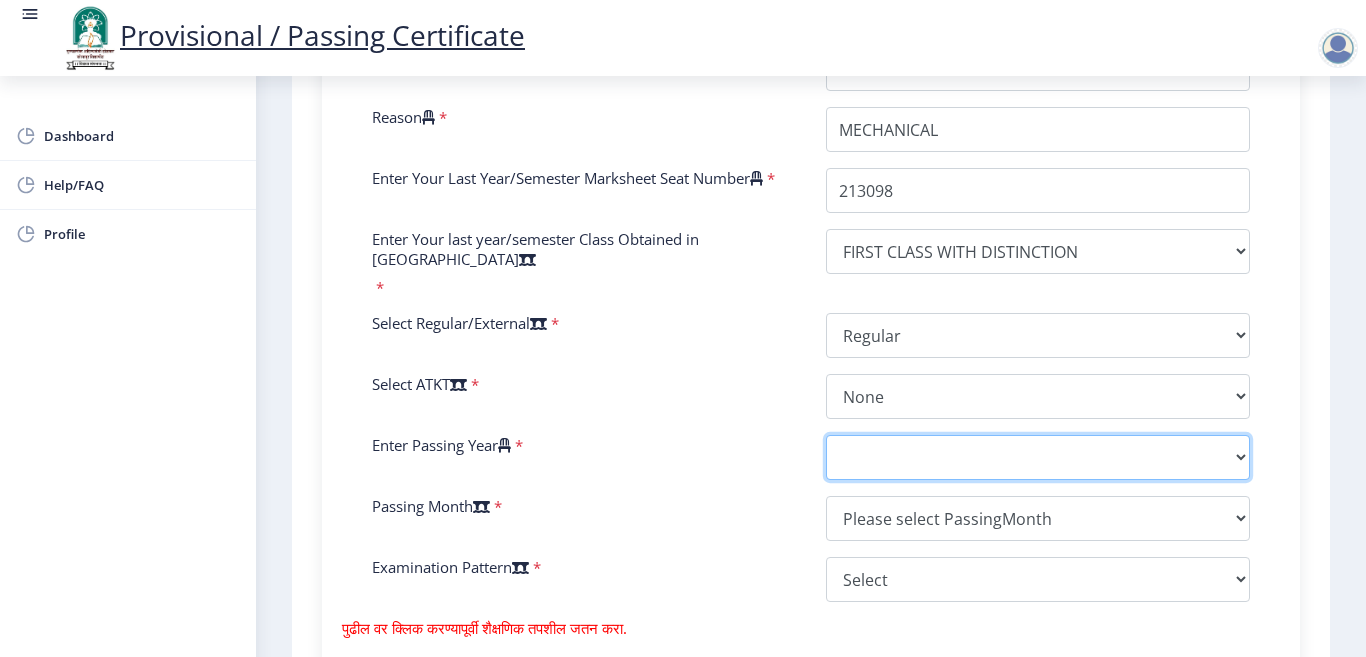 select on "2017" 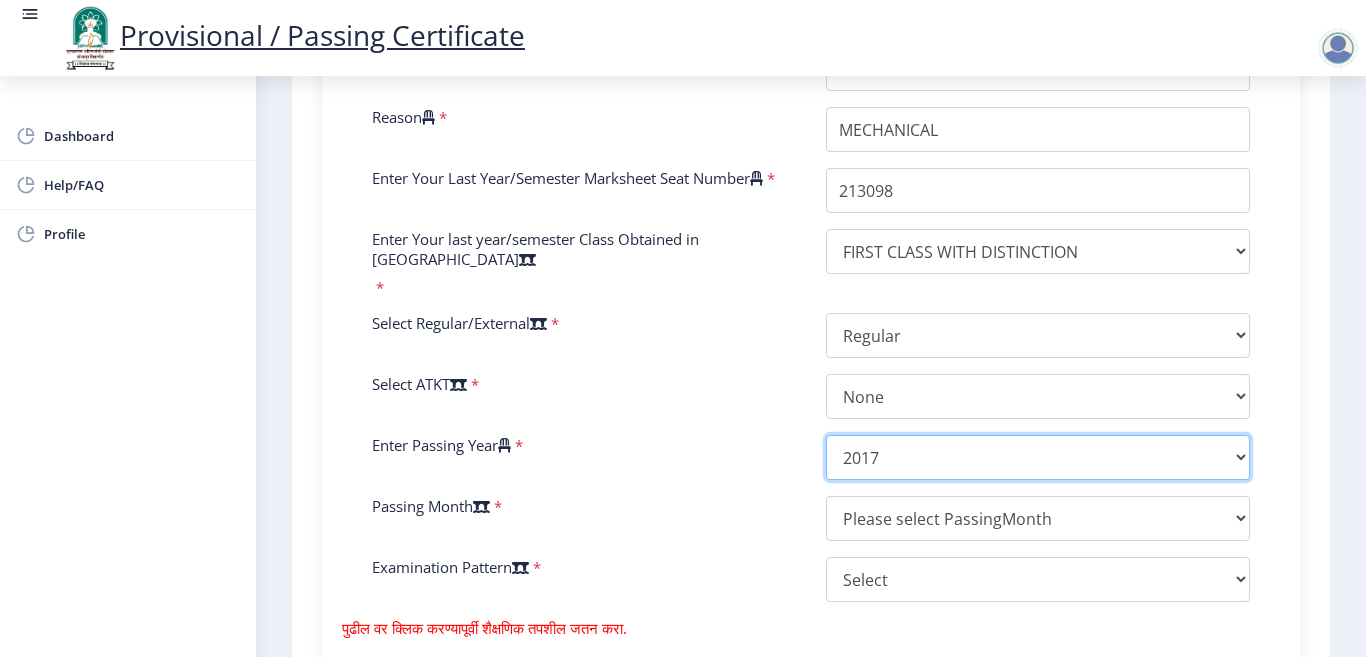 click on "2025   2024   2023   2022   2021   2020   2019   2018   2017   2016   2015   2014   2013   2012   2011   2010   2009   2008   2007   2006   2005   2004   2003   2002   2001   2000   1999   1998   1997   1996   1995   1994   1993   1992   1991   1990   1989   1988   1987   1986   1985   1984   1983   1982   1981   1980   1979   1978   1977   1976   1975   1974   1973   1972   1971   1970   1969   1968   1967" at bounding box center [1038, 457] 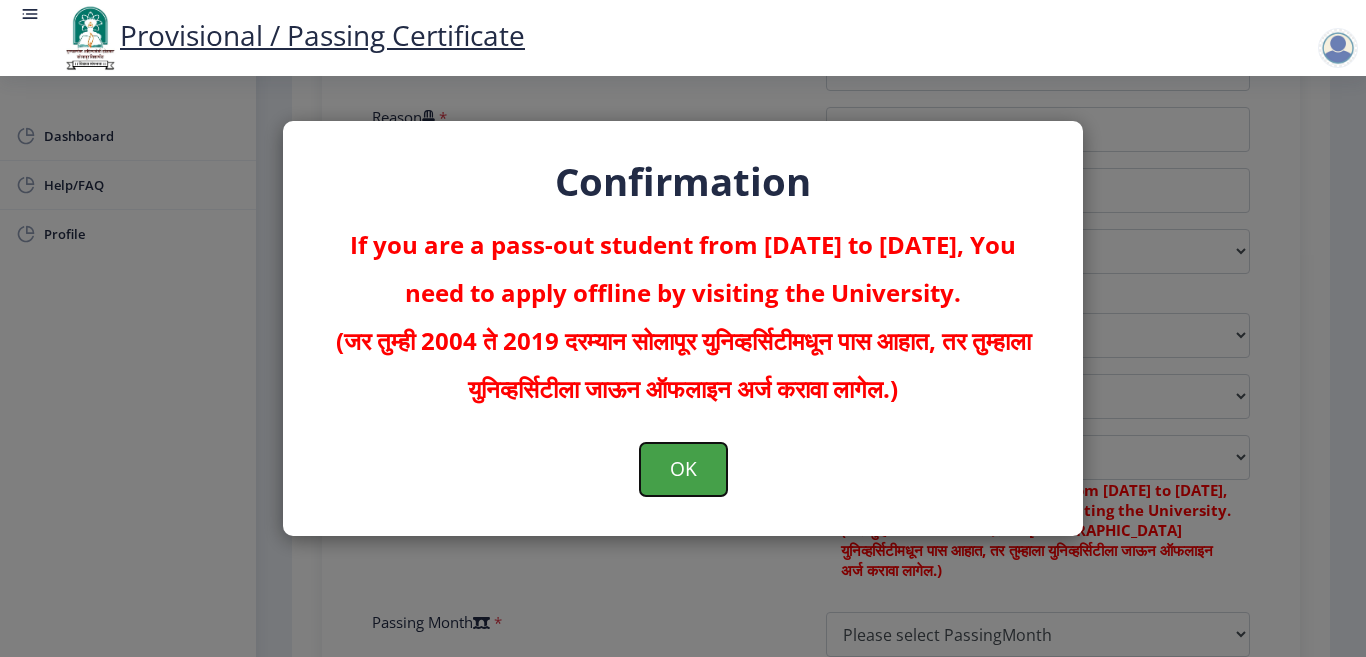 click on "OK" 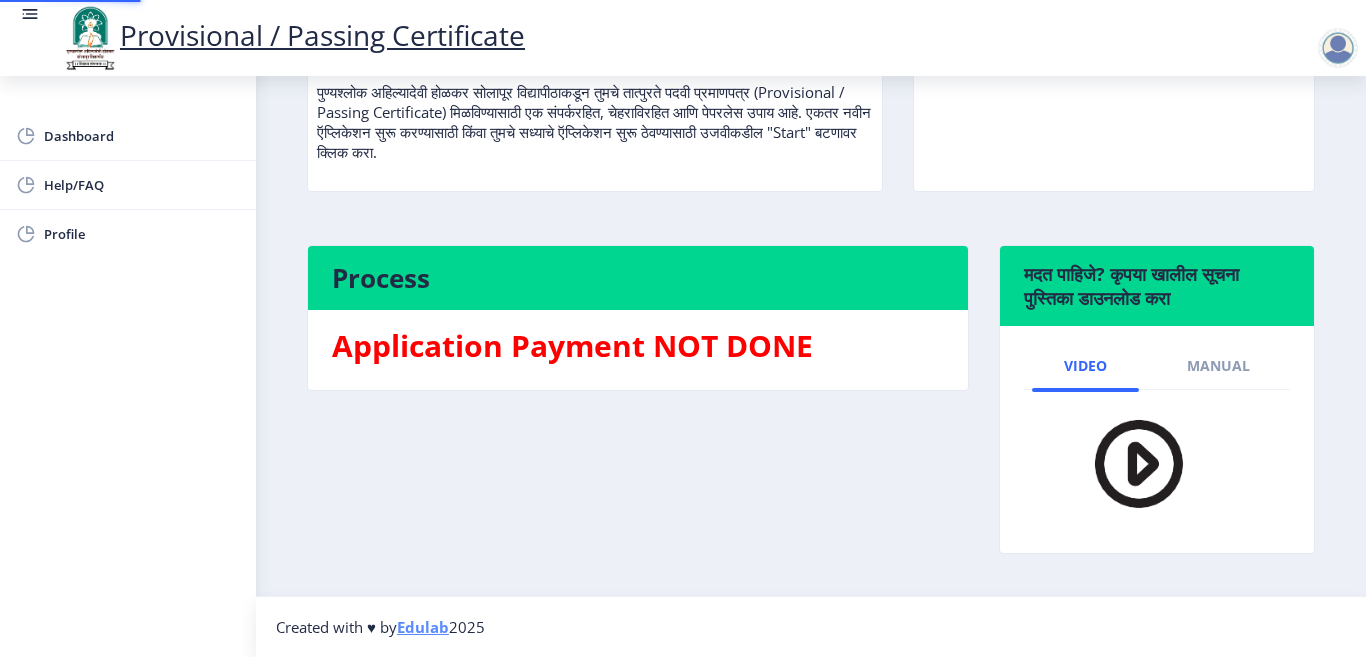 scroll, scrollTop: 0, scrollLeft: 0, axis: both 